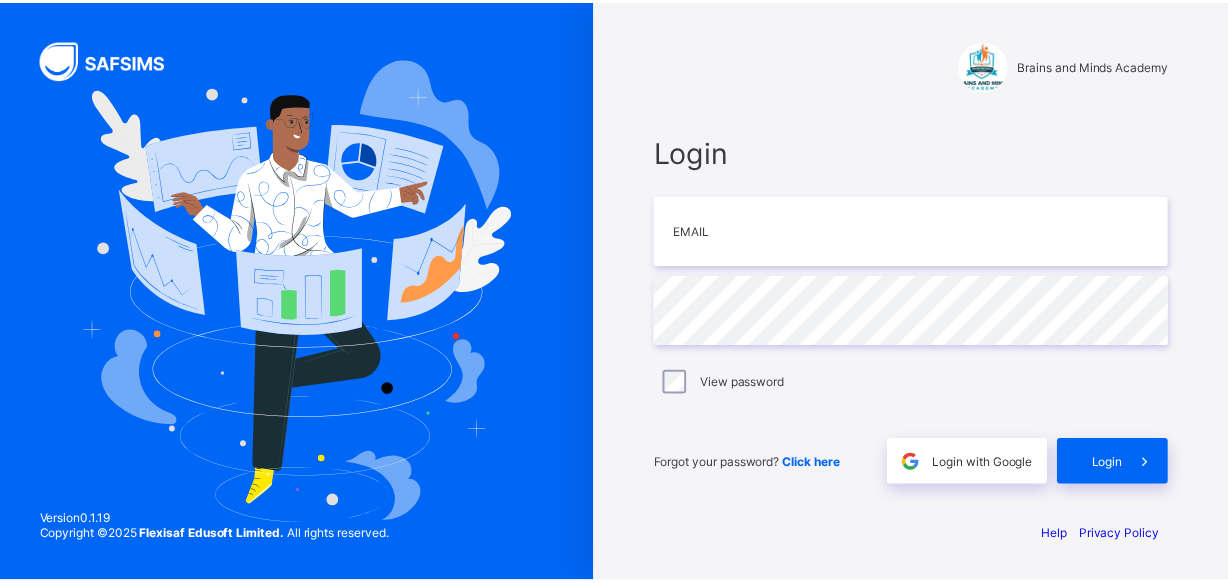 scroll, scrollTop: 0, scrollLeft: 0, axis: both 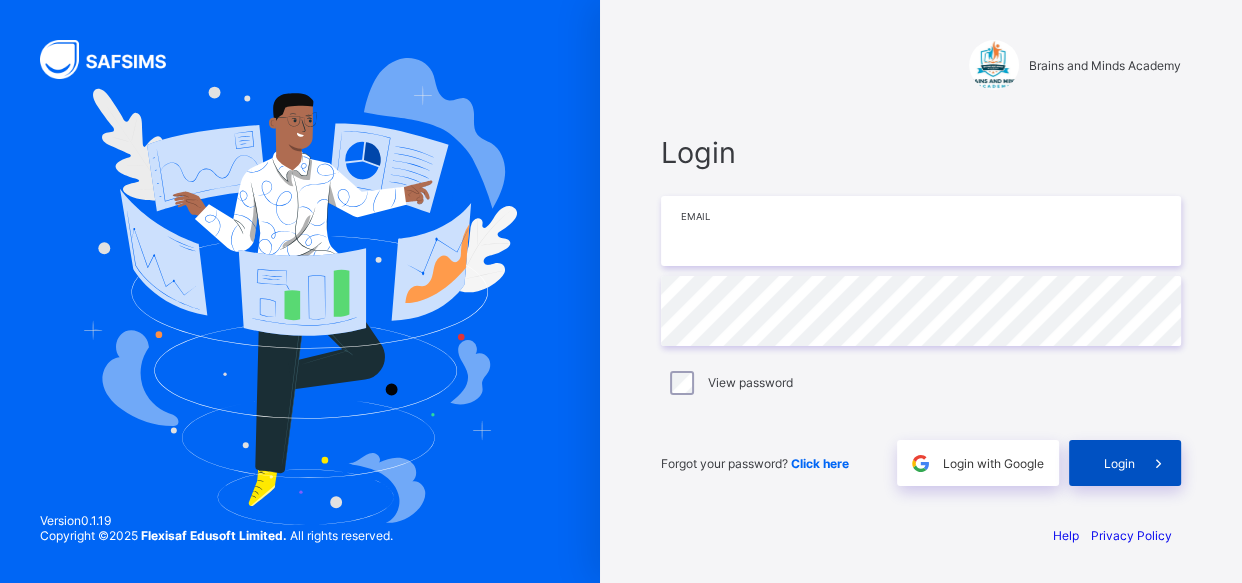 type on "**********" 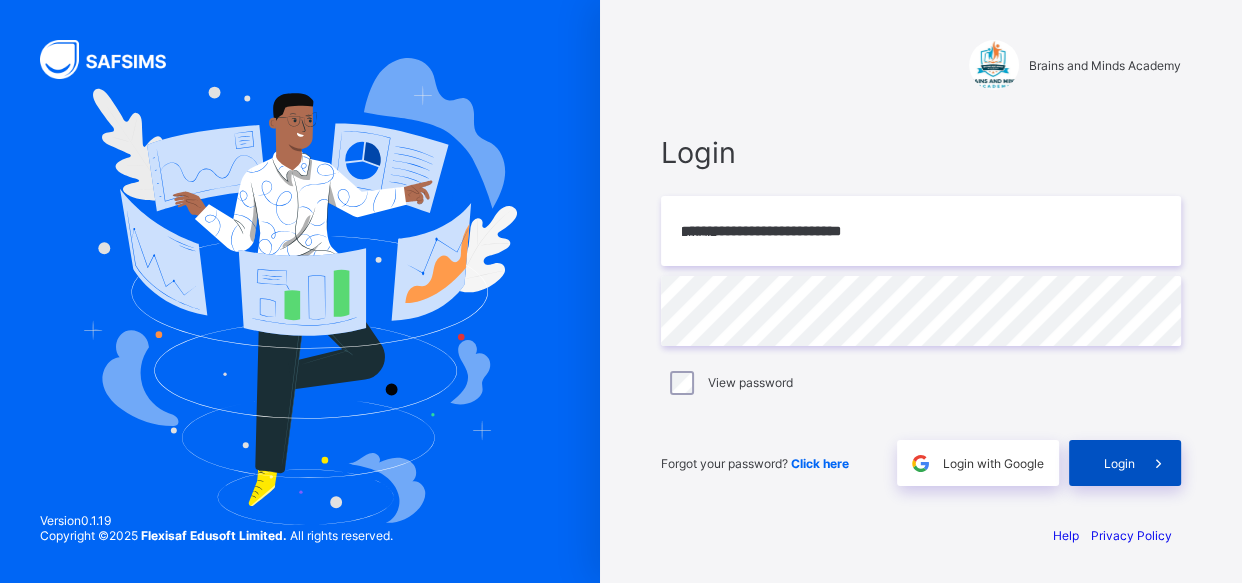 click on "Login" at bounding box center [1125, 463] 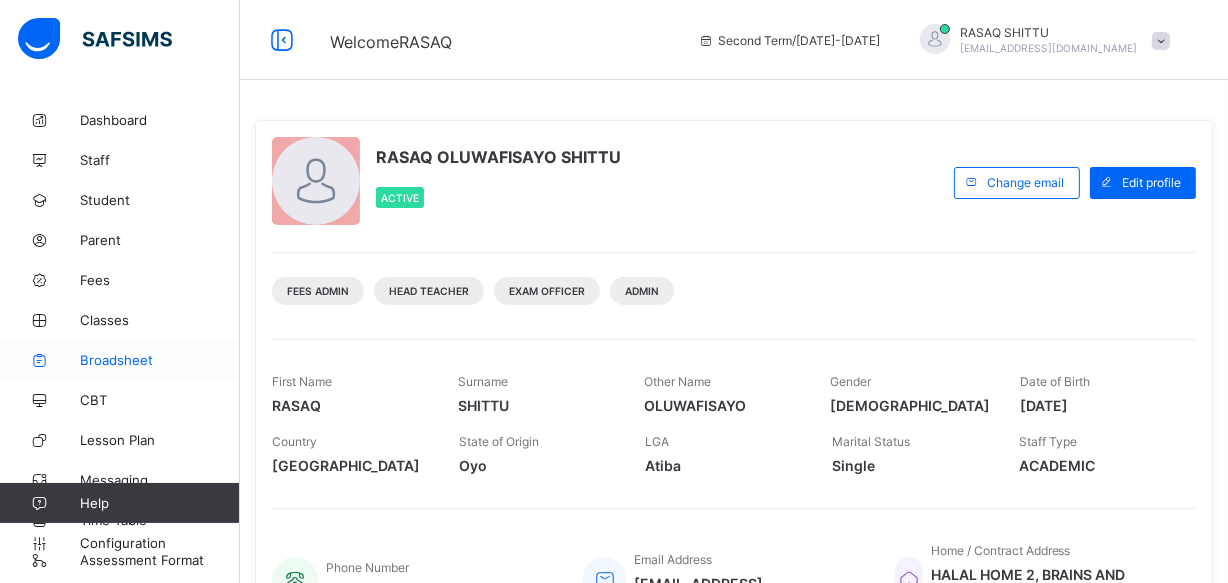 click on "Broadsheet" at bounding box center [160, 360] 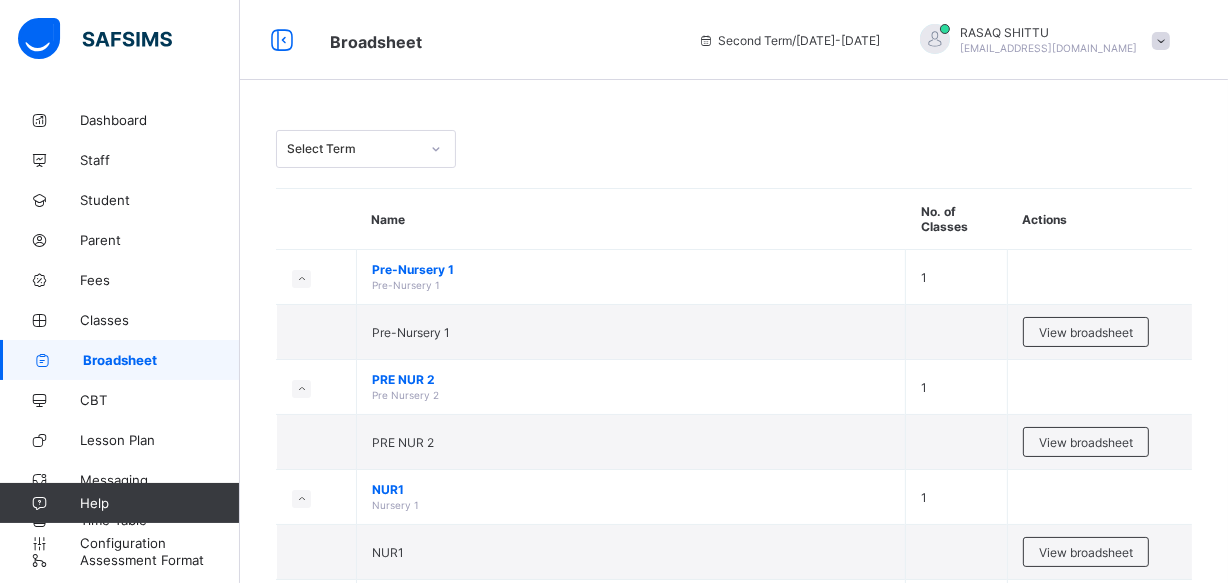 click on "Select Term Name No. of Classes Actions   Pre-Nursery 1     Pre-Nursery 1   1 Pre-Nursery 1  View broadsheet   PRE NUR 2     Pre Nursery 2   1 PRE NUR 2  View broadsheet   NUR1     Nursery 1   1 NUR1  View broadsheet   NUR 2     Nursery 2   1 NUR 2  View broadsheet   YR1     Year 1   1   View class level broadsheet   YR1  View broadsheet   YR2     Year 2   1   View class level broadsheet   YR2  View broadsheet   YR3     Year 3   1   View class level broadsheet   YR3  View broadsheet   YR4     Year 4   1   View class level broadsheet   YR4  View broadsheet   YR5     Year 5   1   View class level broadsheet   YR5  View broadsheet   YR7     Year 7   1   View class level broadsheet   YR7  View broadsheet   YR8     Year 8   1   View class level broadsheet   YR8  View broadsheet   LB     Lower Basic   1   View class level broadsheet   LB  View broadsheet   IM     Intermediate    1   View class level broadsheet   IM  View broadsheet   UB     Upper Basic   1   View class level broadsheet   UB  View broadsheet   IEP" at bounding box center (734, 1036) 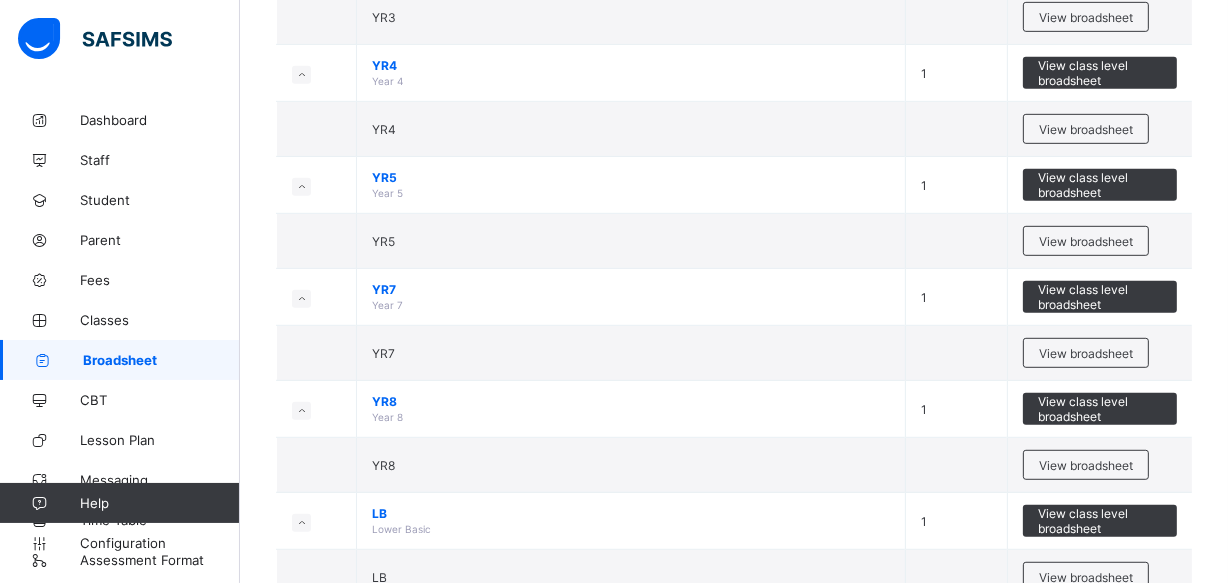 scroll, scrollTop: 1018, scrollLeft: 0, axis: vertical 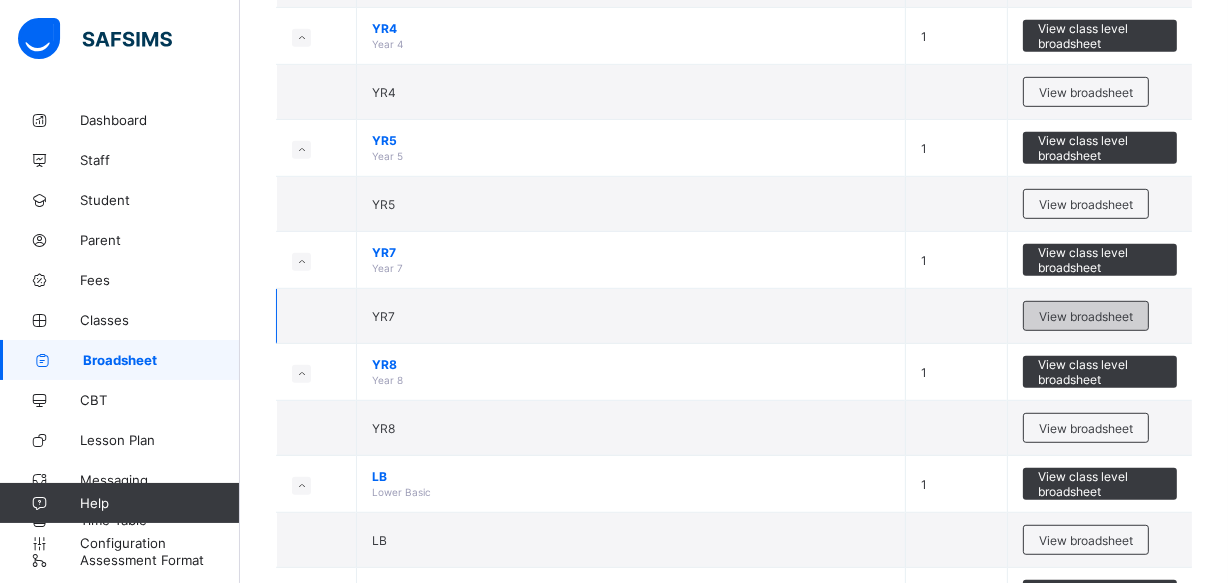 click on "View broadsheet" at bounding box center [1086, 316] 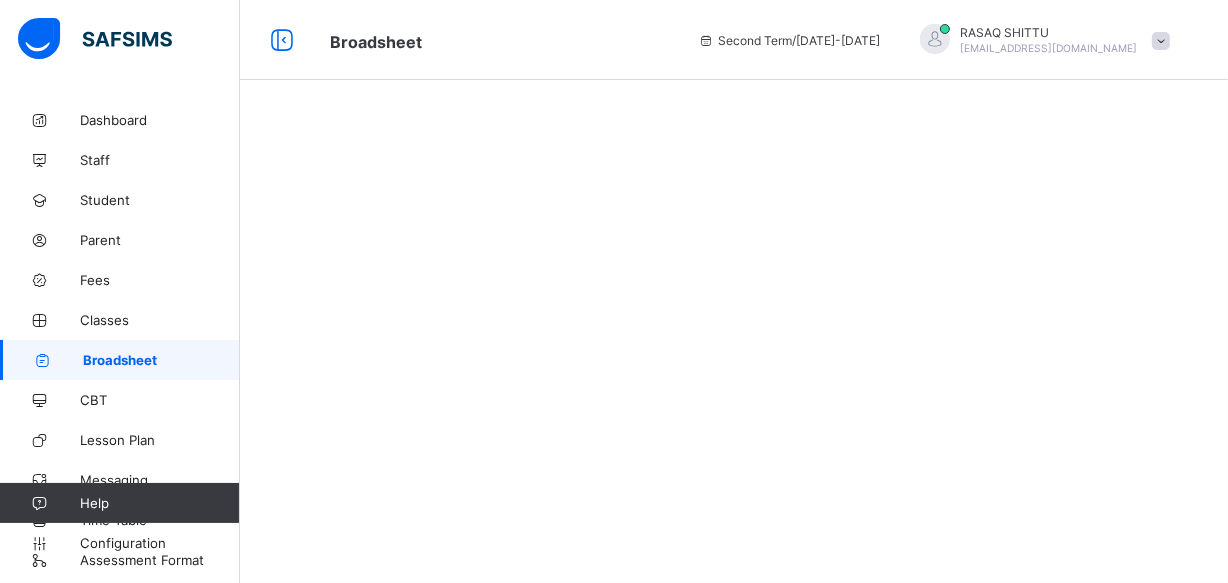 scroll, scrollTop: 0, scrollLeft: 0, axis: both 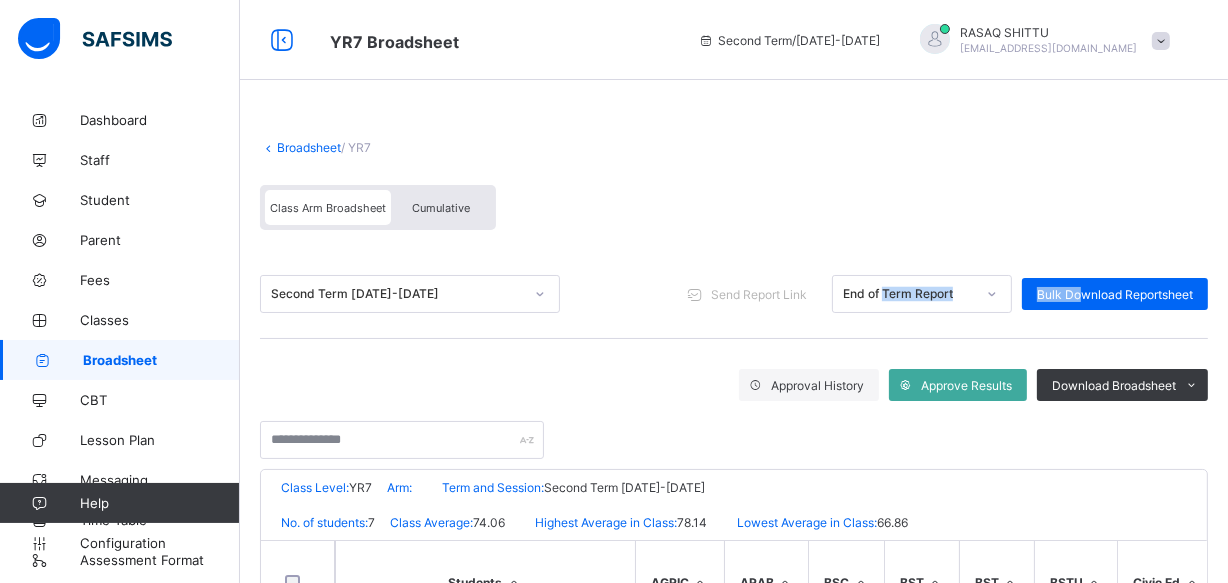 drag, startPoint x: 940, startPoint y: 320, endPoint x: 896, endPoint y: 284, distance: 56.85068 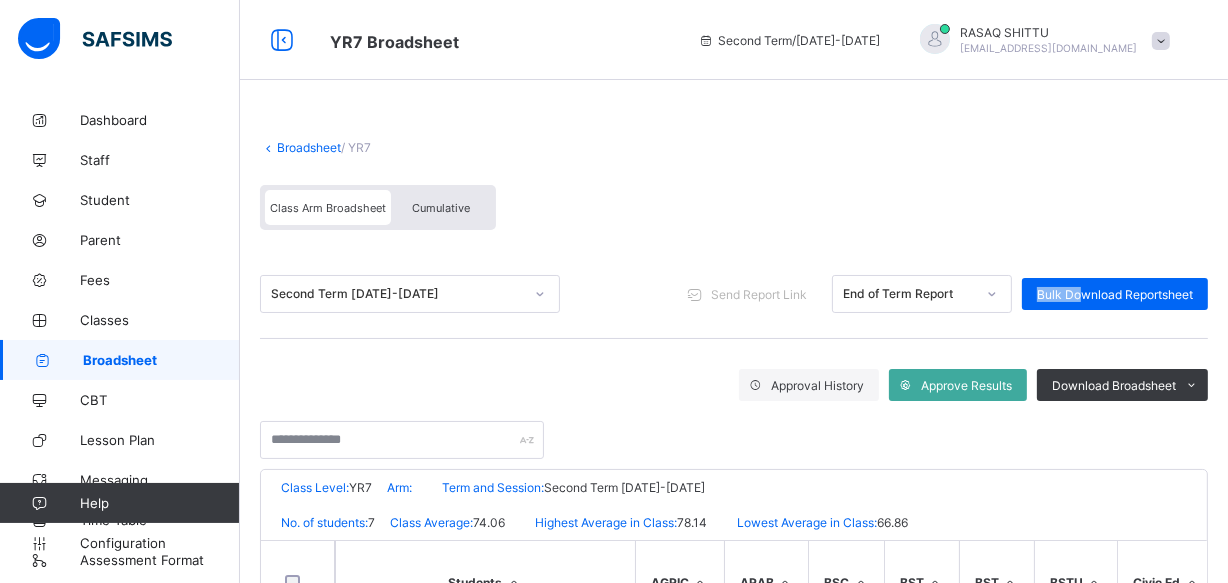 click on "Class Arm Broadsheet Cumulative" at bounding box center [734, 212] 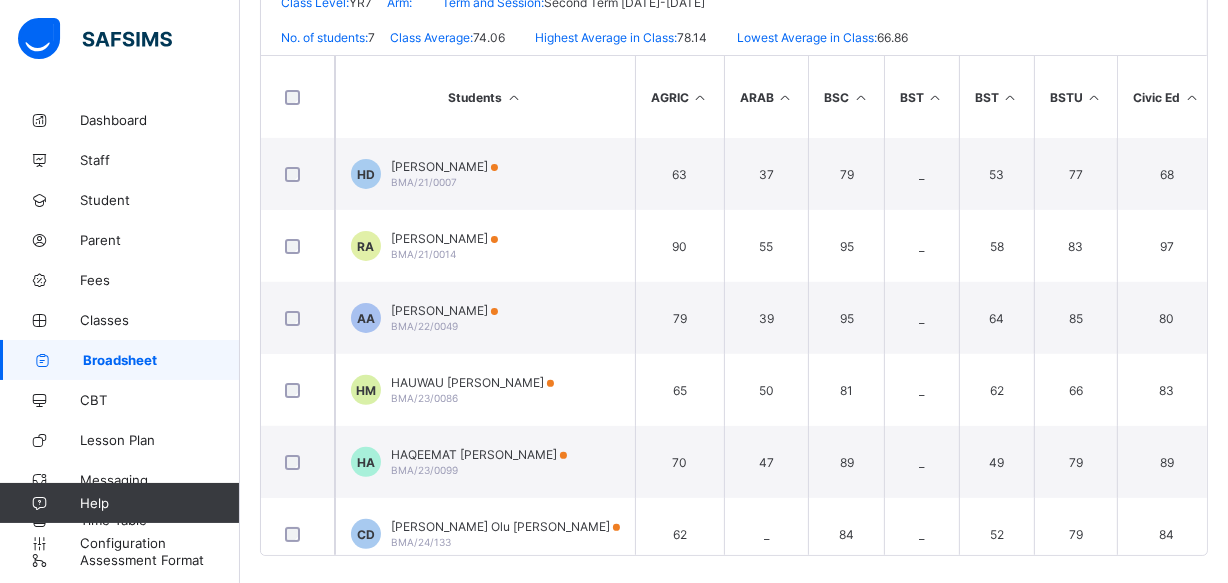 scroll, scrollTop: 496, scrollLeft: 0, axis: vertical 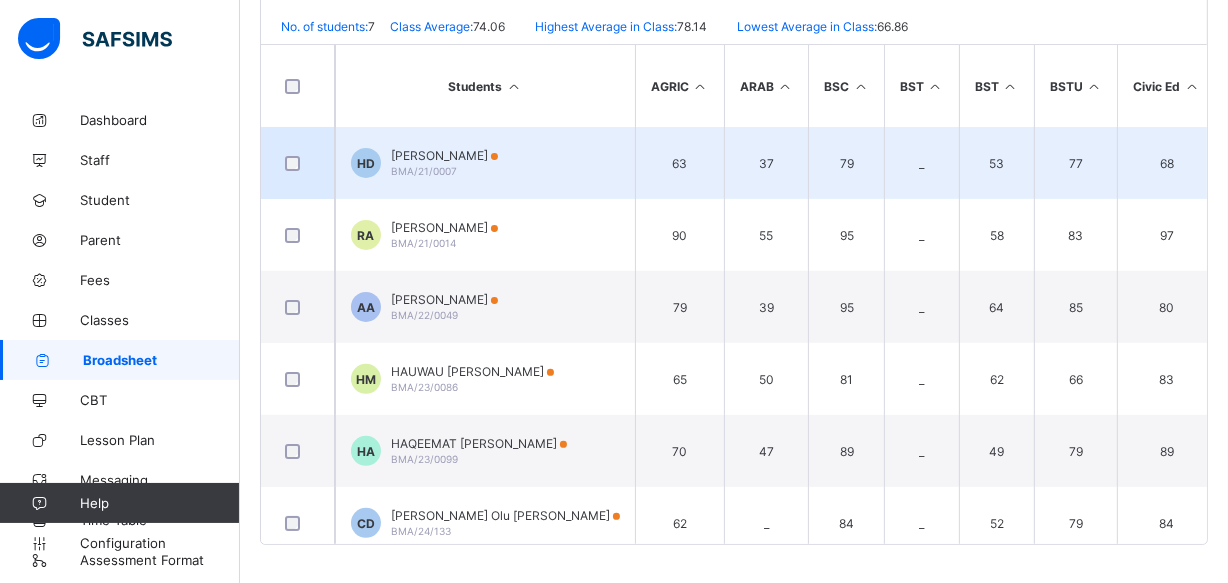 drag, startPoint x: 691, startPoint y: 180, endPoint x: 617, endPoint y: 173, distance: 74.330345 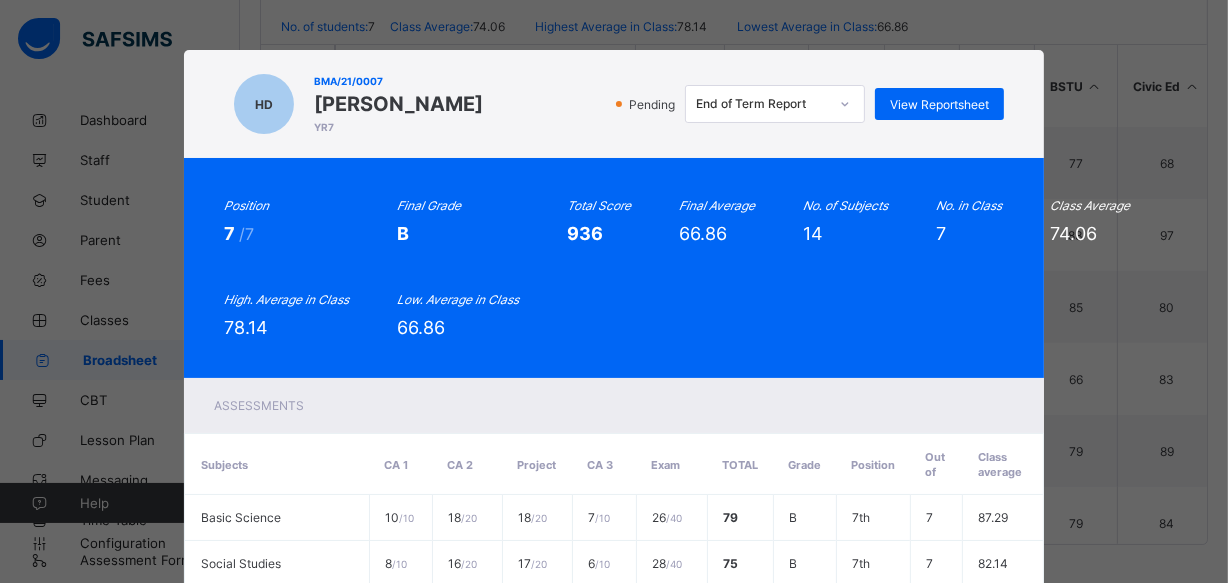 click on "HD   BMA/21/0007     Hassana  Dahiru     YR7    Pending End of Term Report View Reportsheet" at bounding box center [614, 104] 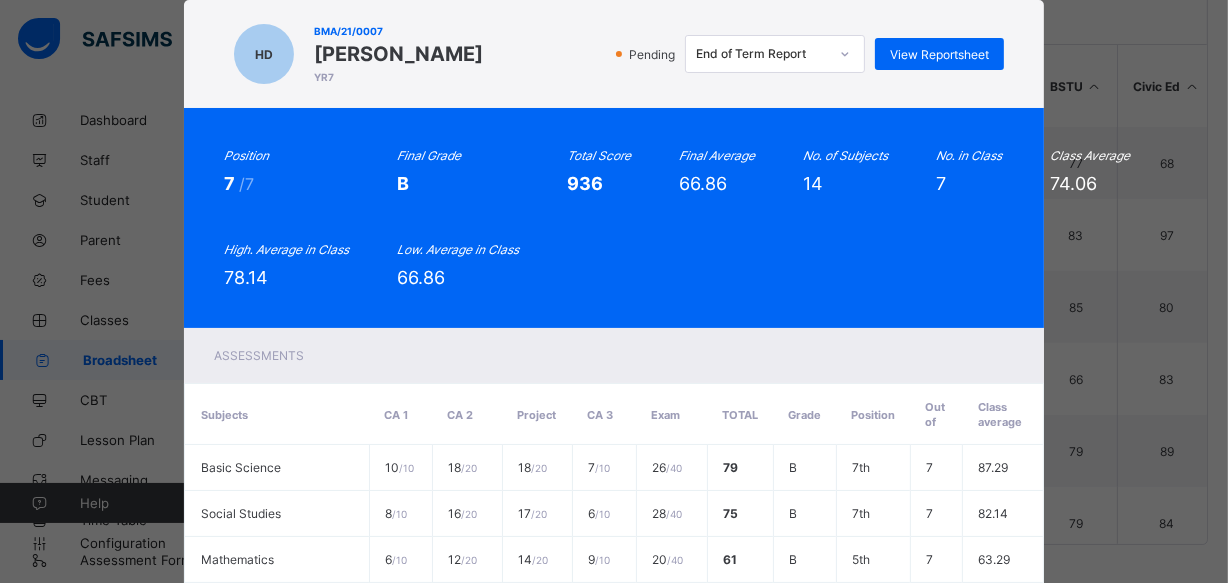 scroll, scrollTop: 0, scrollLeft: 0, axis: both 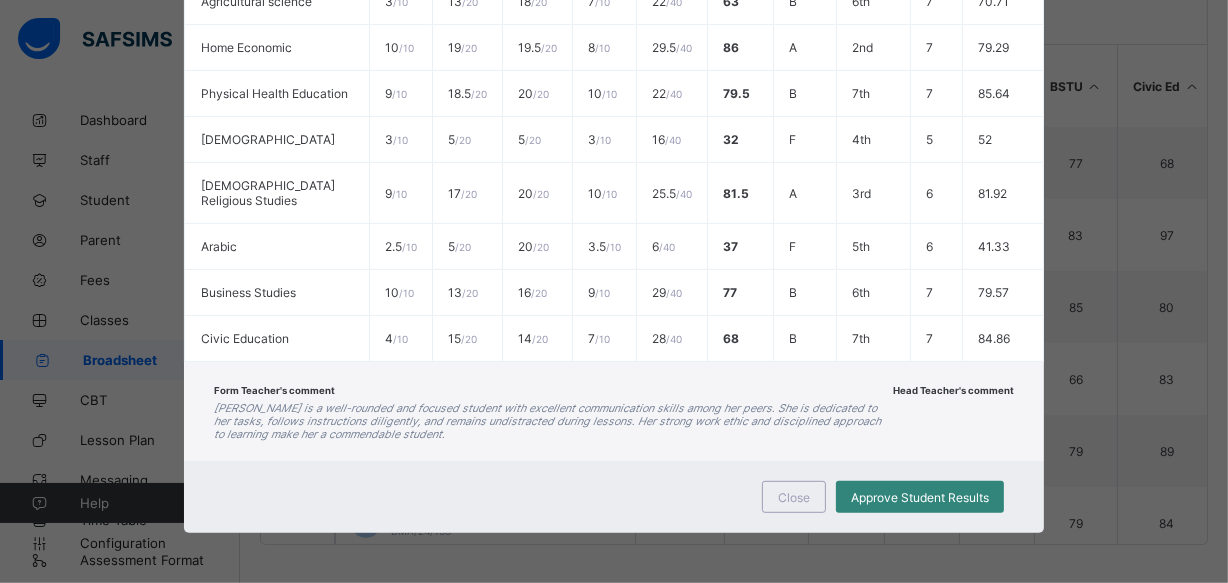click on "Approve Student Results" at bounding box center [920, 497] 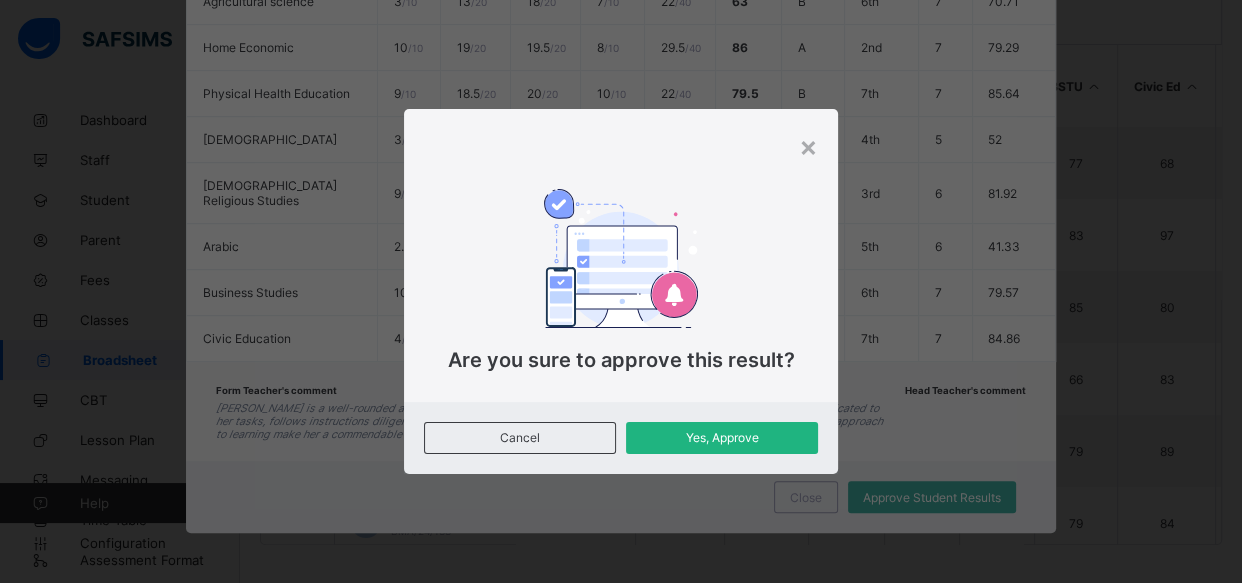 click on "Yes, Approve" at bounding box center (722, 438) 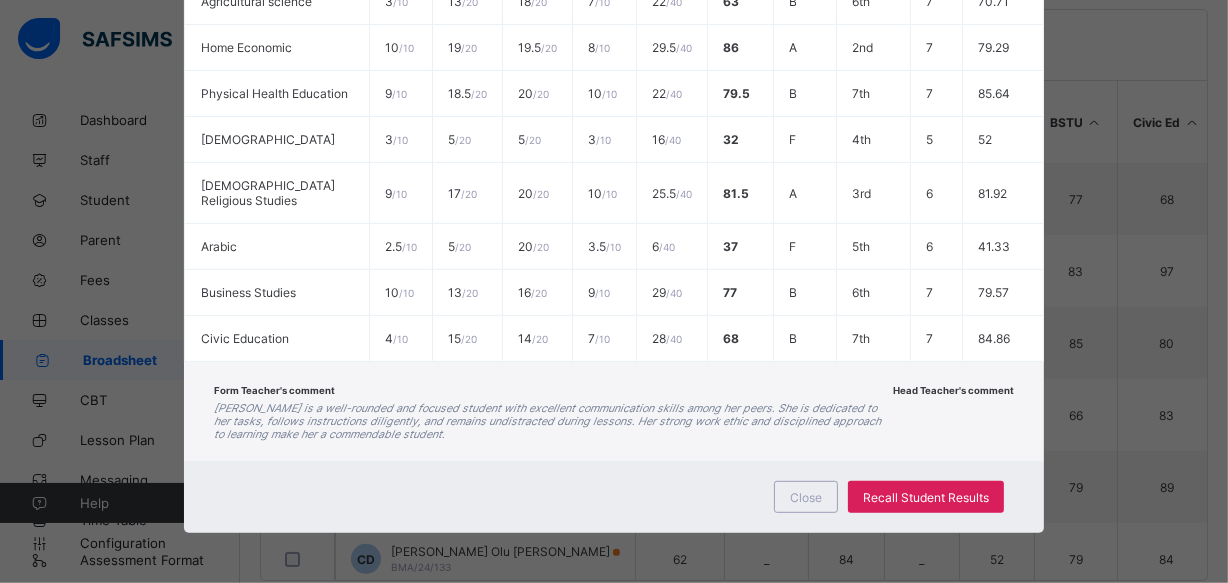 scroll, scrollTop: 423, scrollLeft: 0, axis: vertical 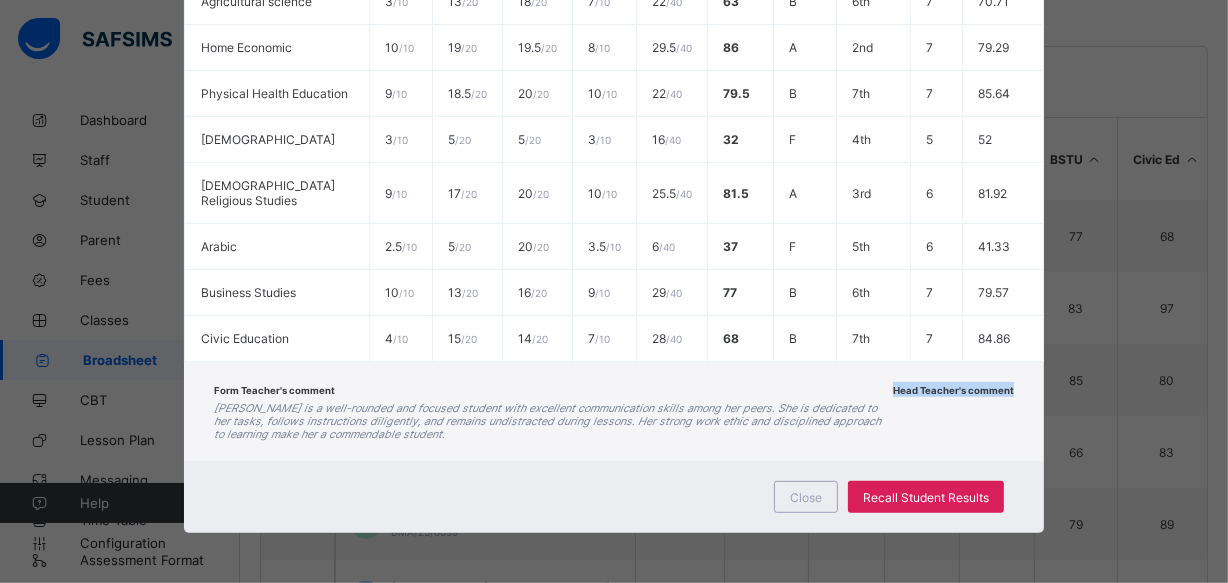 drag, startPoint x: 796, startPoint y: 445, endPoint x: 995, endPoint y: 386, distance: 207.56204 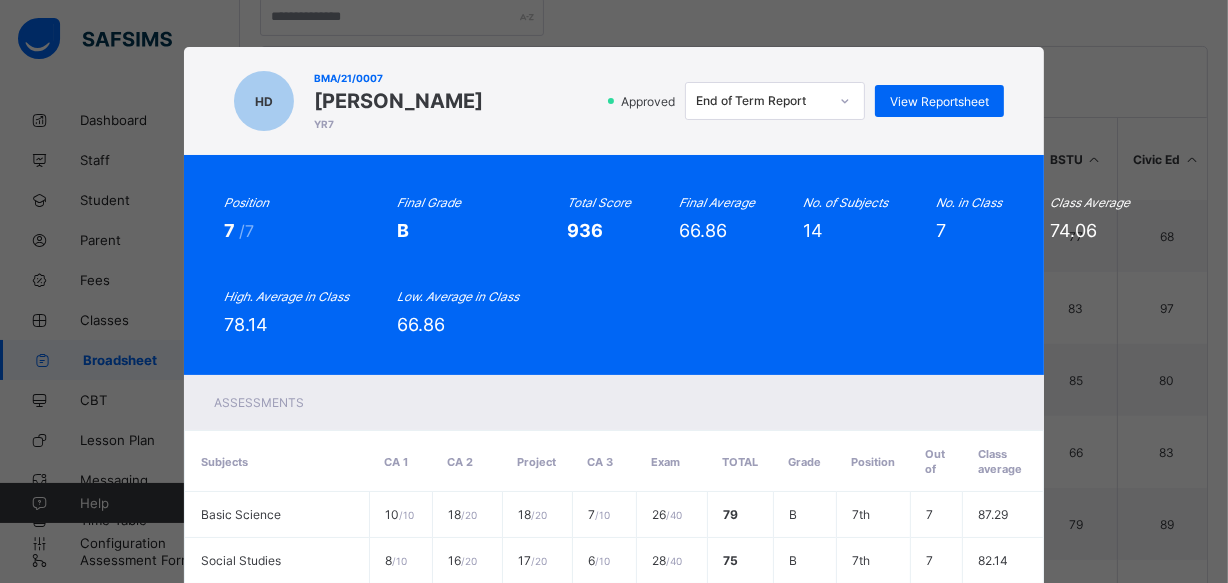 scroll, scrollTop: 0, scrollLeft: 0, axis: both 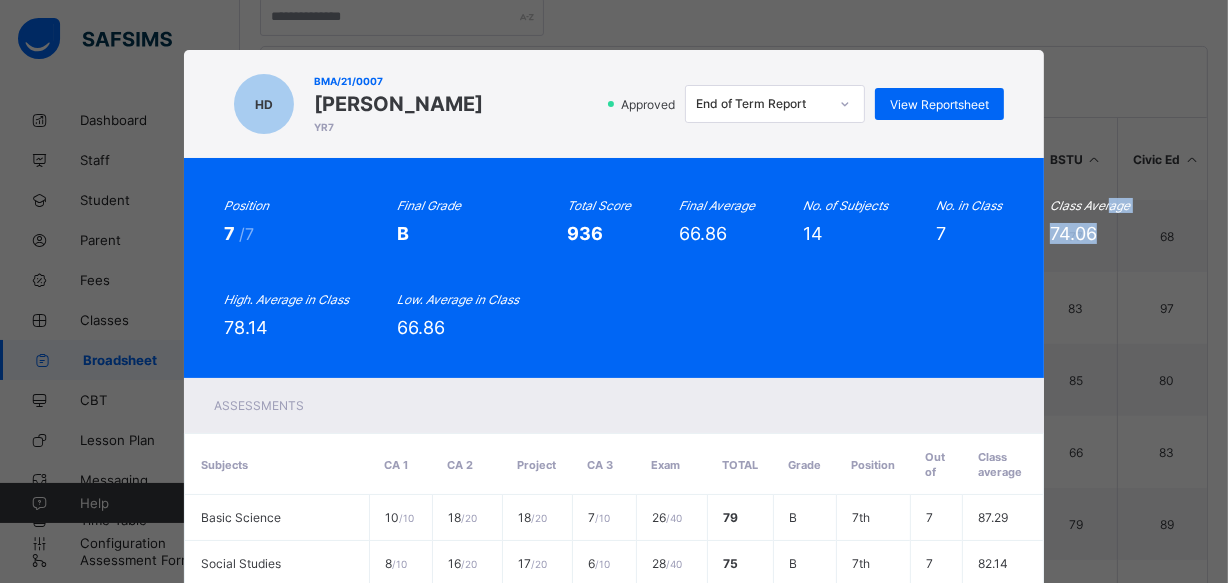drag, startPoint x: 1216, startPoint y: 278, endPoint x: 1104, endPoint y: 200, distance: 136.48444 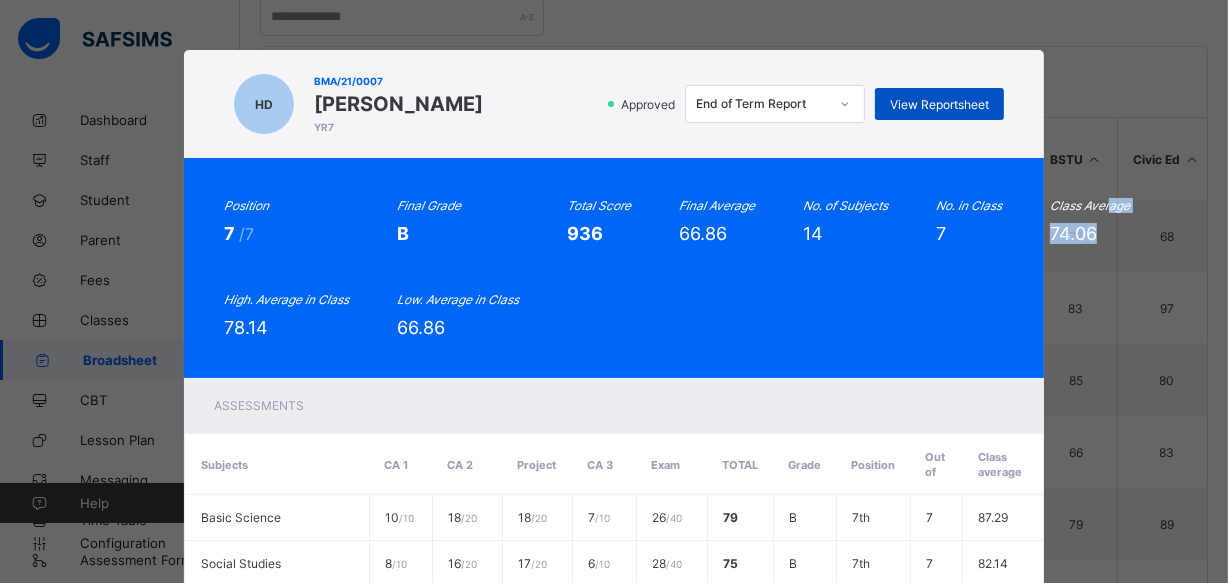 click on "View Reportsheet" at bounding box center (939, 104) 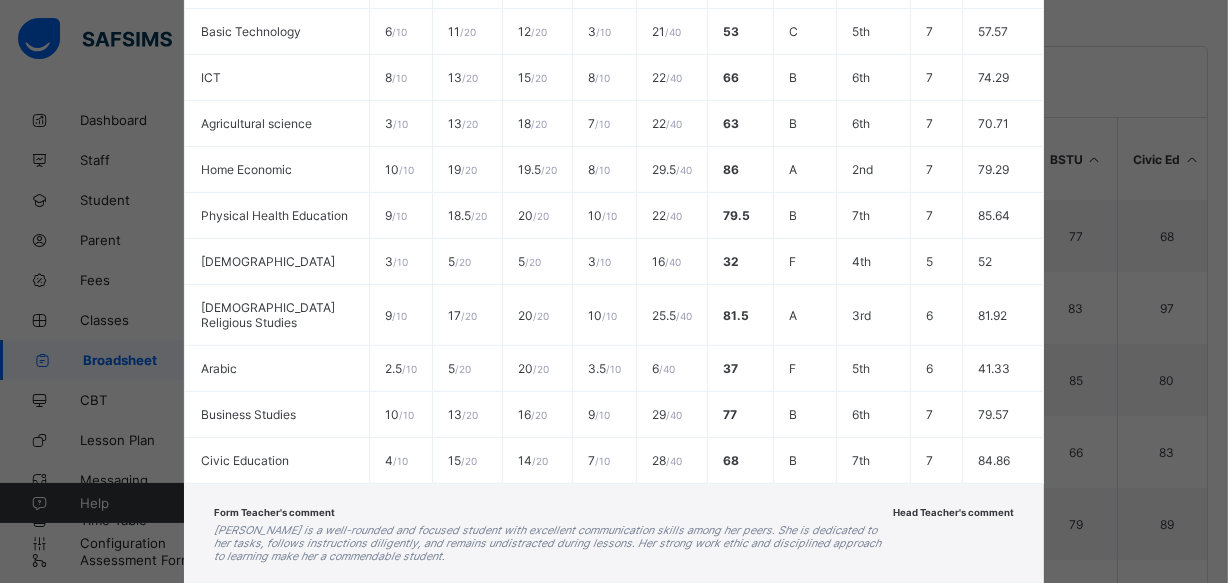 scroll, scrollTop: 800, scrollLeft: 0, axis: vertical 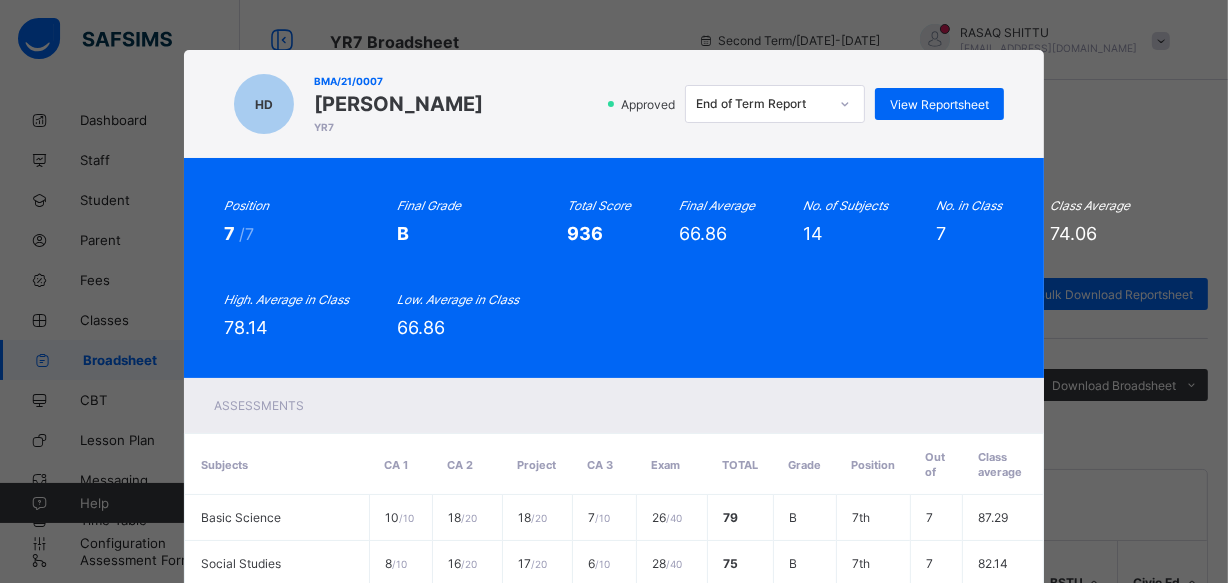 click on "HD   BMA/21/0007     Hassana  Dahiru     YR7    Approved End of Term Report View Reportsheet     Position         7       /7         Final Grade         B         Total Score         936         Final Average         66.86         No. of Subjects         14         No. in Class         7         Class Average         74.06         High. Average in Class         78.14         Low. Average in Class         66.86     Assessments     Subjects       CA 1     CA 2     Project     CA 3     Exam       Total         Grade         Position         Out of         Class average       Basic Science     10 / 10     18 / 20     18 / 20     7 / 10     26 / 40     79     B     7th     7     87.29     Social Studies     8 / 10     16 / 20     17 / 20     6 / 10     28 / 40     75     B     7th     7     82.14     Mathematics     6 / 10     12 / 20     14 / 20     9 / 10     20 / 40     61     B     5th     7     63.29     English     5 / 10     16 / 20     15 / 20     6 / 10     36 / 40     78     B     7th     7     84.86" at bounding box center (614, 291) 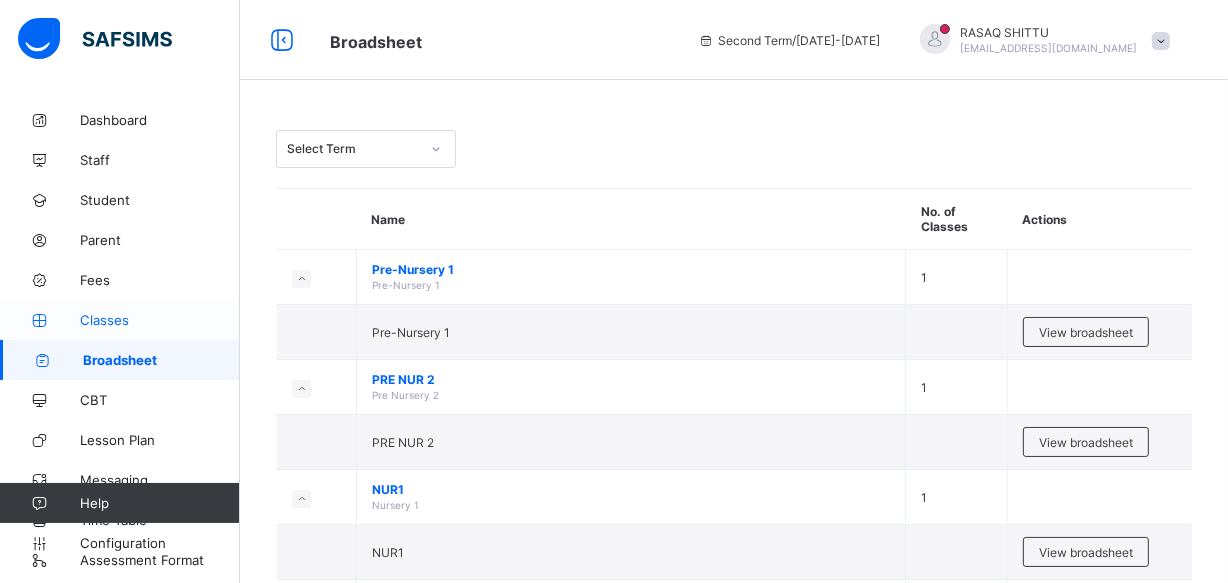 click on "Classes" at bounding box center [160, 320] 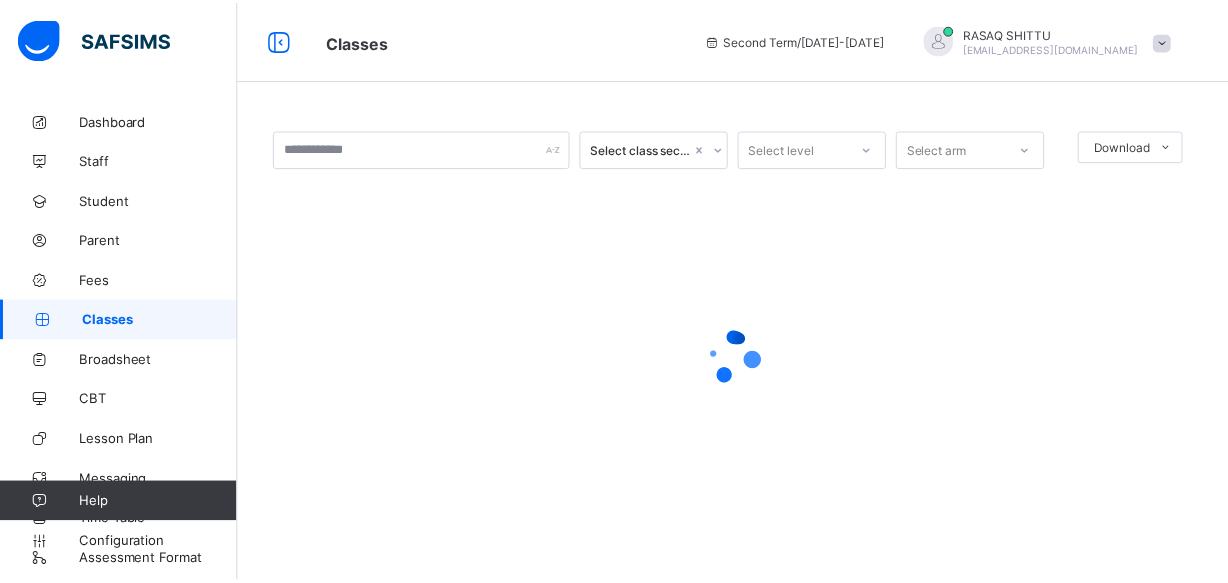 scroll, scrollTop: 0, scrollLeft: 0, axis: both 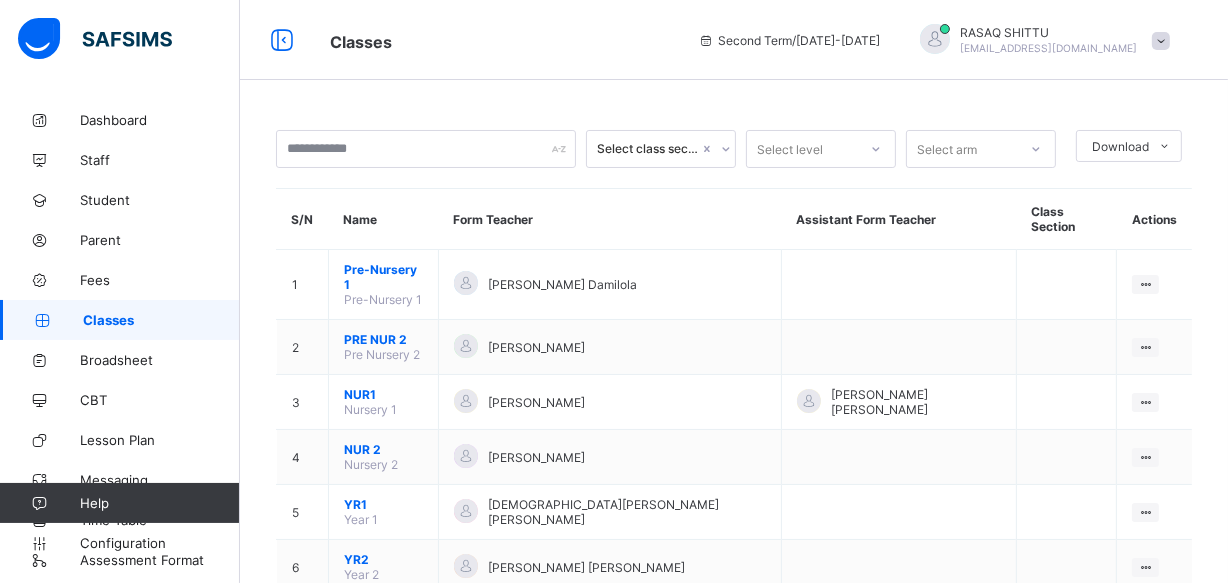 click on "Select class section Select level Select arm Download Pdf Report Excel Report S/N Name Form Teacher Assistant Form Teacher Class Section Actions 1 Pre-Nursery 1     Pre-Nursery 1 Rasheedah Ogunwande Damilola  View Class Assign form Teacher 2 PRE NUR 2     Pre Nursery 2 LENTENA AHMAD  View Class Assign form Teacher 3 NUR1     Nursery 1 AISHA JIMOH KETIMU IJEOMA ONYEBUCHI STELLA View Class Assign form Teacher 4 NUR 2     Nursery 2 CHINONSO THOMAS PEACE View Class Assign form Teacher 5 YR1     Year 1 CHINELO ANAZODO RACHAEL View Class Assign form Teacher 6 YR2     Year 2 HAMIDA SANI AHMED  View Class Assign form Teacher 7 YR3     Year 3 JAMILAH ZUBAIRU OZOZAHUWA View Class Assign form Teacher 8 YR4     Year 4 SAHEED ADETUNJI ADEKUNLE View Class Assign form Teacher 9 YR5     Year 5 GABI GAO-DEIN BOODOGAY CHIMCHETAN USMAN View Class Assign form Teacher 10 YR7     Year 7 EMI BILLY-KONHA JESSE Aminat Odeyemi Wuraola View Class Assign form Teacher 11 YR8     Year 8 MODINAT OWOYEMI ABIOLA View Class 12 LB     13 IM" at bounding box center (734, 620) 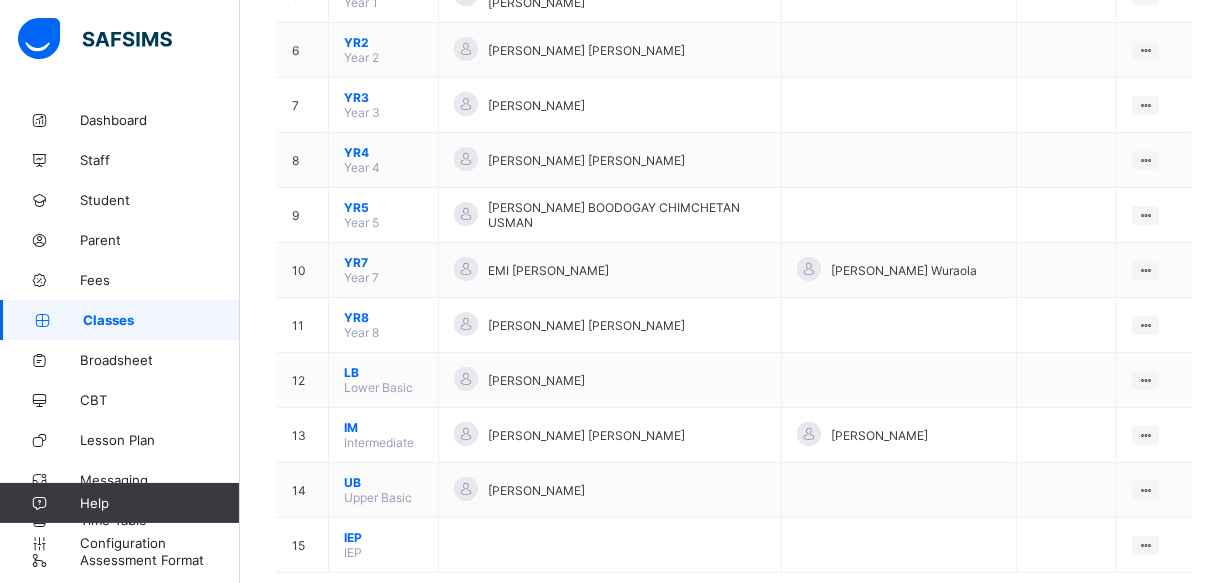 scroll, scrollTop: 540, scrollLeft: 0, axis: vertical 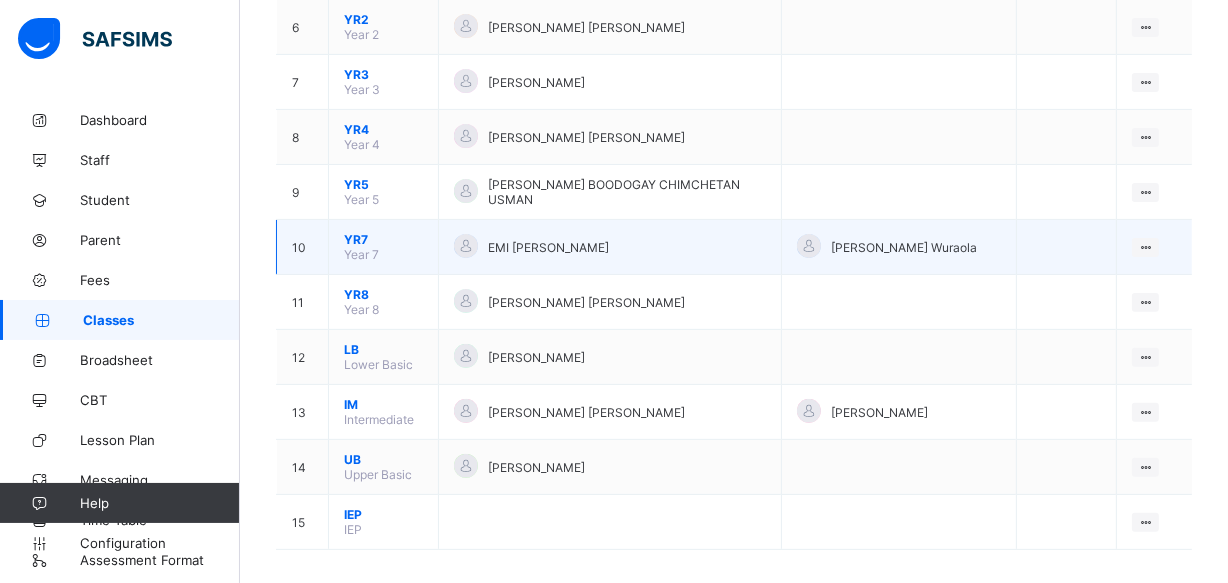 click on "YR7" at bounding box center (383, 239) 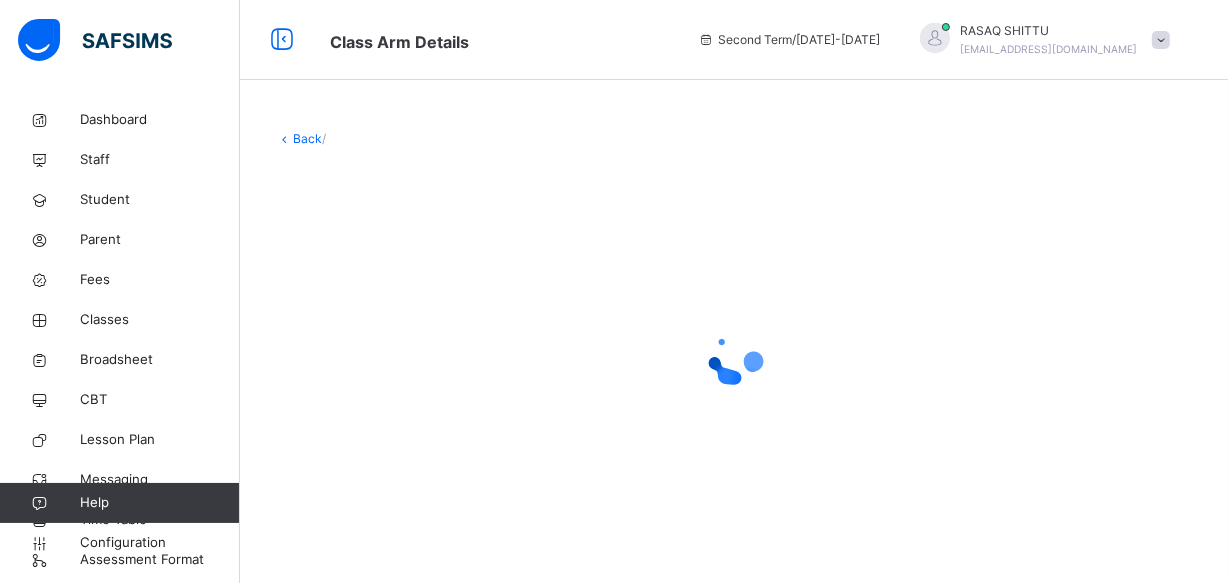 scroll, scrollTop: 0, scrollLeft: 0, axis: both 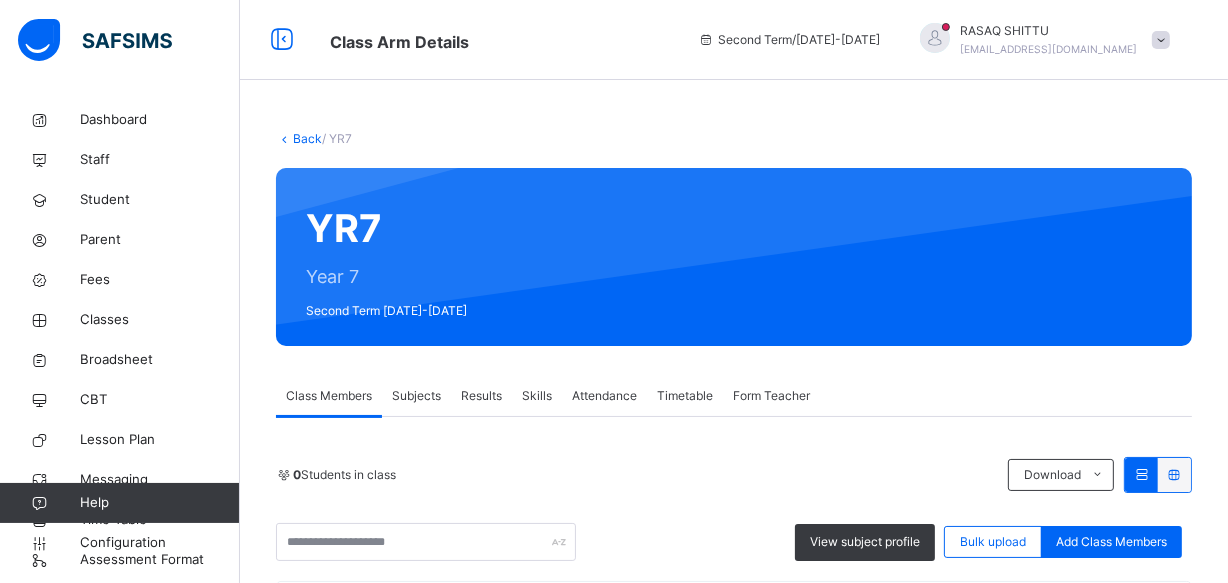 click on "Back  / YR7  YR7  Year 7 Second Term 2024-2025 Class Members Subjects Results Skills Attendance Timetable Form Teacher Class Members More Options   0  Students in class Download Pdf Report Excel Report View subject profile Bulk upload Add Class Members Brains and Minds Academy Date: 10th Jul 2025, 12:26:47 pm Class Members Class:  YR7  Total no. of Students:  0 Term:  Second Term Session:  2024-2025 S/NO Admission No. Last Name First Name Other Name 1 BMA/22/0049 Alkali Abubakar 2 BMA/24/133 Dominic Christabel Olu 3 BMA/24/150 Opuama David  Eguonoroghene 4 BMA/23/0099 ADAMS HAQEEMAT AVOSUAHI 5 BMA/21/0007 Dahiru Hassana 6 BMA/23/0086 MUHAMMAD HAUWAU BAPPA 7 BMA/21/0014 Abdullahi Rofiya Students Actions Abubakar  Alkali BMA/22/0049 View Profile Remove from Class Transfer Student Christabel Olu Dominic BMA/24/133 View Profile Remove from Class Transfer Student David  Eguonoroghene Opuama BMA/24/150 View Profile Remove from Class Transfer Student Haqeemat Avosuahi Adams BMA/23/0099 View Profile Remove from Class" at bounding box center (734, 667) 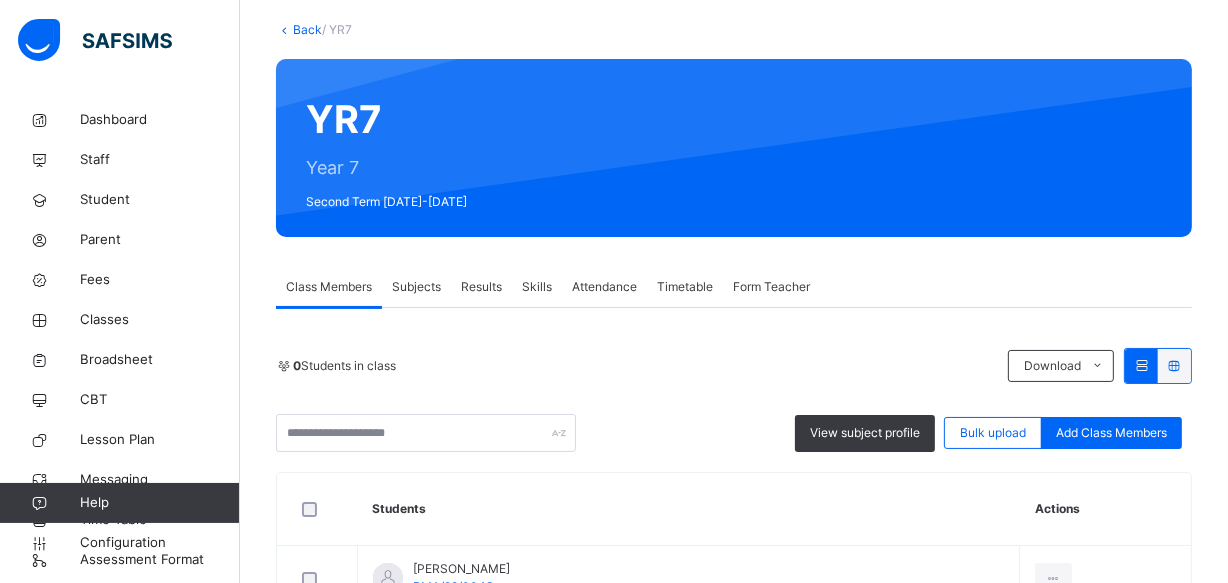 scroll, scrollTop: 145, scrollLeft: 0, axis: vertical 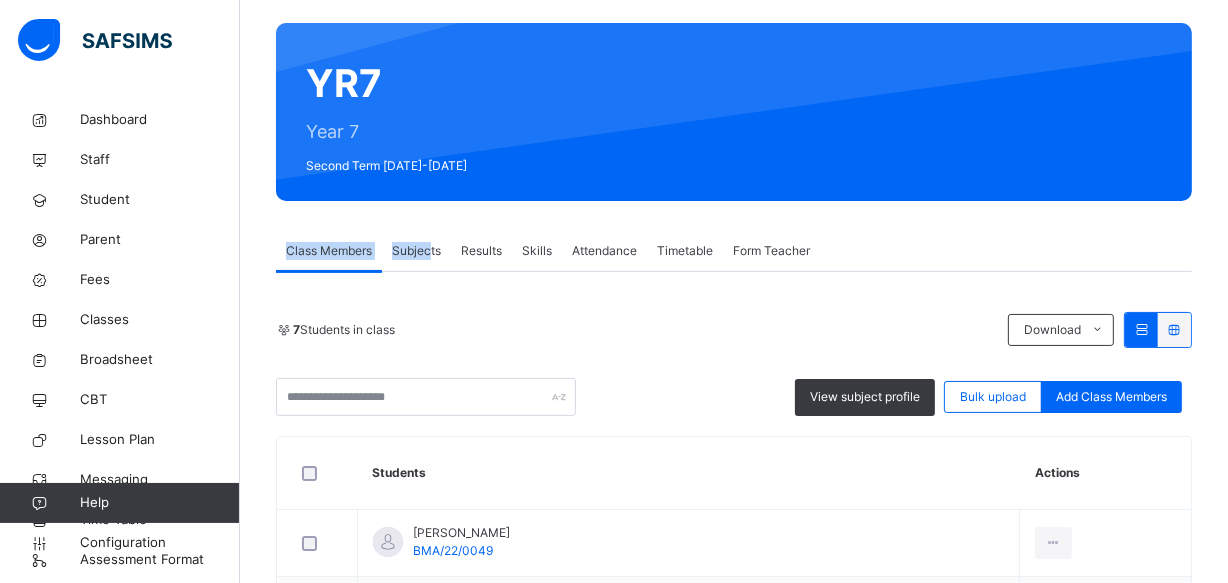 drag, startPoint x: 256, startPoint y: 206, endPoint x: 429, endPoint y: 259, distance: 180.93645 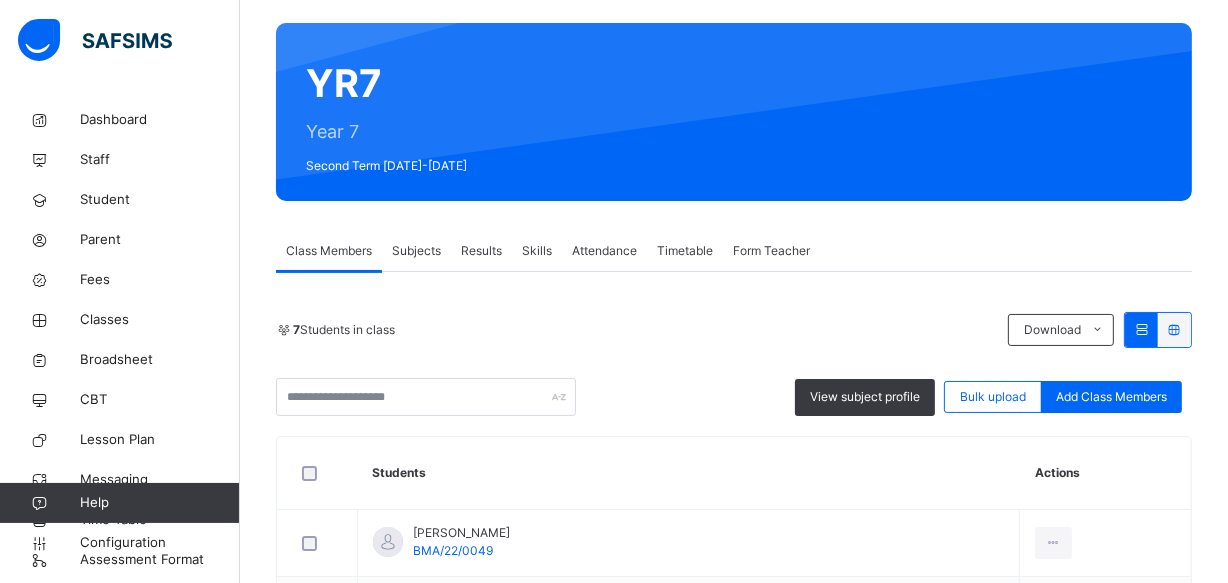click on "Results" at bounding box center [481, 251] 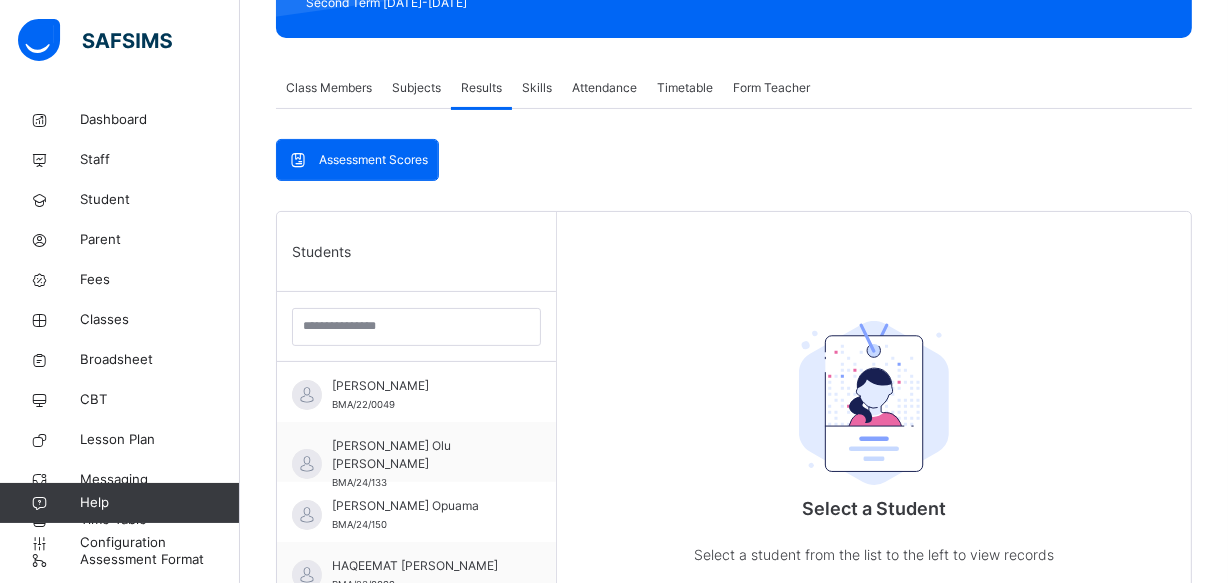 scroll, scrollTop: 327, scrollLeft: 0, axis: vertical 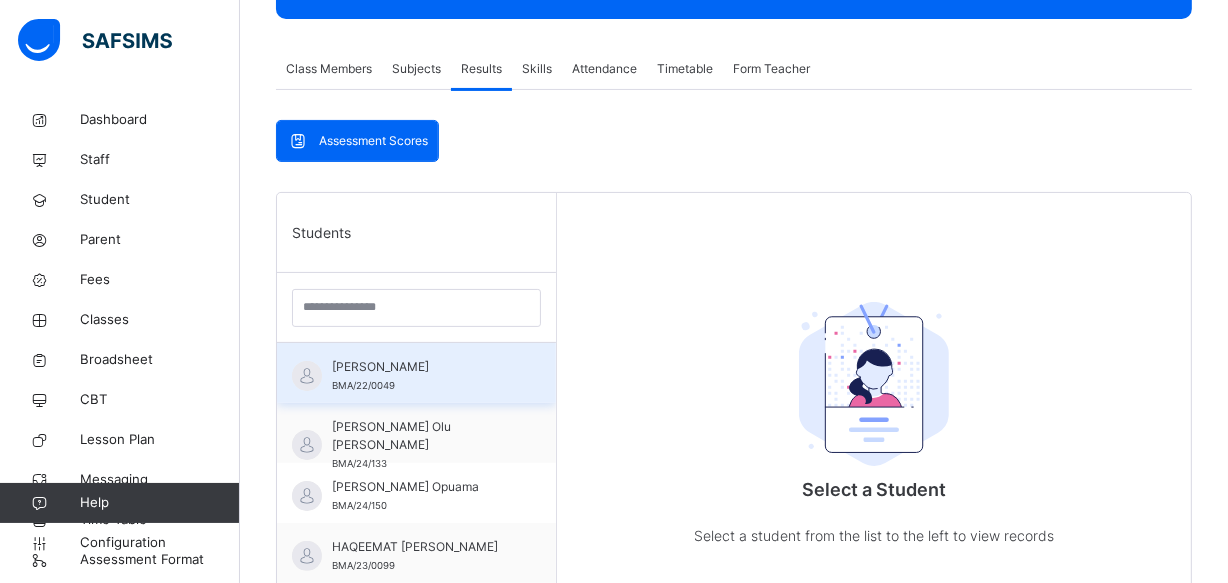 click on "Abubakar  Alkali" at bounding box center [421, 367] 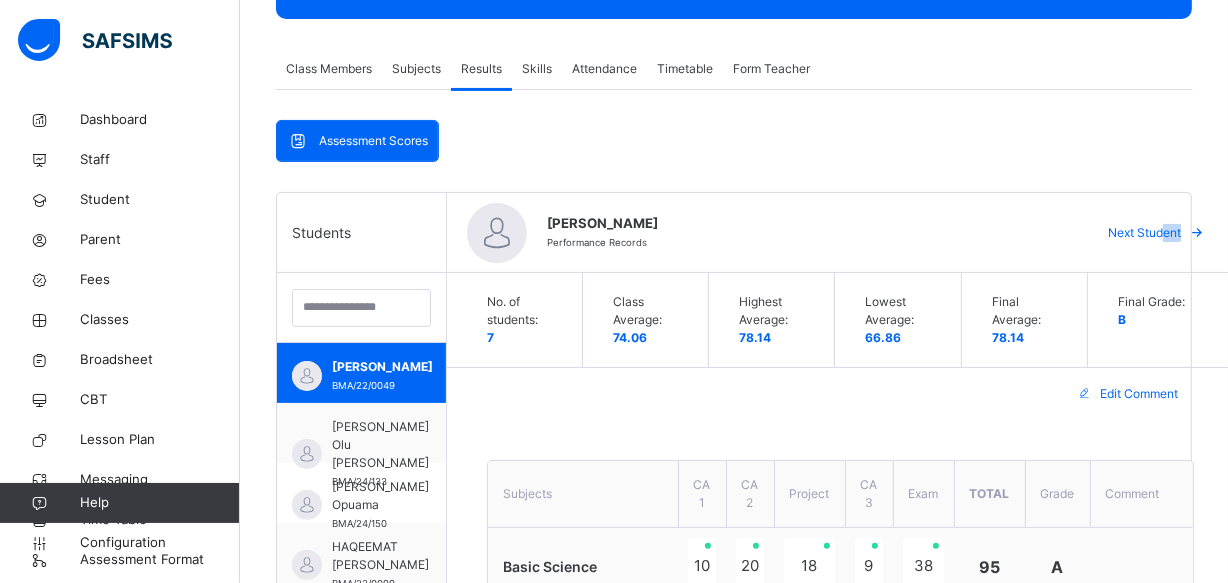 drag, startPoint x: 1172, startPoint y: 263, endPoint x: 1130, endPoint y: 244, distance: 46.09772 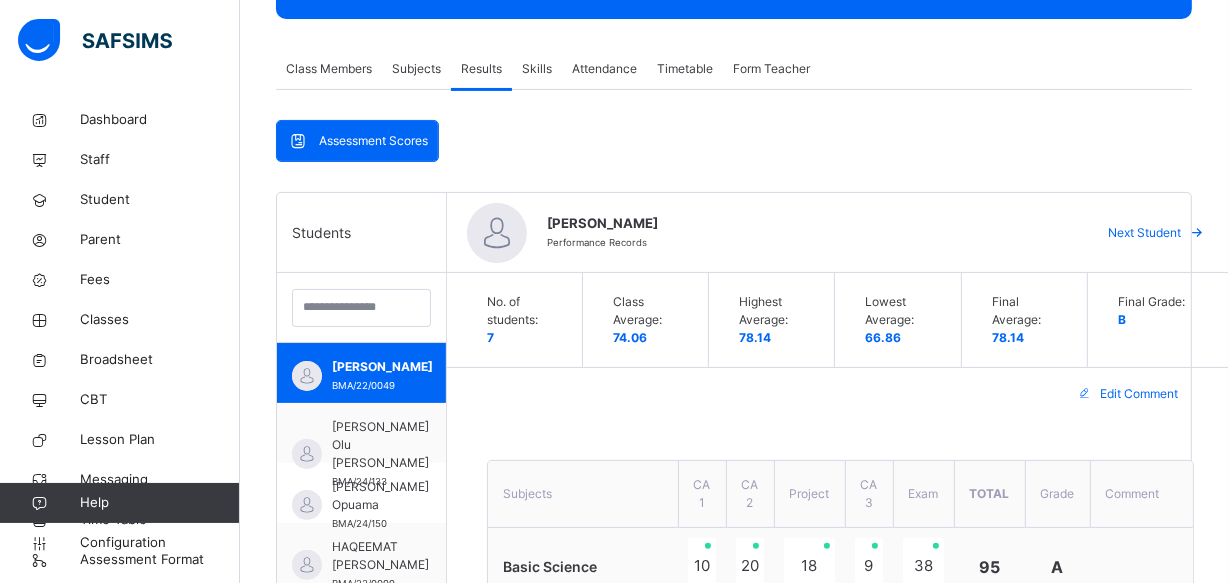 click on "Assessment Scores Assessment Scores Students Abubakar  Alkali BMA/22/0049 Christabel Olu Dominic BMA/24/133 David  Eguonoroghene Opuama BMA/24/150 HAQEEMAT AVOSUAHI ADAMS BMA/23/0099 Hassana  Dahiru BMA/21/0007 HAUWAU BAPPA MUHAMMAD BMA/23/0086 Rofiya  Abdullahi BMA/21/0014 Abubakar  Alkali Performance Records Next Student   No. of students:   7   Class Average:   74.06   Highest Average:   78.14   Lowest Average:   66.86   Final Average:   78.14   Final Grade:   B Edit Comment Subjects CA 1 CA 2 Project CA 3 Exam Total Grade Comment Basic Science 10 20 18 9 38 95 A Social Studies 8 13 19 8 37 85 A Mathematics 6 11 14 10 29 70 B Abubakar excels in exams and CA 3. Continue to focus on project work and CA 2 to further improve overall Math performance. Well done! English 6 16 17 8 38 85 A Basic Technology 7 14 15 4 24 64 B ICT 8 15 16 9 38 86 A Agricultural science 7 13 18 10 31 79 B Home Economic 10 17 18.5 9 31.5 86 A Physical Health Education 8 17 20 10 31.5 86.5 A Qur'an 8 14 9 8 28 67 B 9 17.5 20 10 30 86.5" at bounding box center (734, 1229) 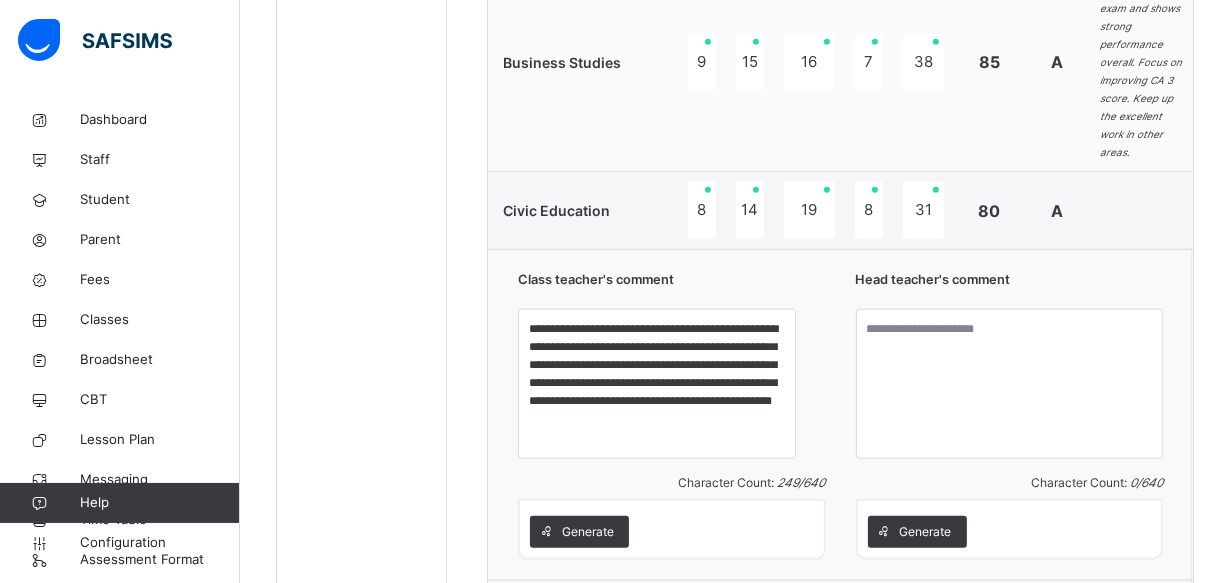 scroll, scrollTop: 1963, scrollLeft: 0, axis: vertical 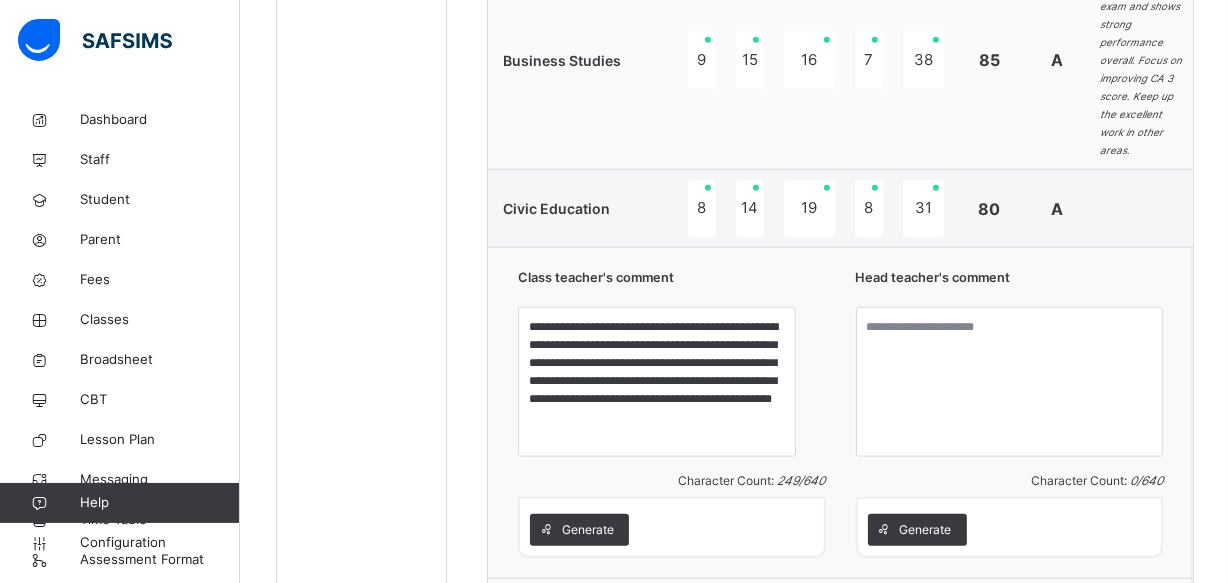 click on "80" at bounding box center [989, 209] 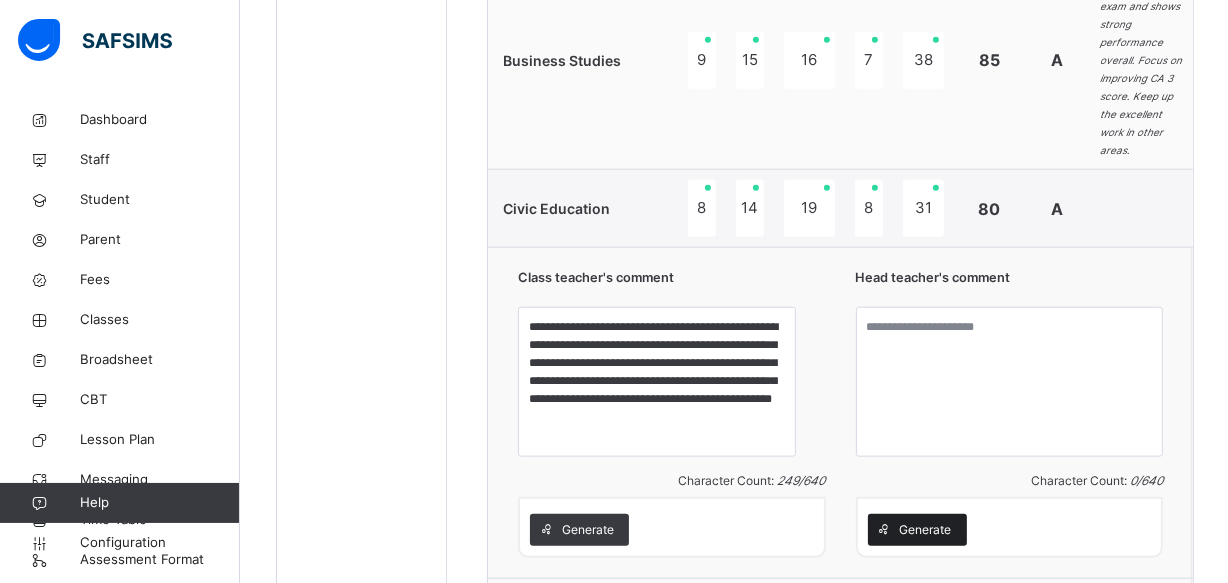 click on "Generate" at bounding box center (926, 530) 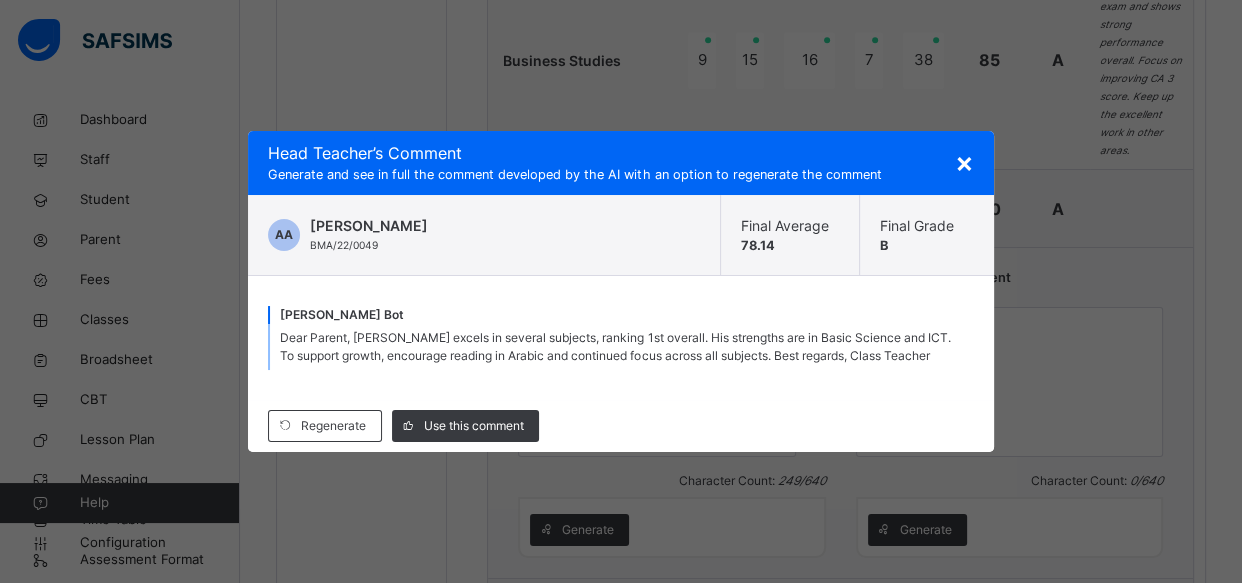 click on "Dear Parent,
Abubakar excels in several subjects, ranking 1st overall. His strengths are in Basic Science and ICT. To support growth, encourage reading in Arabic and continued focus across all subjects.
Best regards,
Class Teacher" at bounding box center [615, 346] 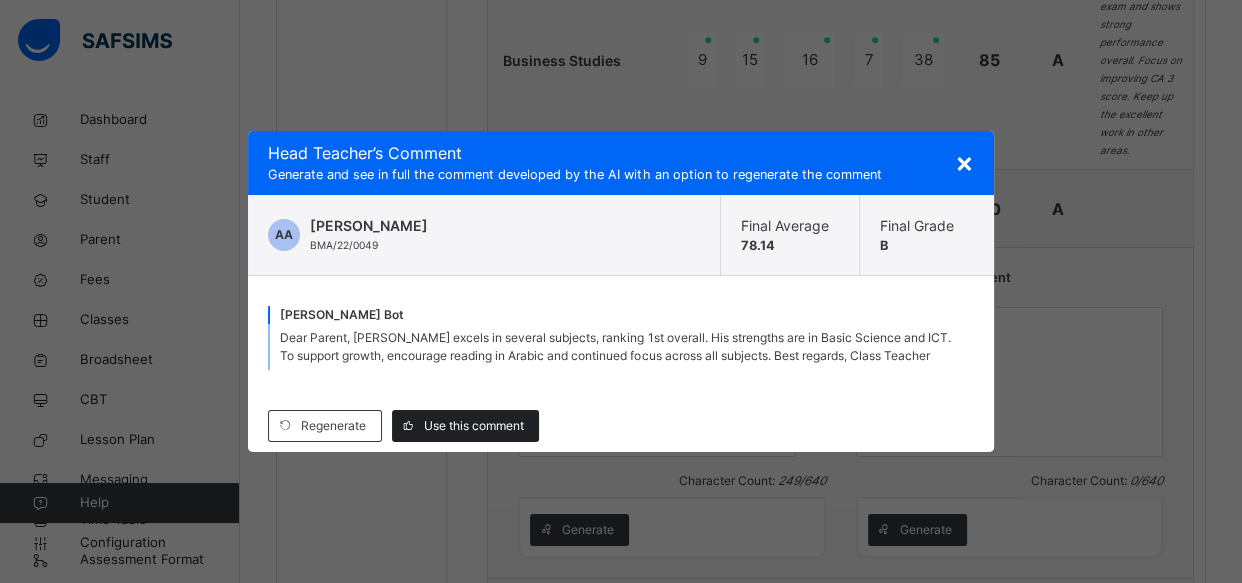 click on "Use this comment" at bounding box center (474, 426) 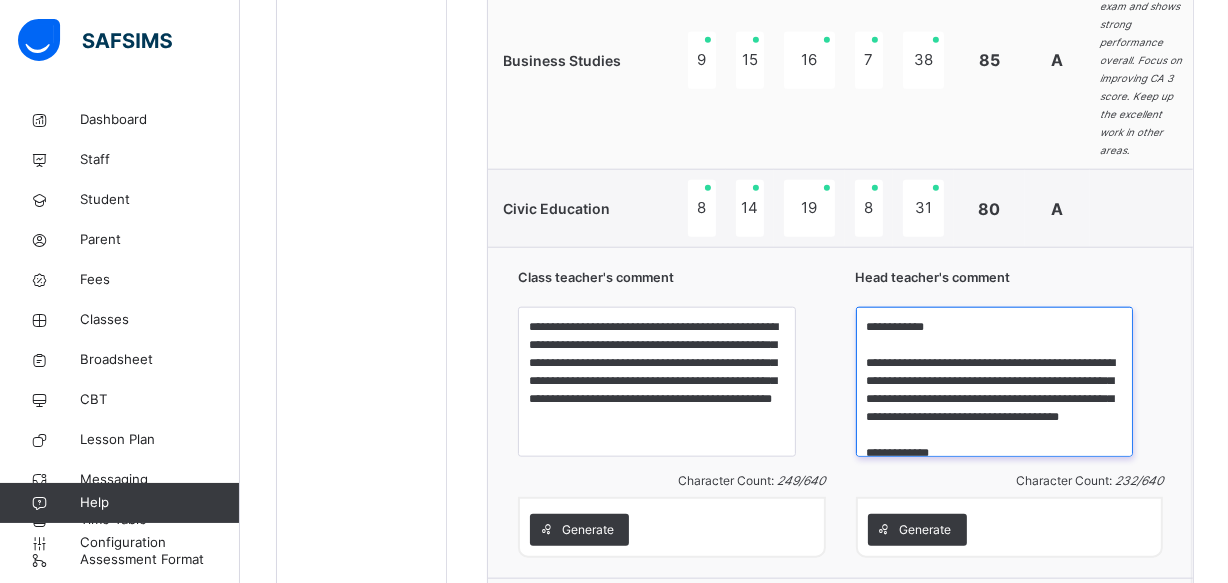 click on "**********" at bounding box center (995, 382) 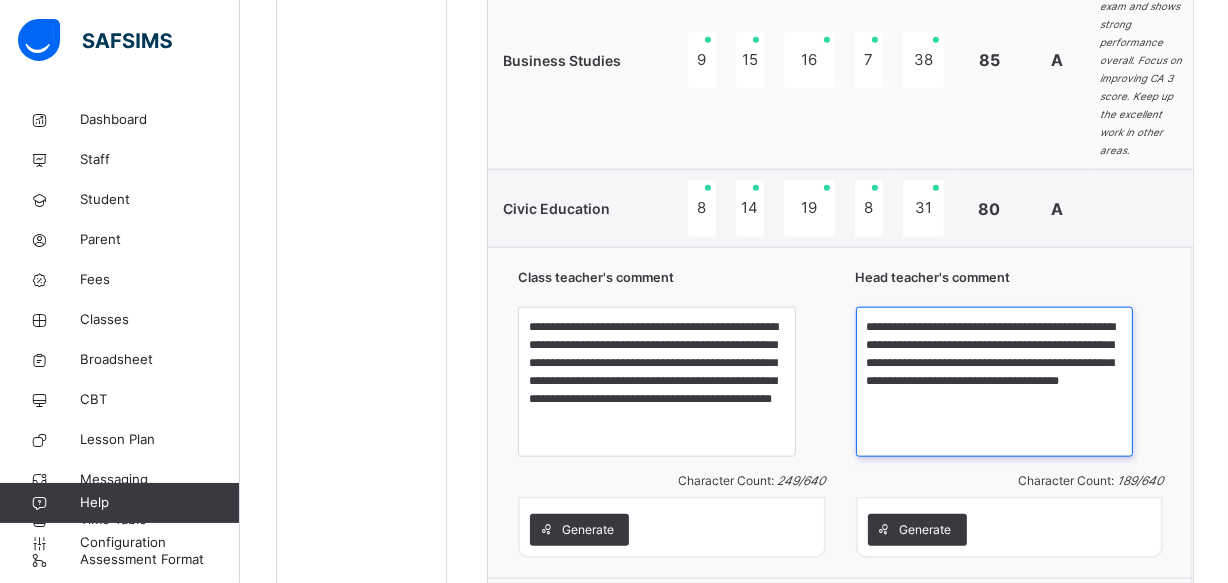 type on "**********" 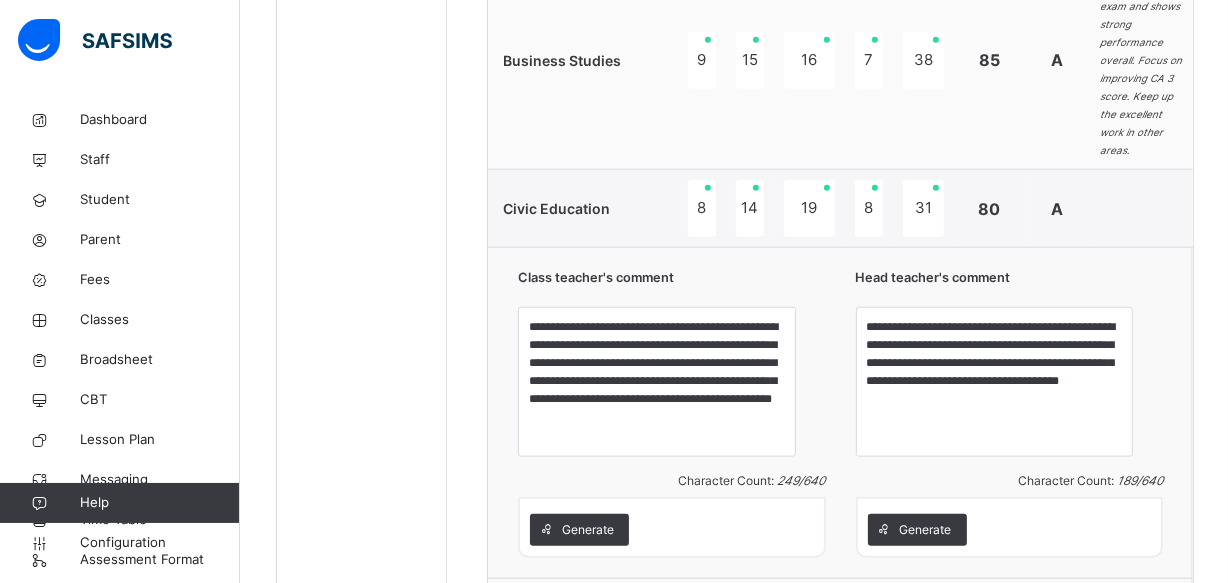 click on "Save Comment" at bounding box center (1105, 615) 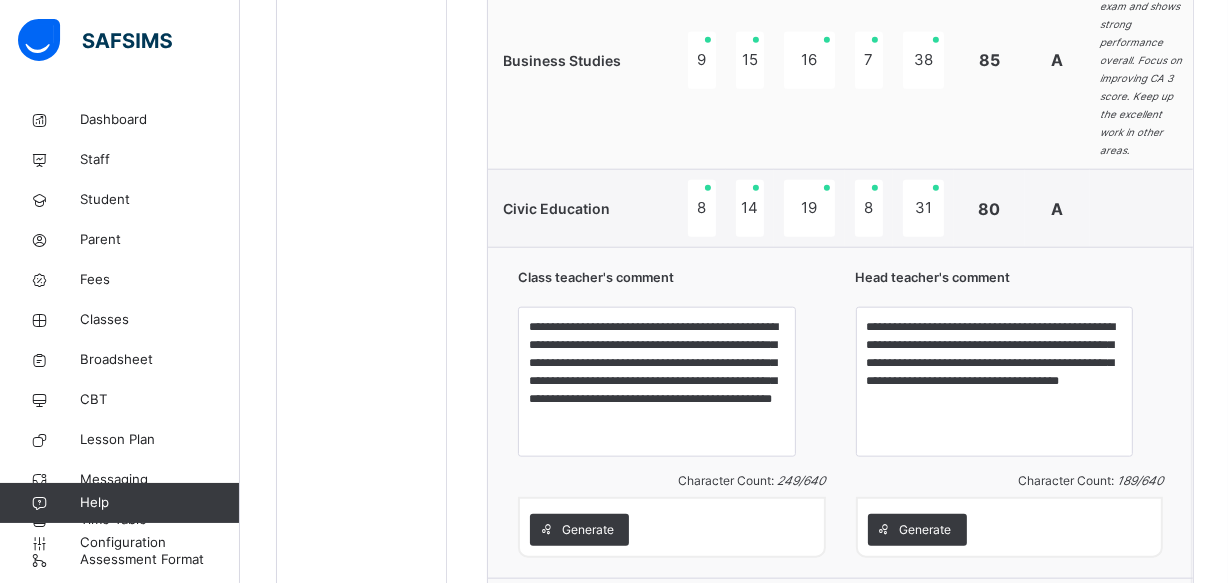 click on "Save Comment" at bounding box center (1105, 615) 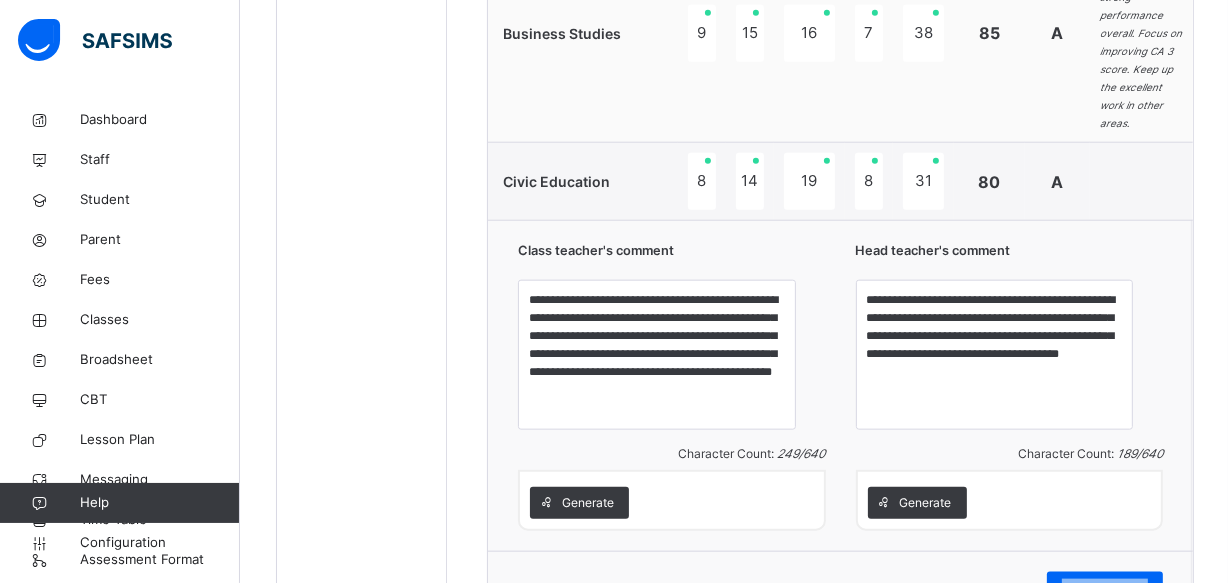 drag, startPoint x: 864, startPoint y: 546, endPoint x: 1057, endPoint y: 566, distance: 194.03351 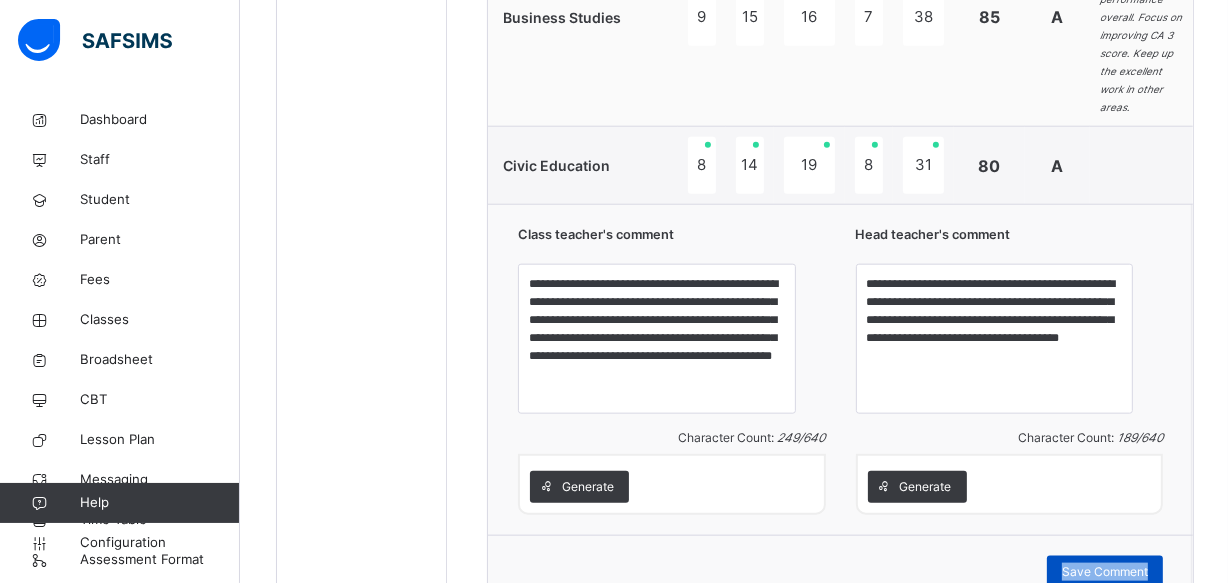 click on "Save Comment" at bounding box center (1105, 572) 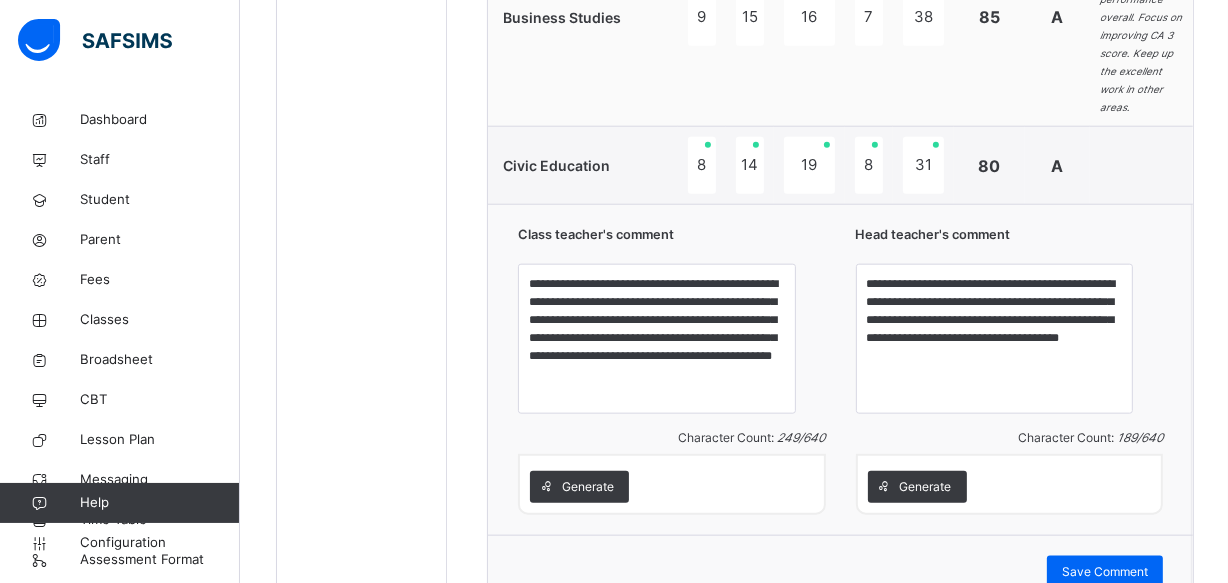 drag, startPoint x: 822, startPoint y: 530, endPoint x: 788, endPoint y: 519, distance: 35.735138 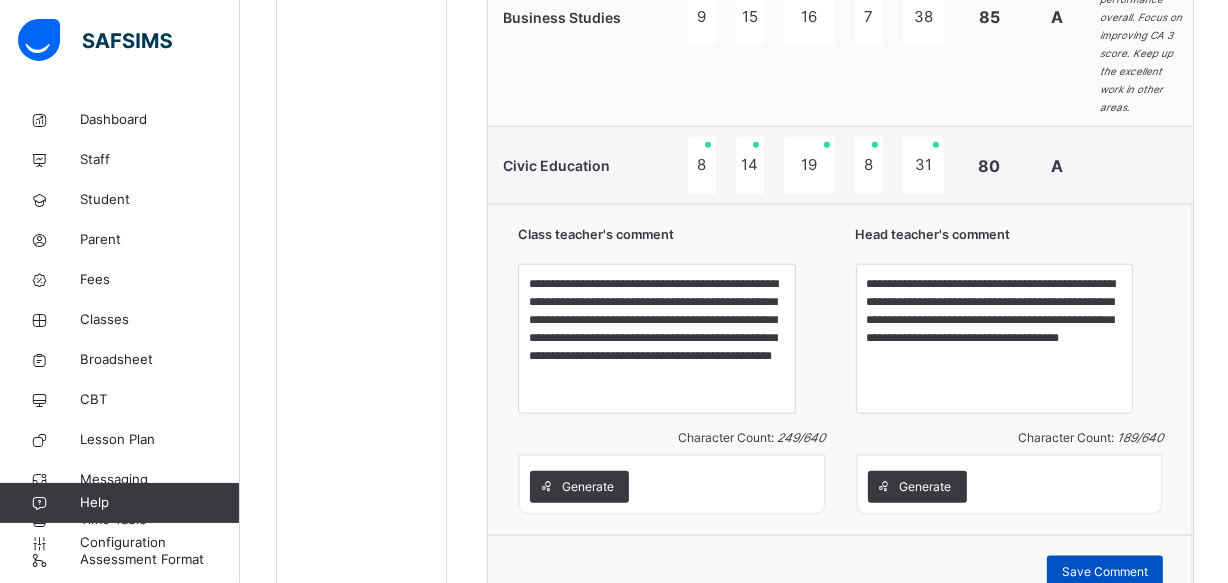 click on "Save Comment" at bounding box center [1105, 572] 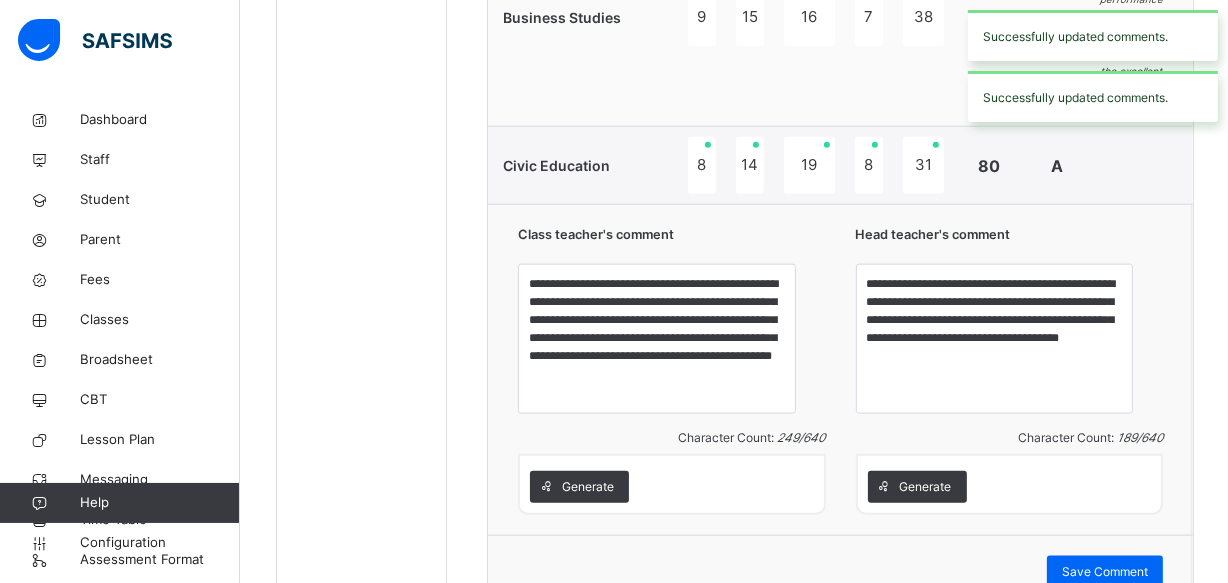 drag, startPoint x: 1080, startPoint y: 525, endPoint x: 842, endPoint y: 508, distance: 238.60637 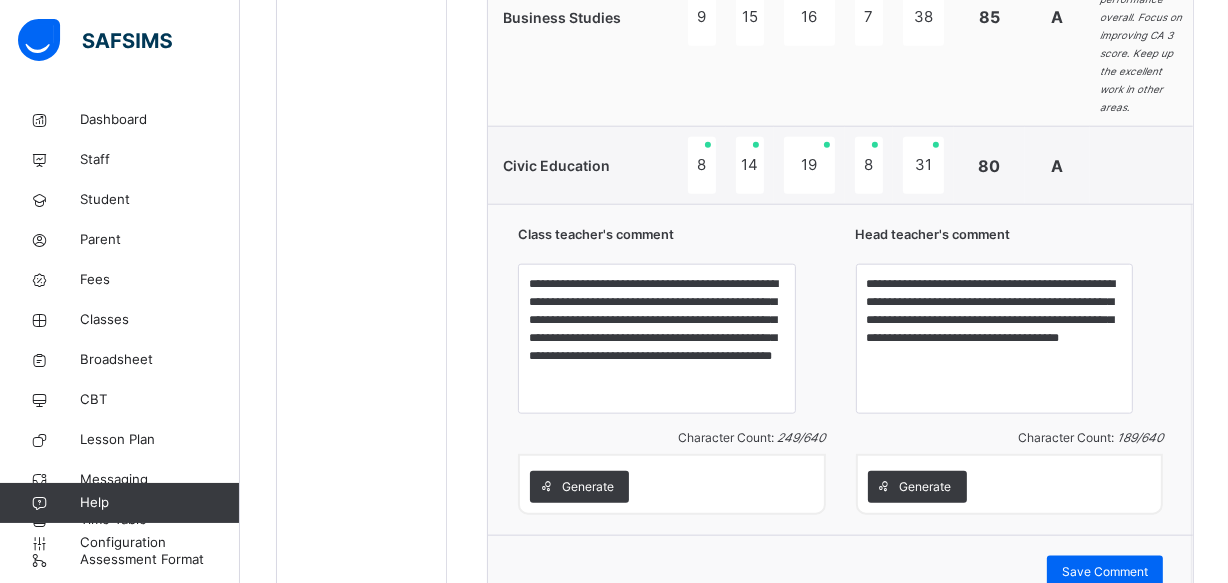 click on "Students Abubakar  Alkali BMA/22/0049 Christabel Olu Dominic BMA/24/133 David  Eguonoroghene Opuama BMA/24/150 HAQEEMAT AVOSUAHI ADAMS BMA/23/0099 Hassana  Dahiru BMA/21/0007 HAUWAU BAPPA MUHAMMAD BMA/23/0086 Rofiya  Abdullahi BMA/21/0014" at bounding box center [362, -419] 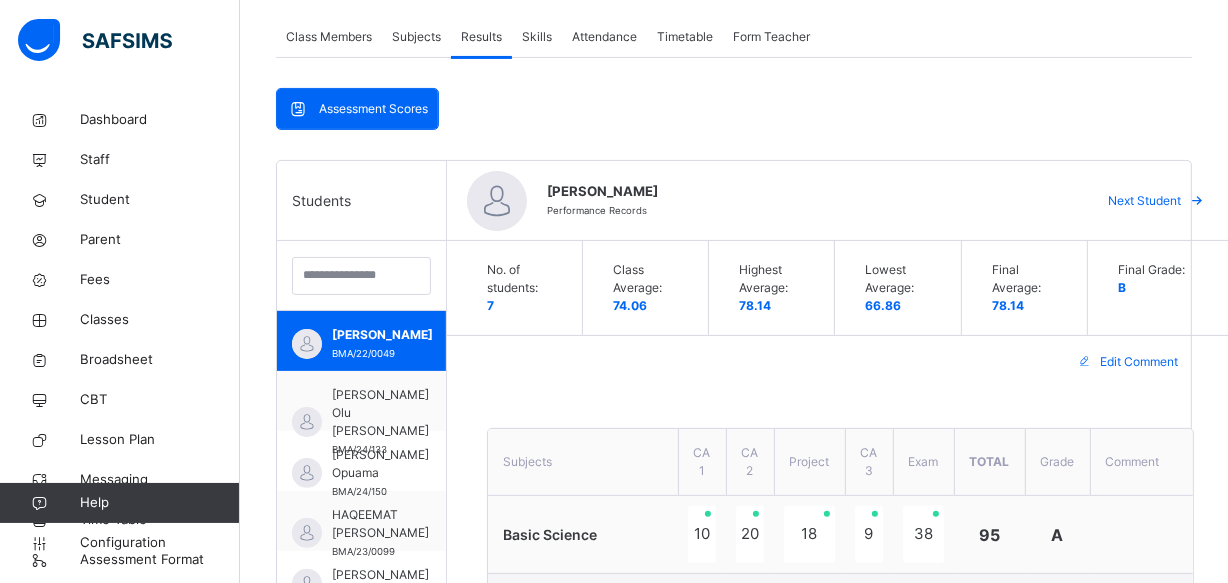 scroll, scrollTop: 363, scrollLeft: 0, axis: vertical 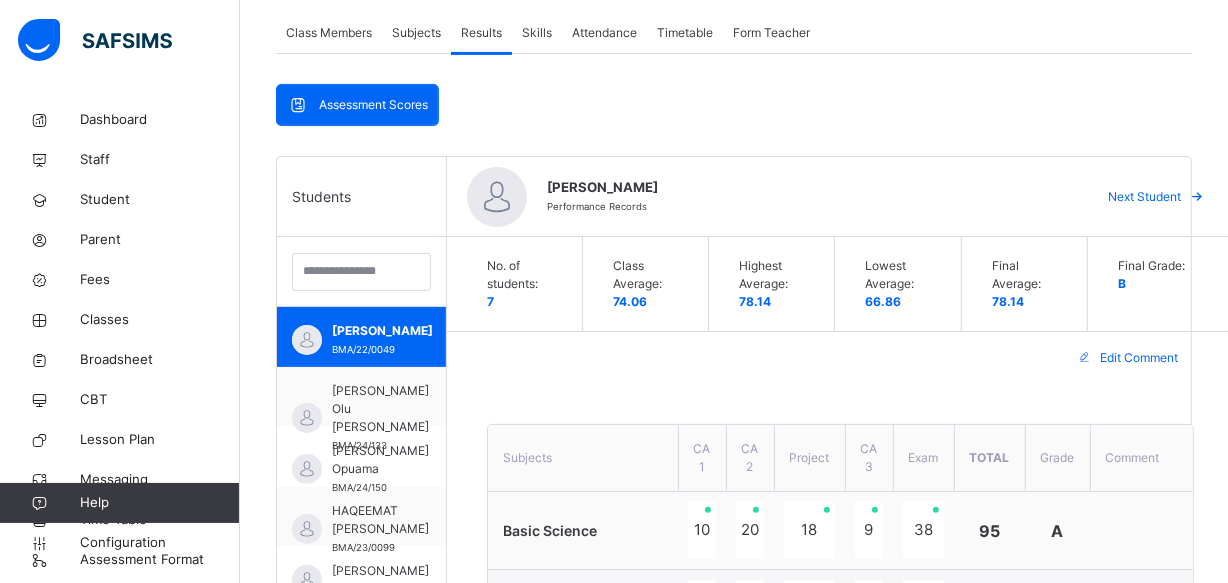 click on "Christabel Olu Dominic" at bounding box center [380, 409] 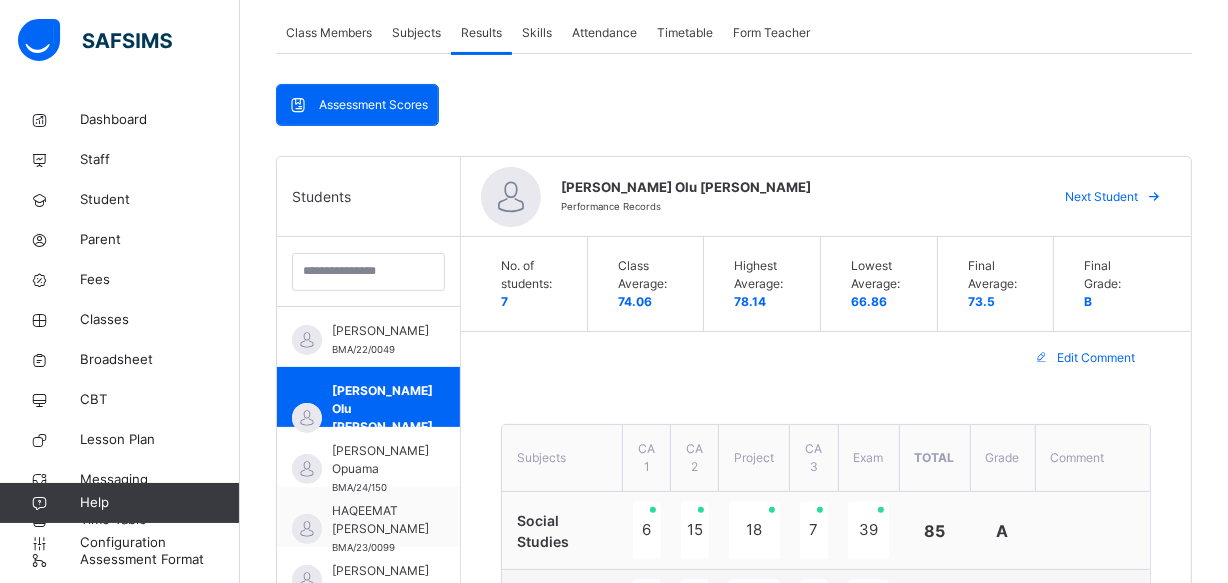 click on "Edit Comment" at bounding box center [826, 358] 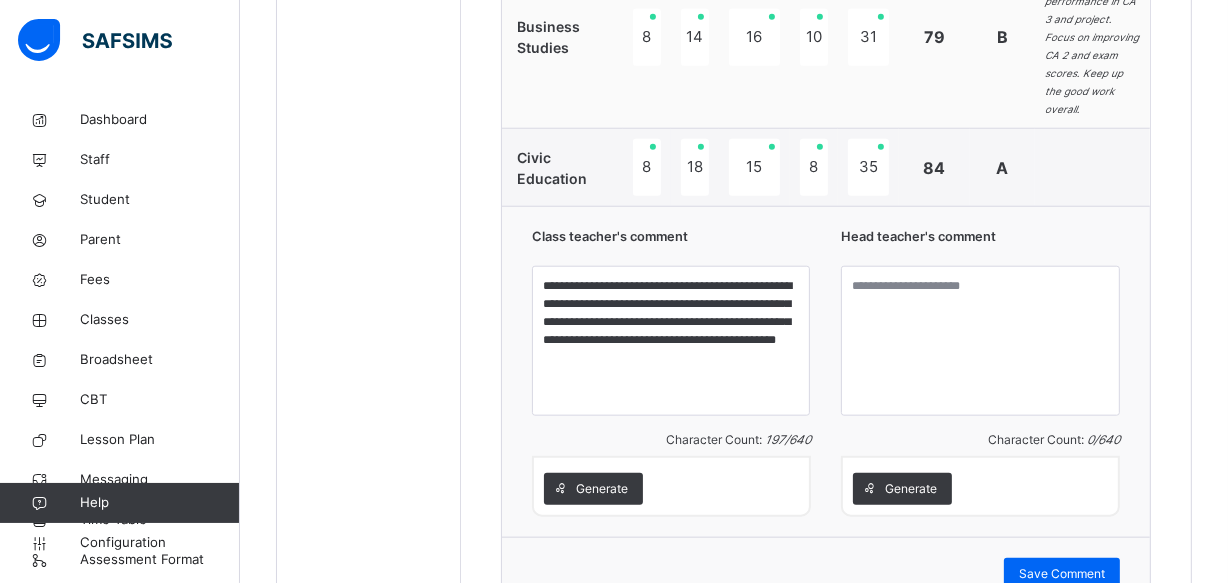 scroll, scrollTop: 1854, scrollLeft: 0, axis: vertical 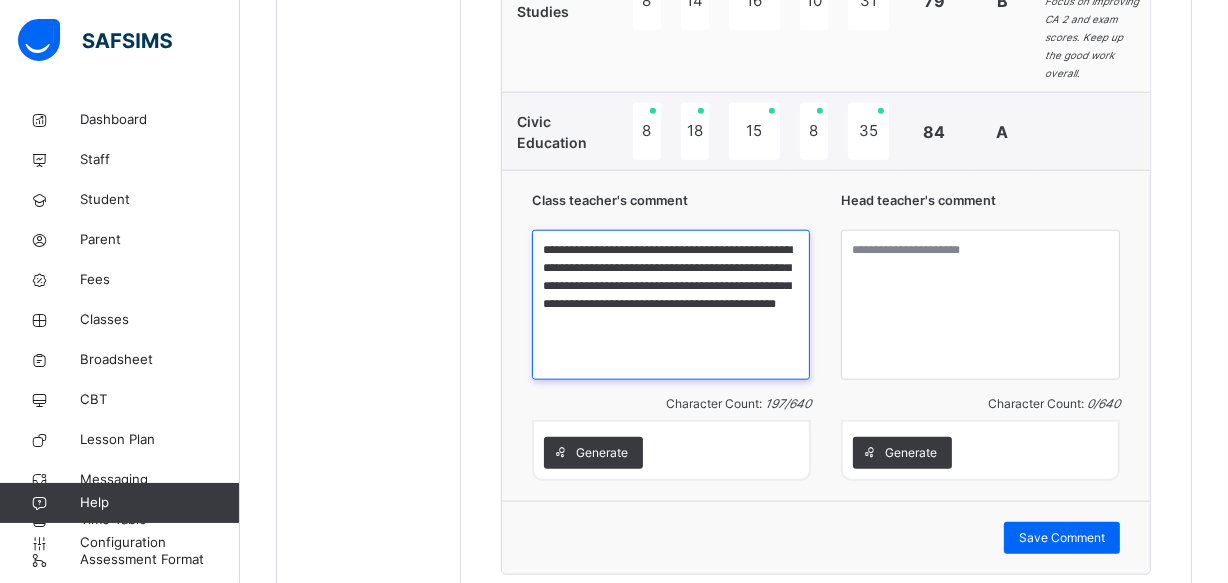 drag, startPoint x: 667, startPoint y: 376, endPoint x: 794, endPoint y: 420, distance: 134.4061 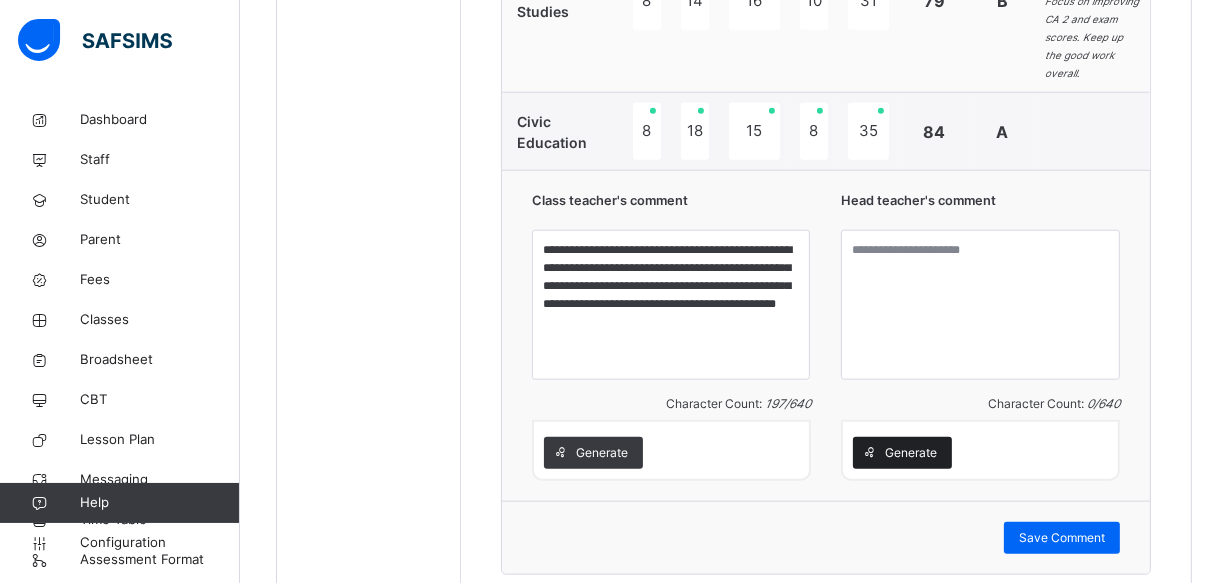 click on "Generate" at bounding box center [911, 453] 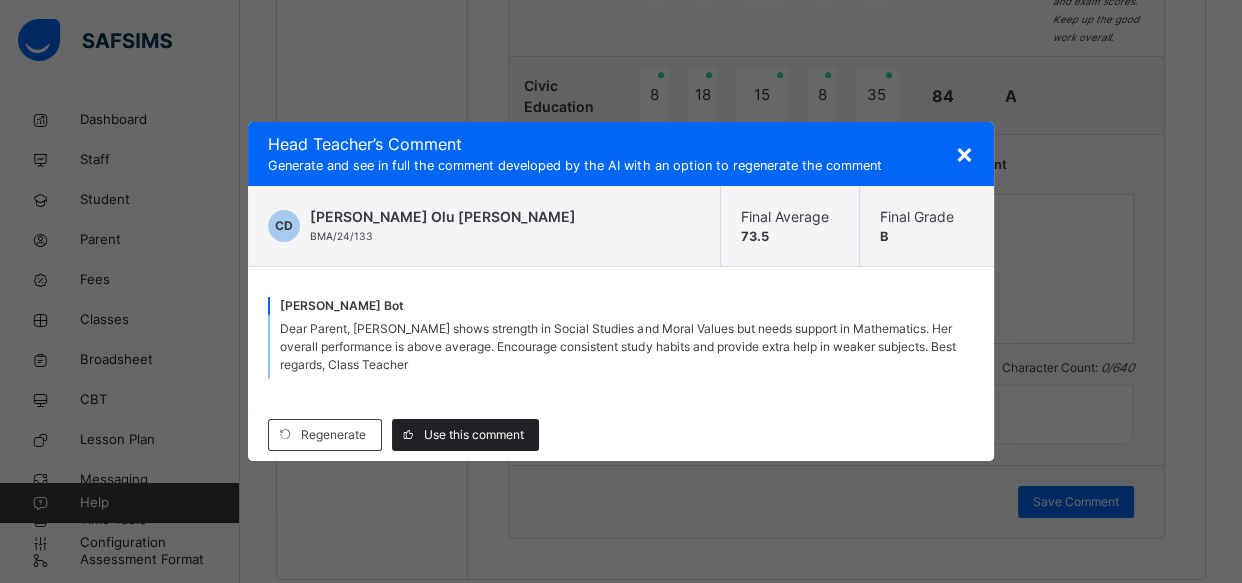 click on "Use this comment" at bounding box center [474, 435] 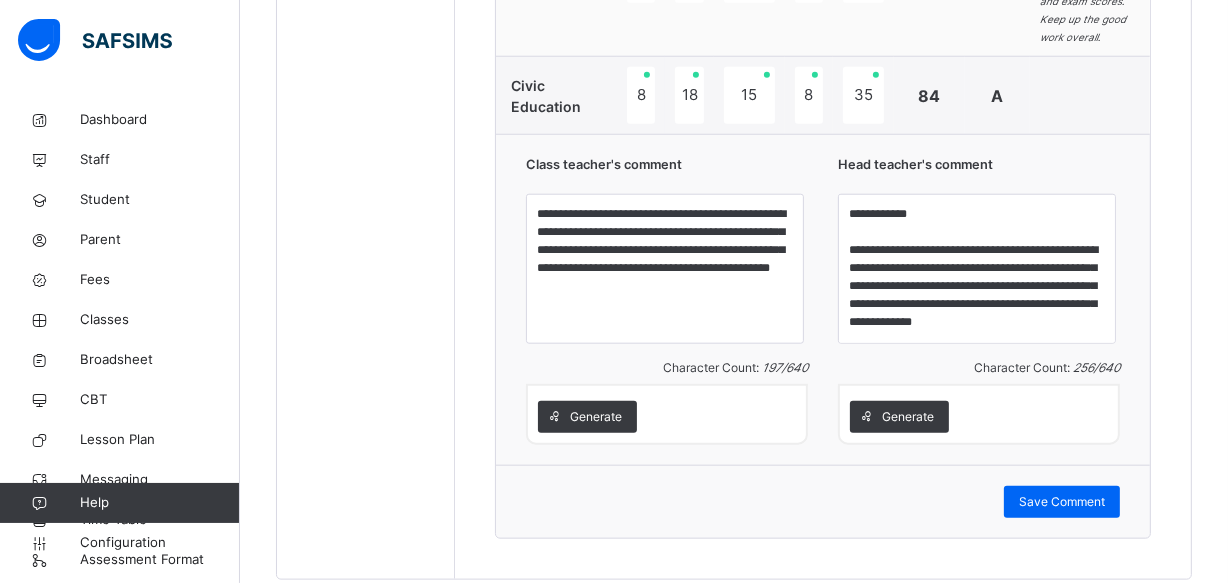 drag, startPoint x: 487, startPoint y: 428, endPoint x: 504, endPoint y: 412, distance: 23.345236 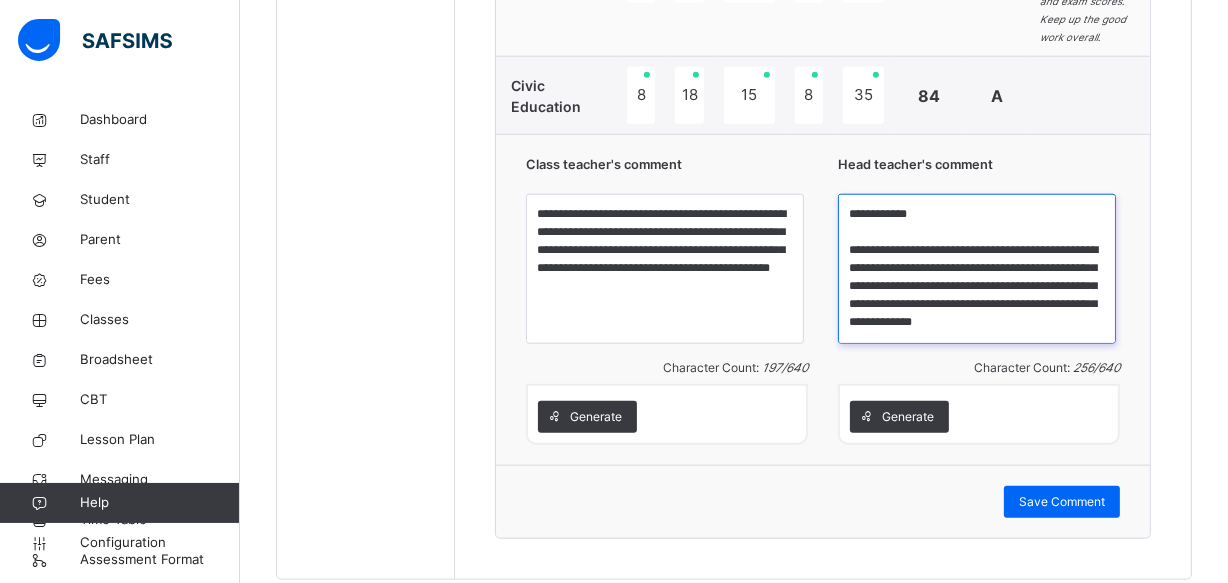 click on "**********" at bounding box center [977, 269] 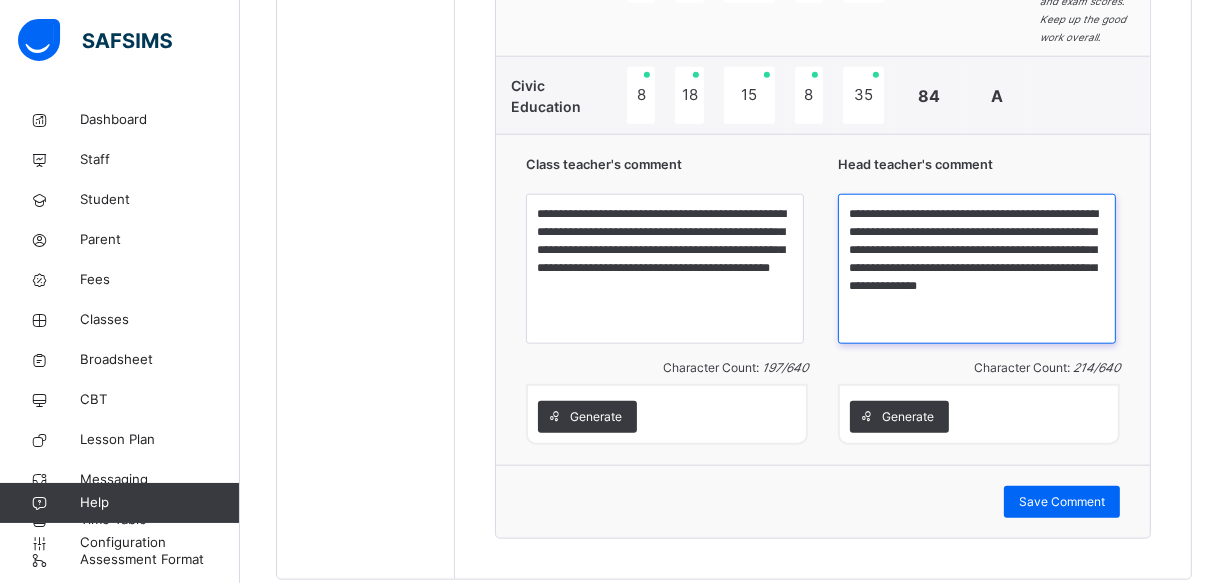 scroll, scrollTop: 0, scrollLeft: 0, axis: both 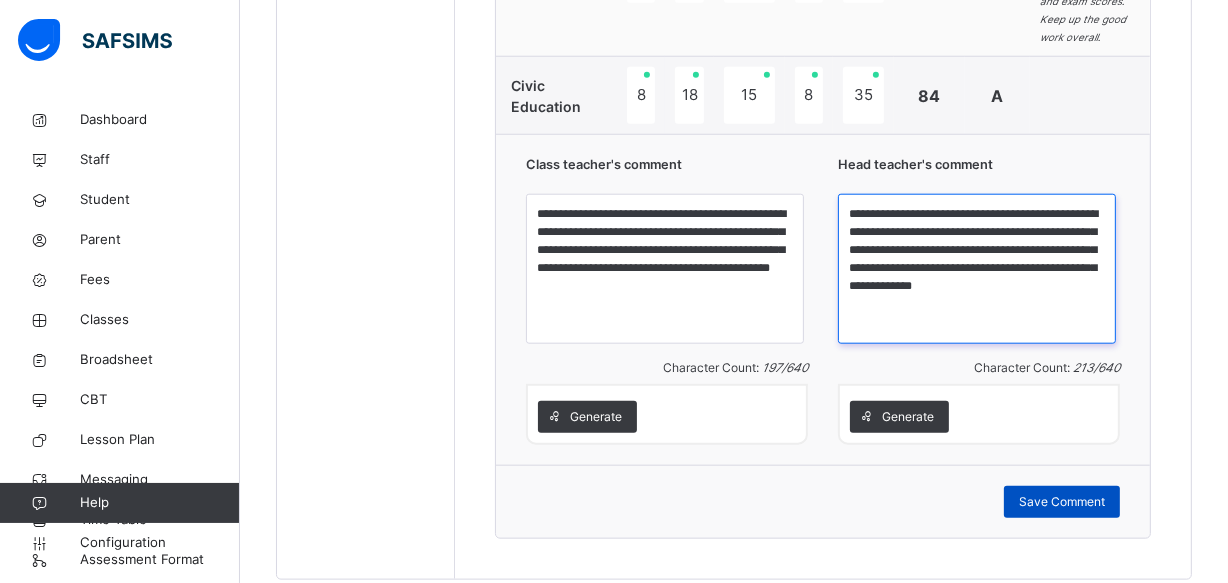 type on "**********" 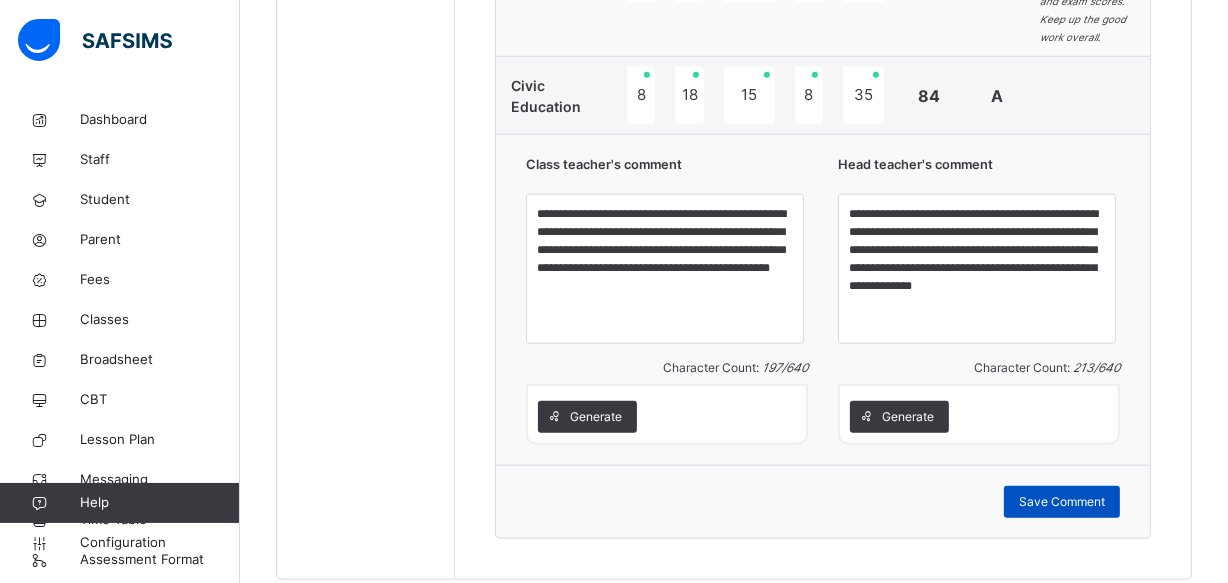 click on "Save Comment" at bounding box center (1062, 502) 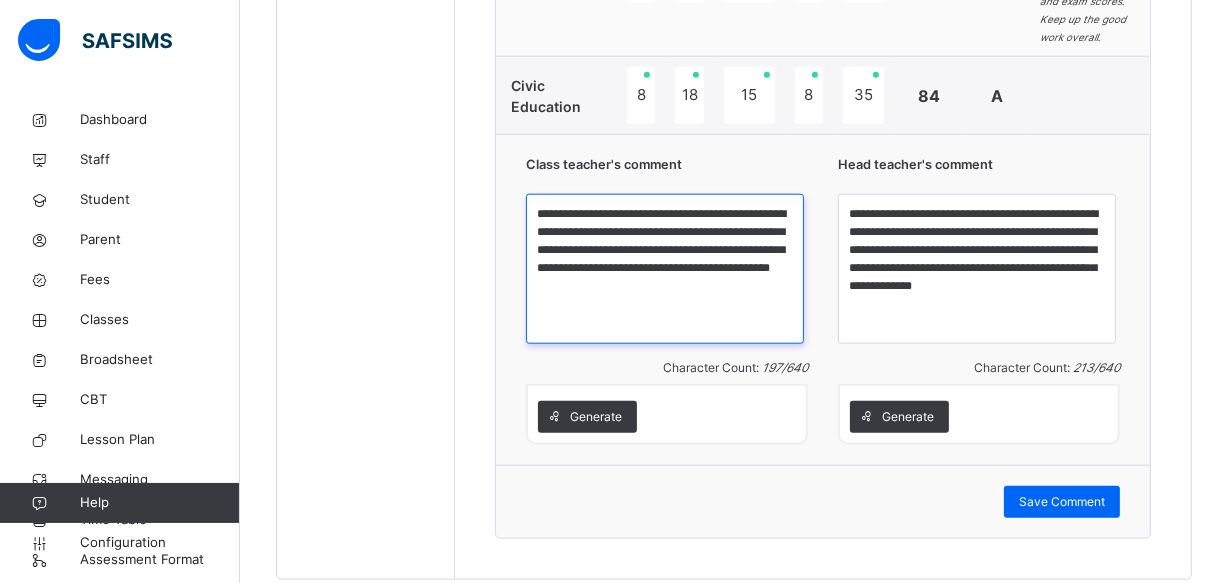 click on "**********" at bounding box center [665, 269] 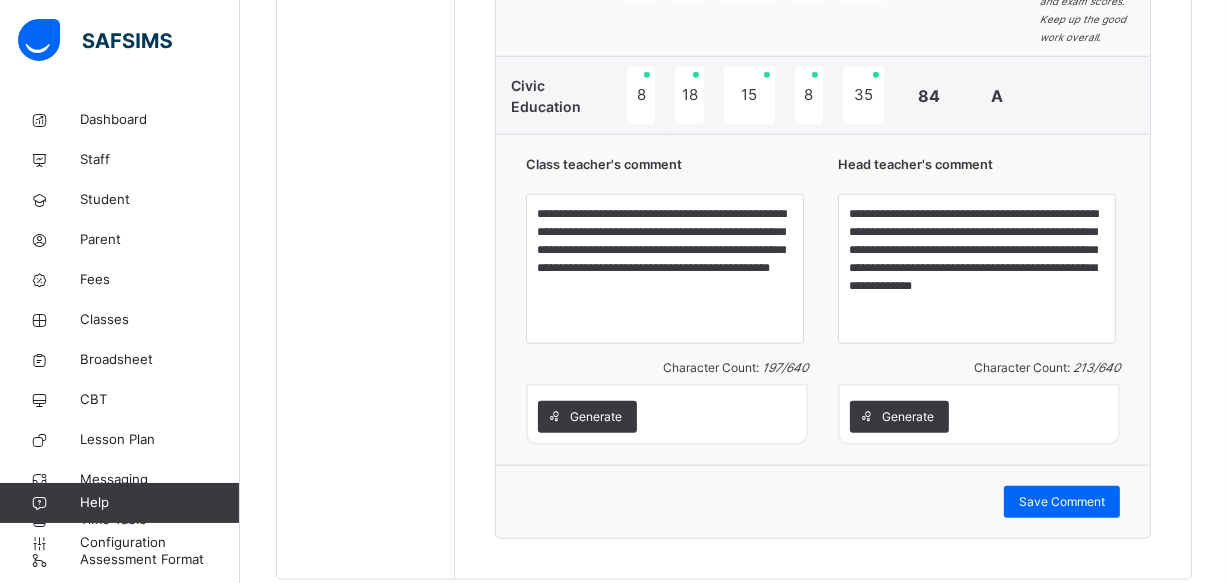 click on "Students Abubakar  Alkali BMA/22/0049 Christabel Olu Dominic BMA/24/133 David  Eguonoroghene Opuama BMA/24/150 HAQEEMAT AVOSUAHI ADAMS BMA/23/0099 Hassana  Dahiru BMA/21/0007 HAUWAU BAPPA MUHAMMAD BMA/23/0086 Rofiya  Abdullahi BMA/21/0014" at bounding box center (366, -378) 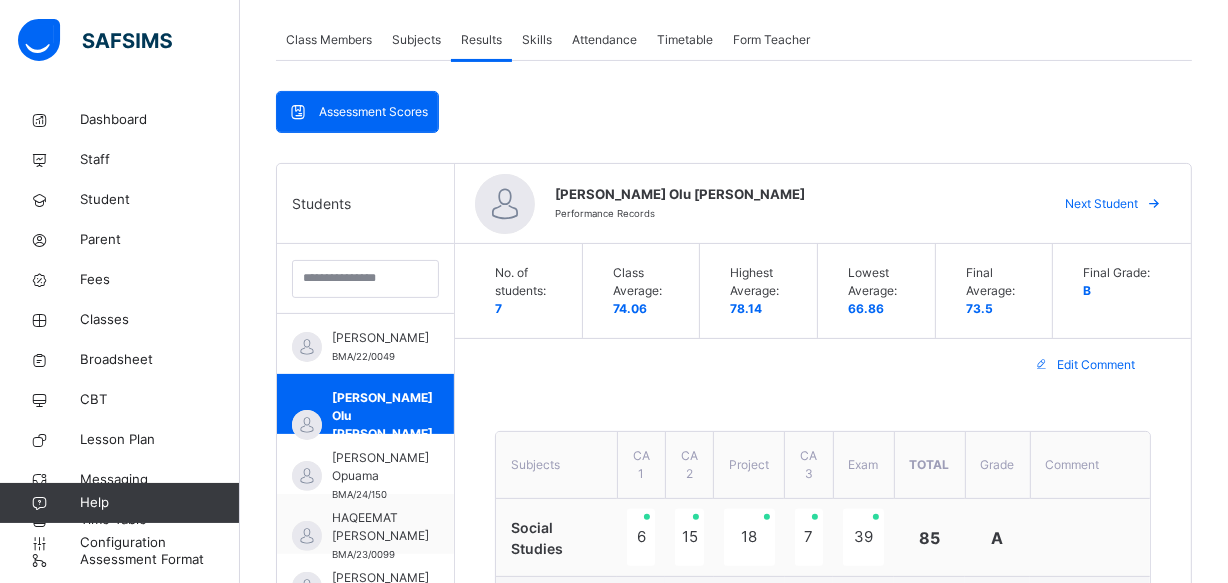 scroll, scrollTop: 400, scrollLeft: 0, axis: vertical 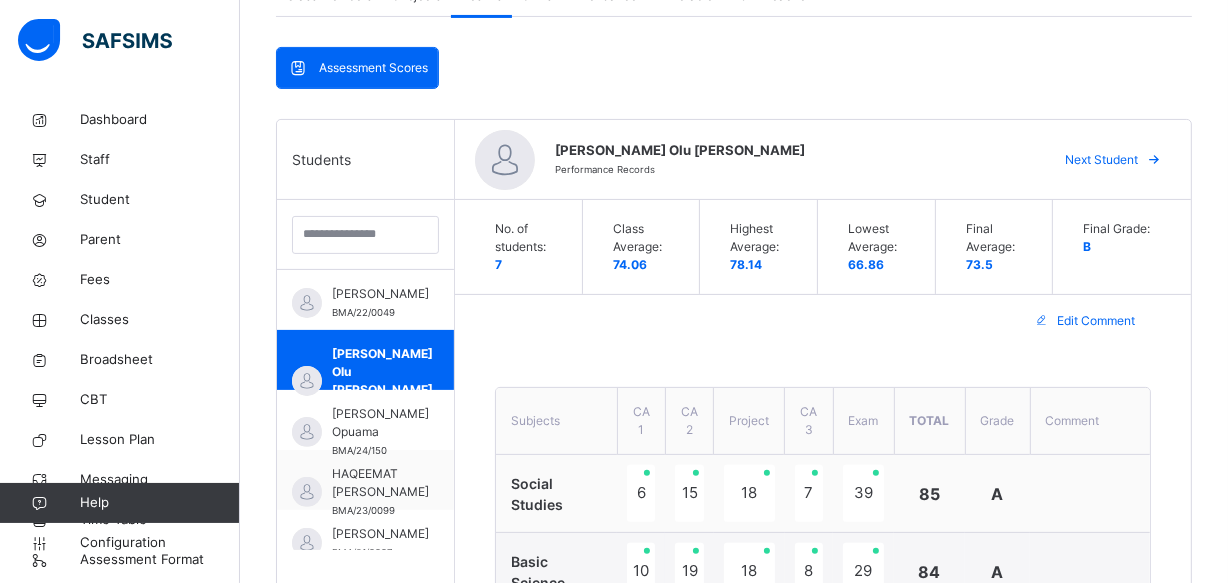 click on "Students" at bounding box center (365, 160) 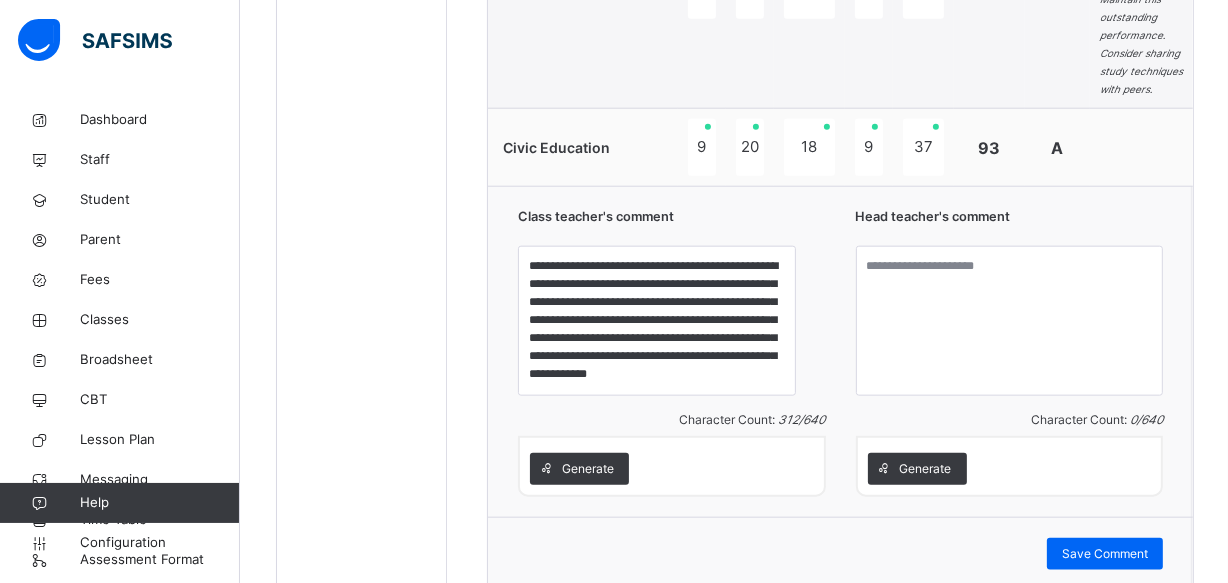 scroll, scrollTop: 2000, scrollLeft: 0, axis: vertical 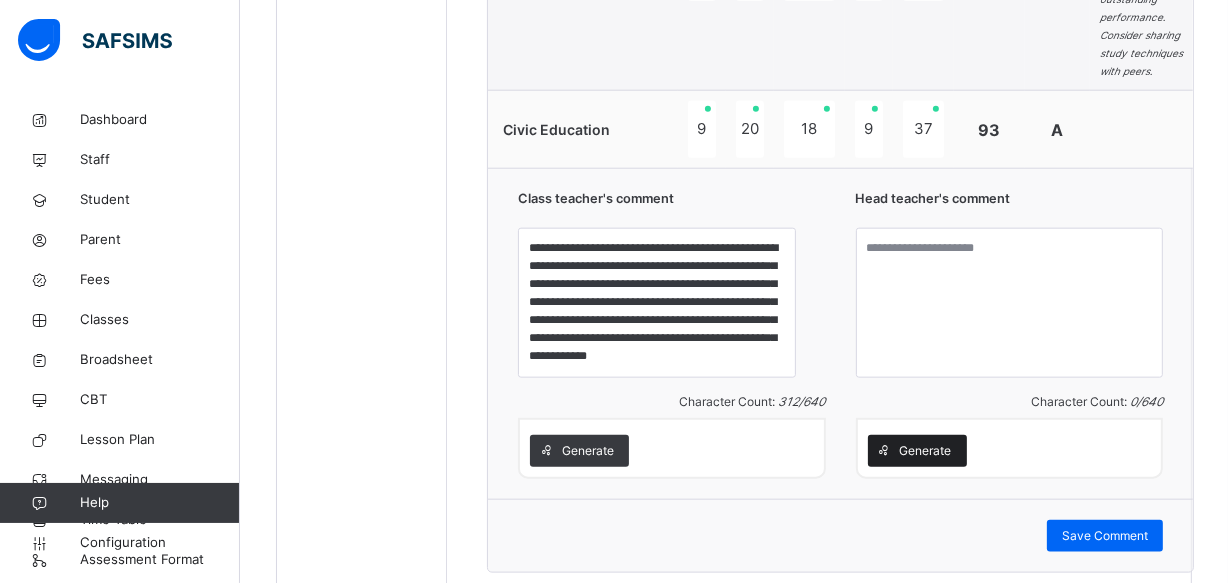 click at bounding box center (883, 451) 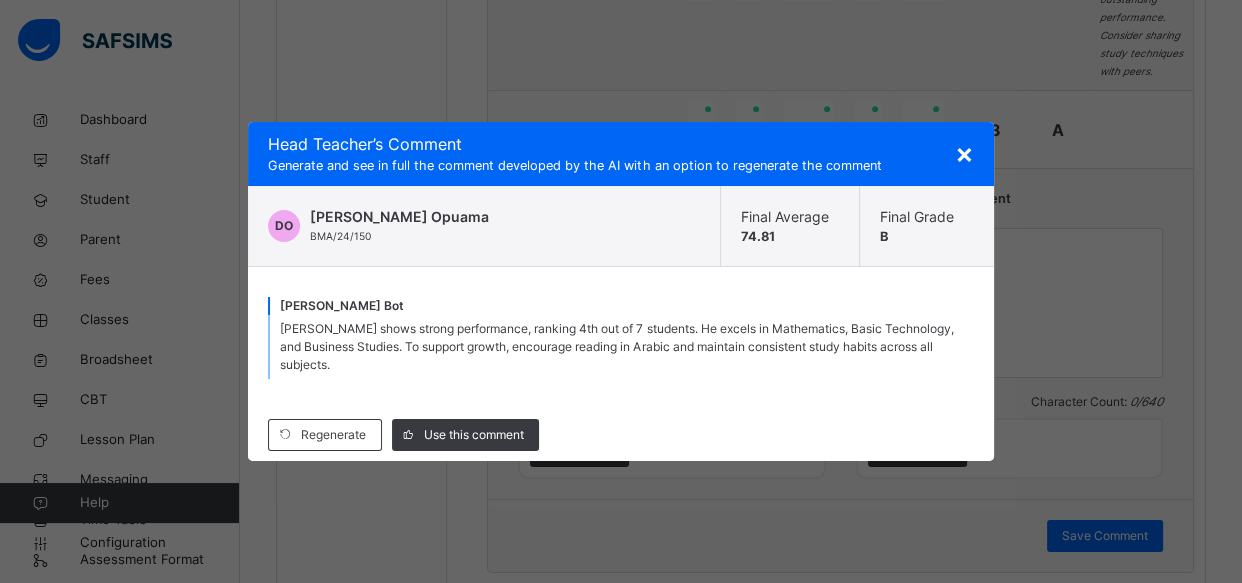click on "Regenerate     Use this comment" at bounding box center (620, 435) 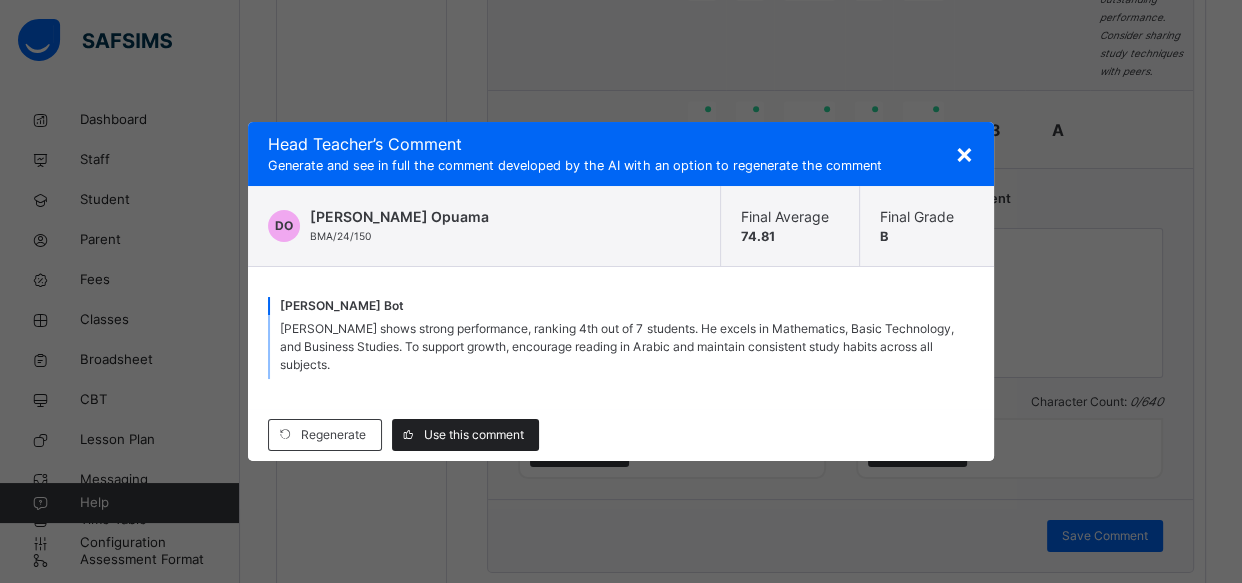 click on "Use this comment" at bounding box center (465, 435) 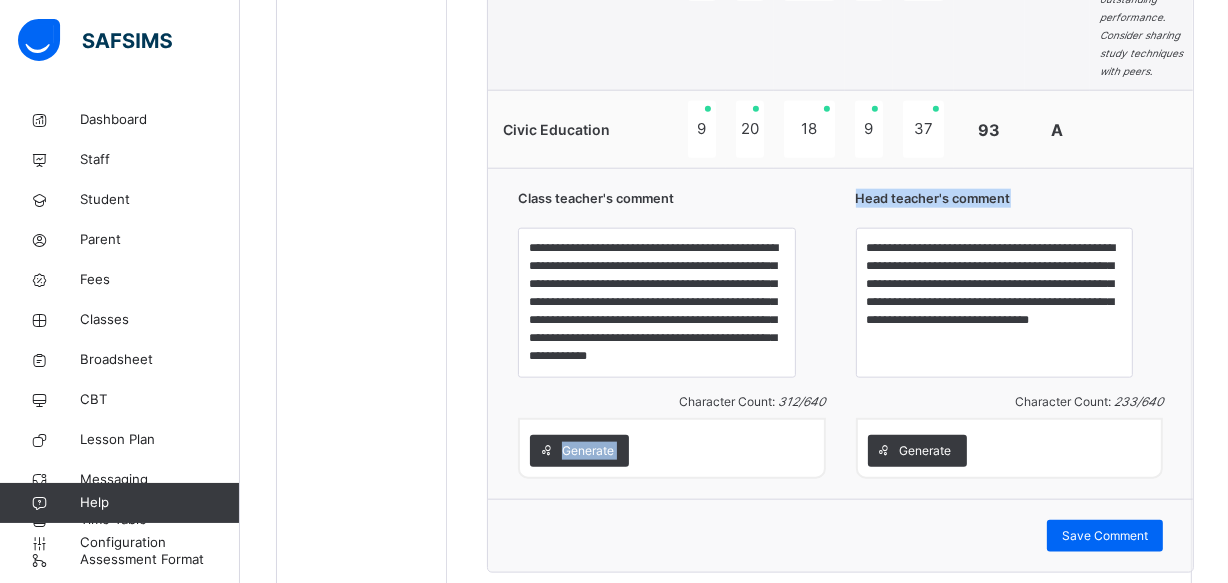 drag, startPoint x: 530, startPoint y: 429, endPoint x: 890, endPoint y: 350, distance: 368.56613 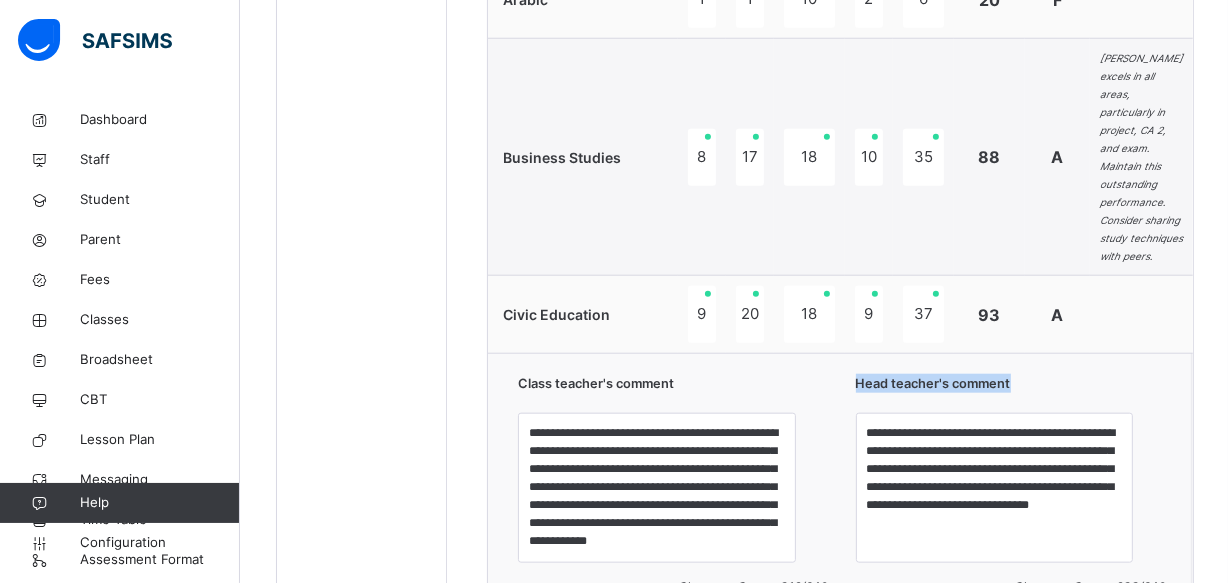 scroll, scrollTop: 1818, scrollLeft: 0, axis: vertical 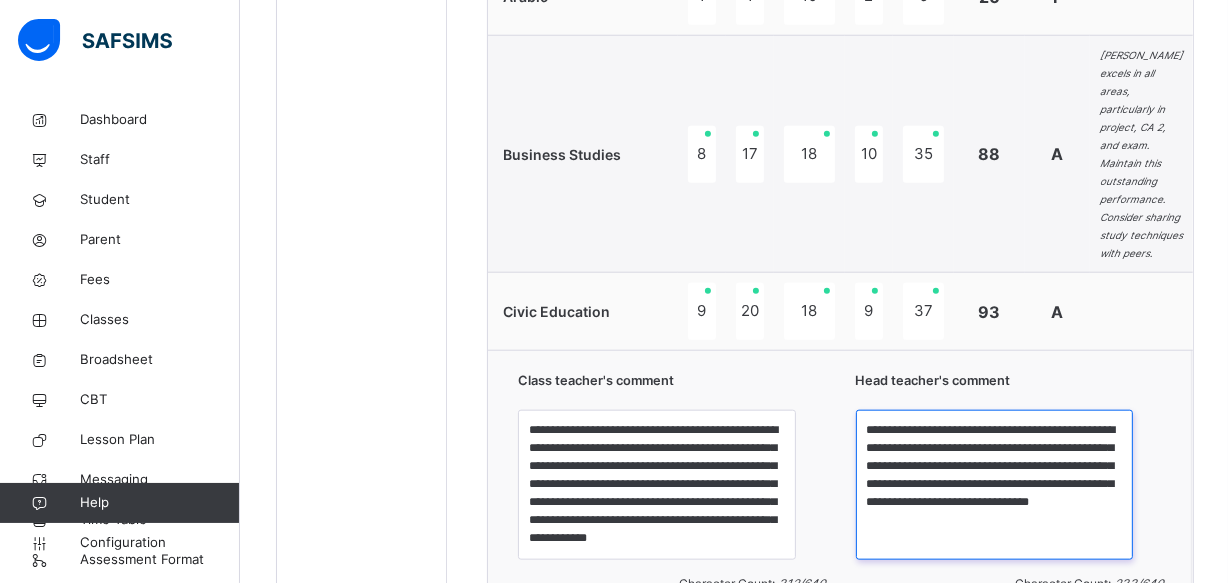 click on "**********" at bounding box center [995, 485] 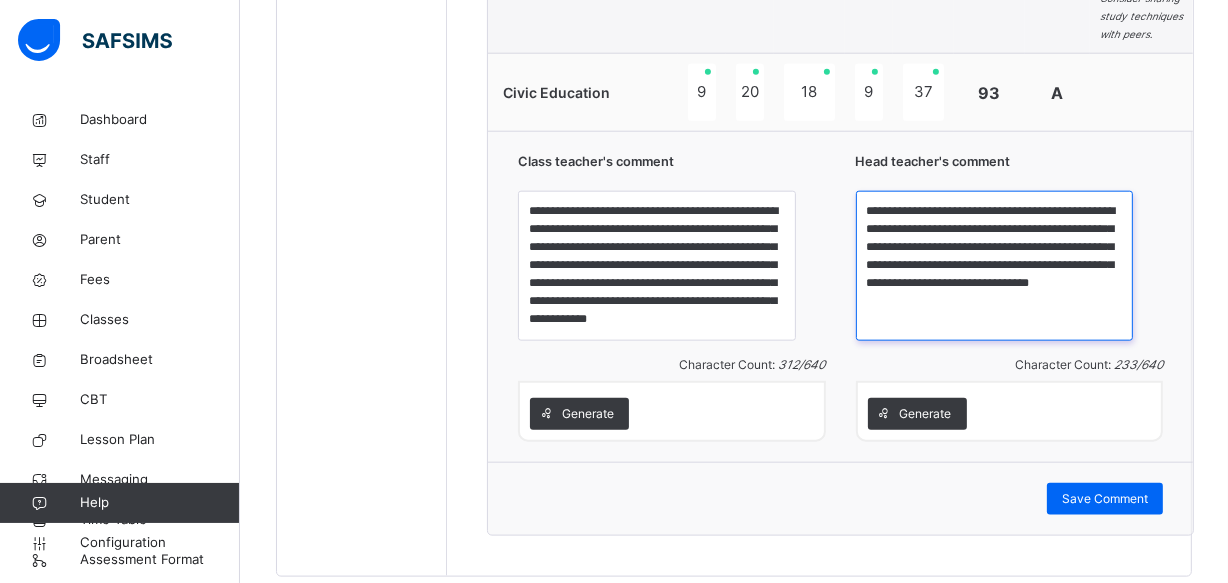 scroll, scrollTop: 2065, scrollLeft: 0, axis: vertical 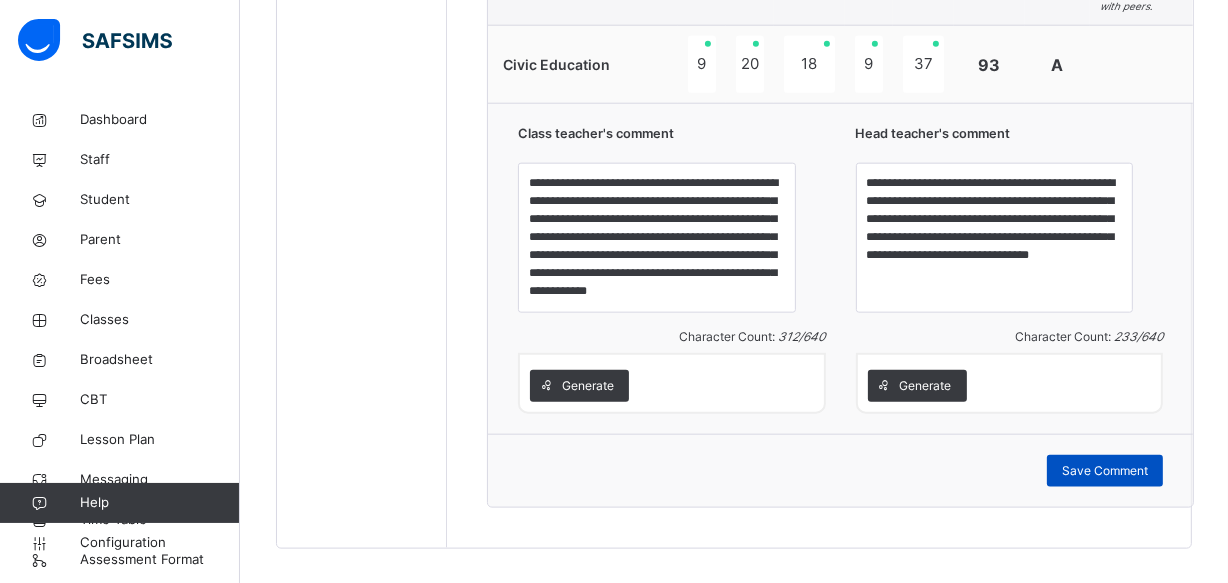 click on "Save Comment" at bounding box center [1105, 471] 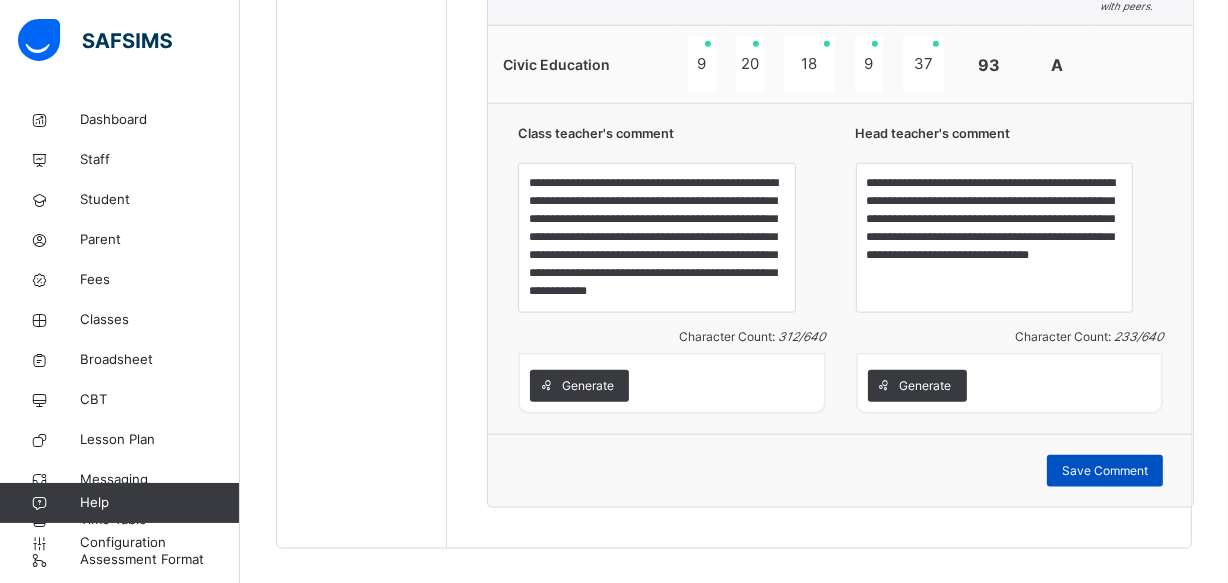 click on "Save Comment" at bounding box center (1105, 471) 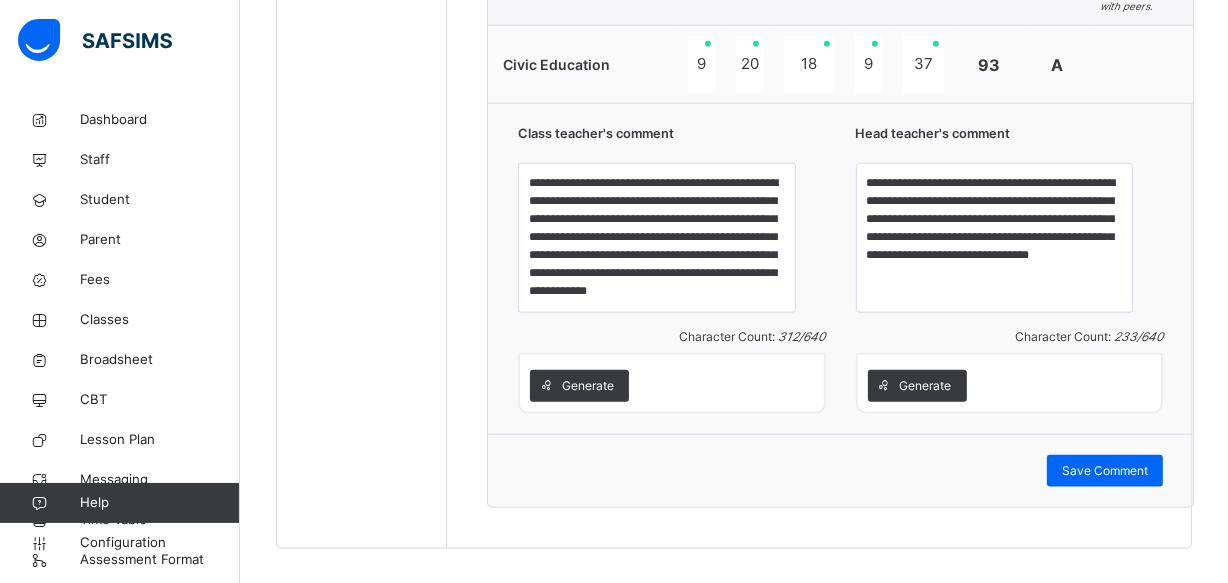 click on "Back  / YR7  YR7  Year 7 Second Term 2024-2025 Class Members Subjects Results Skills Attendance Timetable Form Teacher Results More Options   7  Students in class Download Pdf Report Excel Report View subject profile Bulk upload Add Class Members Brains and Minds Academy Date: 10th Jul 2025, 12:40:54 pm Class Members Class:  YR7  Total no. of Students:  7 Term:  Second Term Session:  2024-2025 S/NO Admission No. Last Name First Name Other Name 1 BMA/22/0049 Alkali Abubakar 2 BMA/24/133 Dominic Christabel Olu 3 BMA/24/150 Opuama David  Eguonoroghene 4 BMA/23/0099 ADAMS HAQEEMAT AVOSUAHI 5 BMA/21/0007 Dahiru Hassana 6 BMA/23/0086 MUHAMMAD HAUWAU BAPPA 7 BMA/21/0014 Abdullahi Rofiya Students Actions Abubakar  Alkali BMA/22/0049 View Profile Remove from Class Transfer Student Christabel Olu Dominic BMA/24/133 View Profile Remove from Class Transfer Student David  Eguonoroghene Opuama BMA/24/150 View Profile Remove from Class Transfer Student Haqeemat Avosuahi Adams BMA/23/0099 View Profile Remove from Class ×" at bounding box center [734, -678] 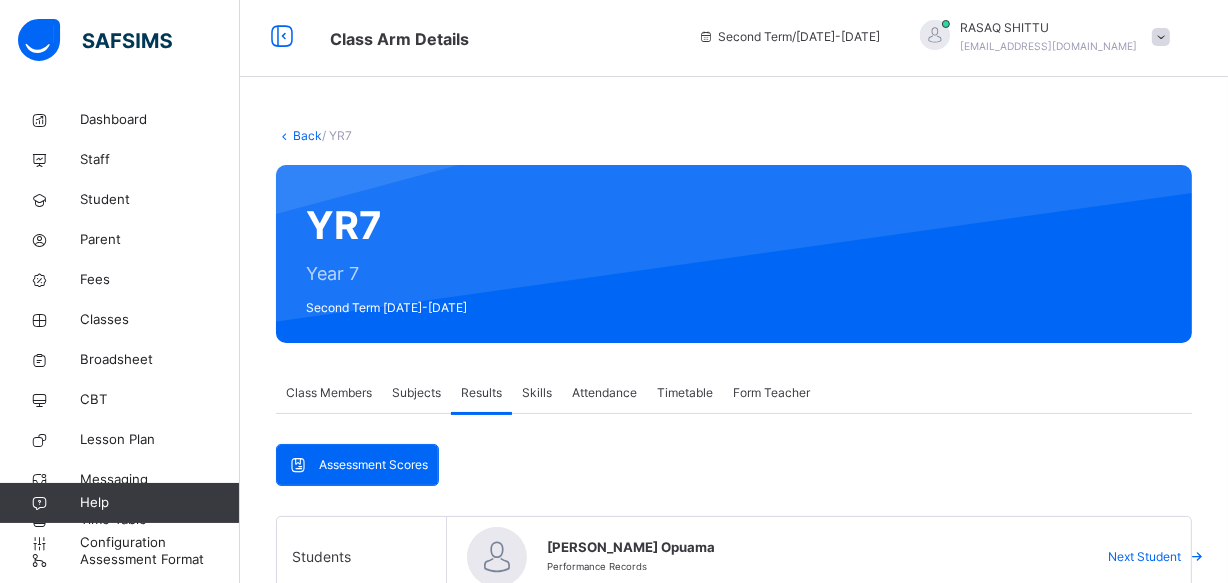 scroll, scrollTop: 0, scrollLeft: 0, axis: both 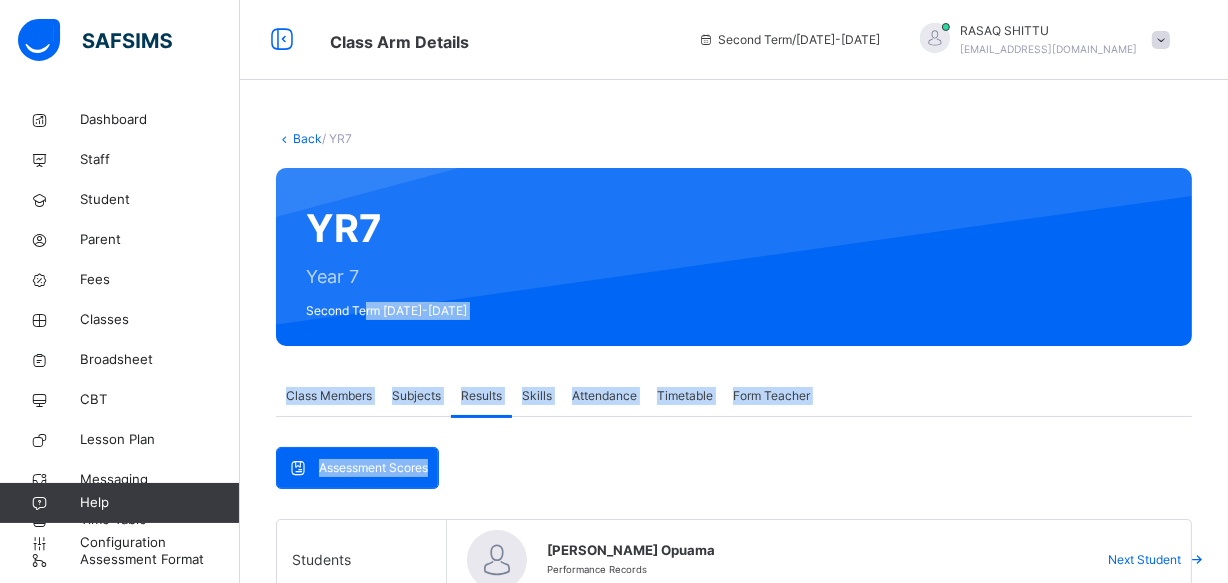 drag, startPoint x: 366, startPoint y: 316, endPoint x: 844, endPoint y: 450, distance: 496.42725 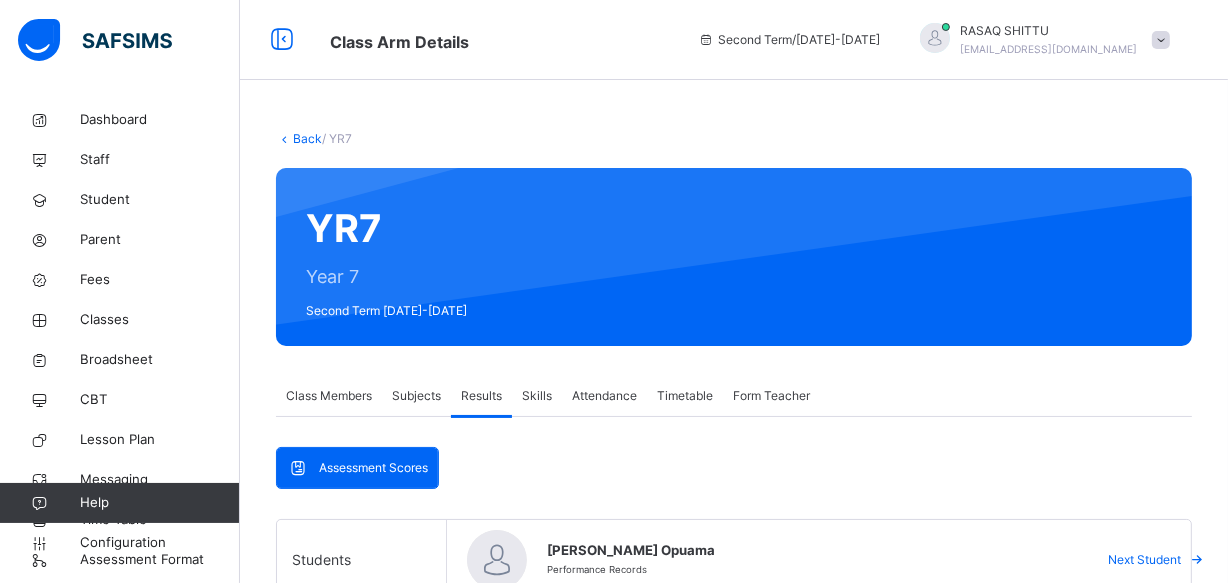 click on "Next Student" at bounding box center [1144, 560] 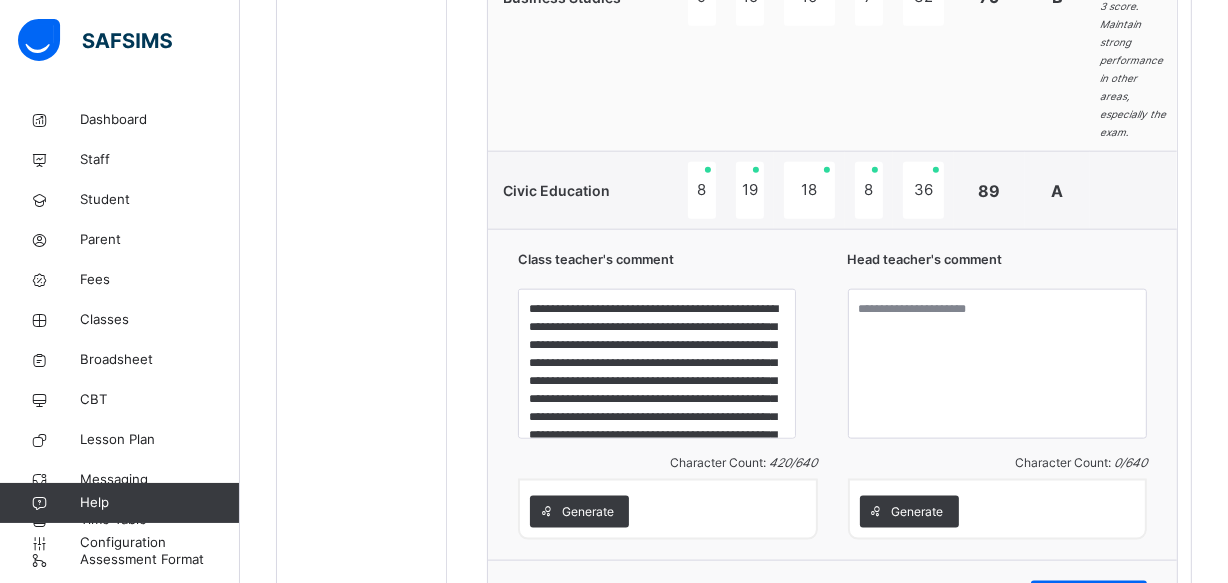 scroll, scrollTop: 2145, scrollLeft: 0, axis: vertical 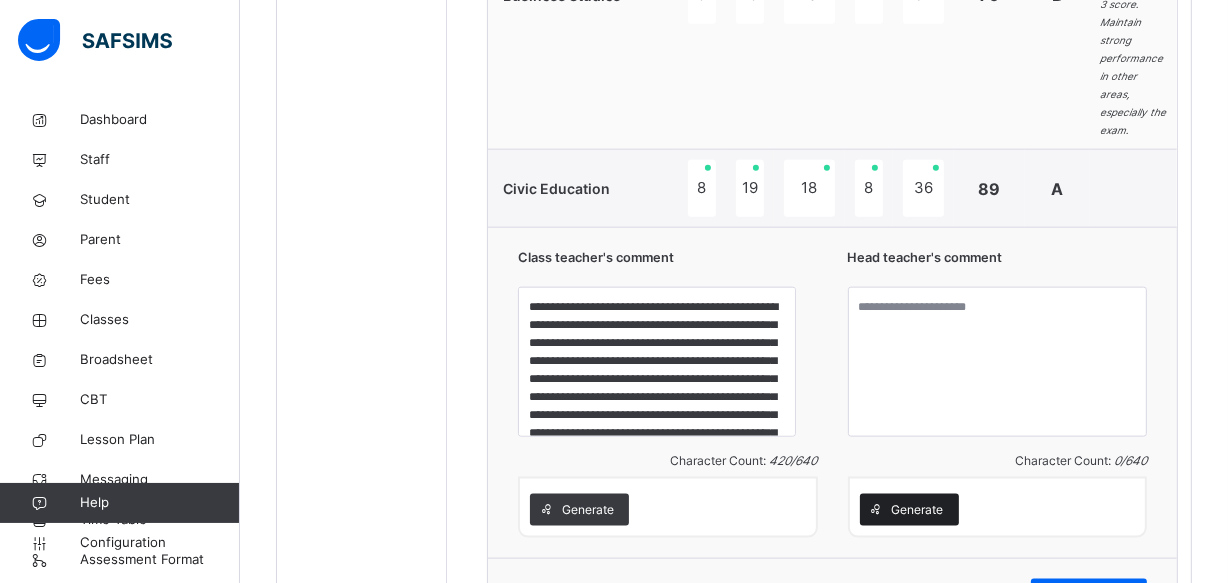 click on "Generate" at bounding box center [918, 510] 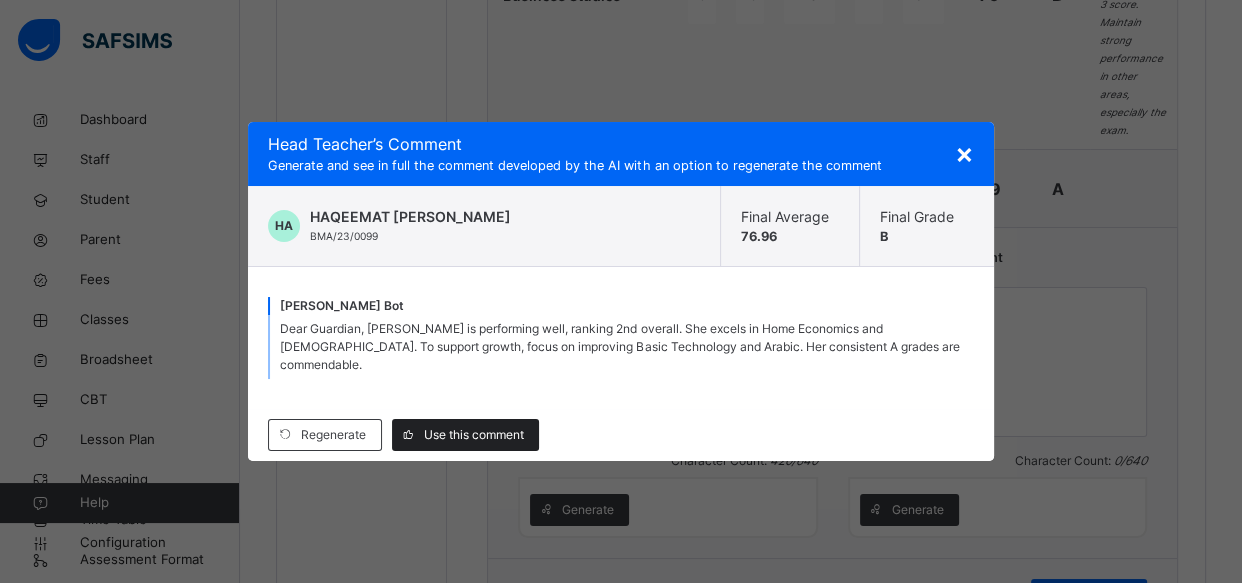 click on "Use this comment" at bounding box center [474, 435] 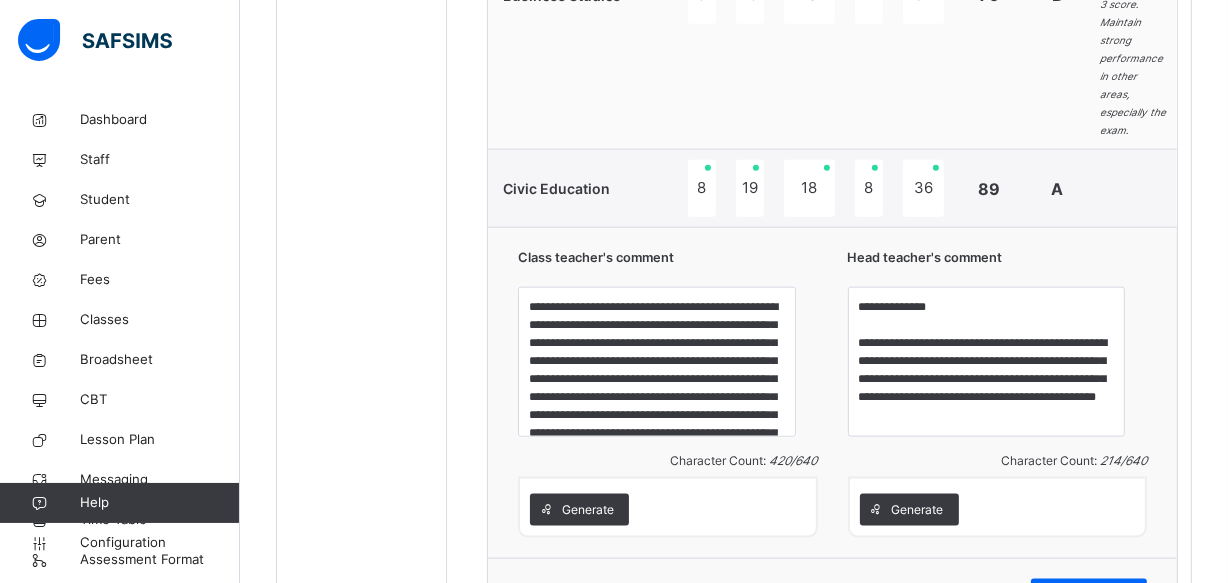 click on "Save Comment" at bounding box center (832, 594) 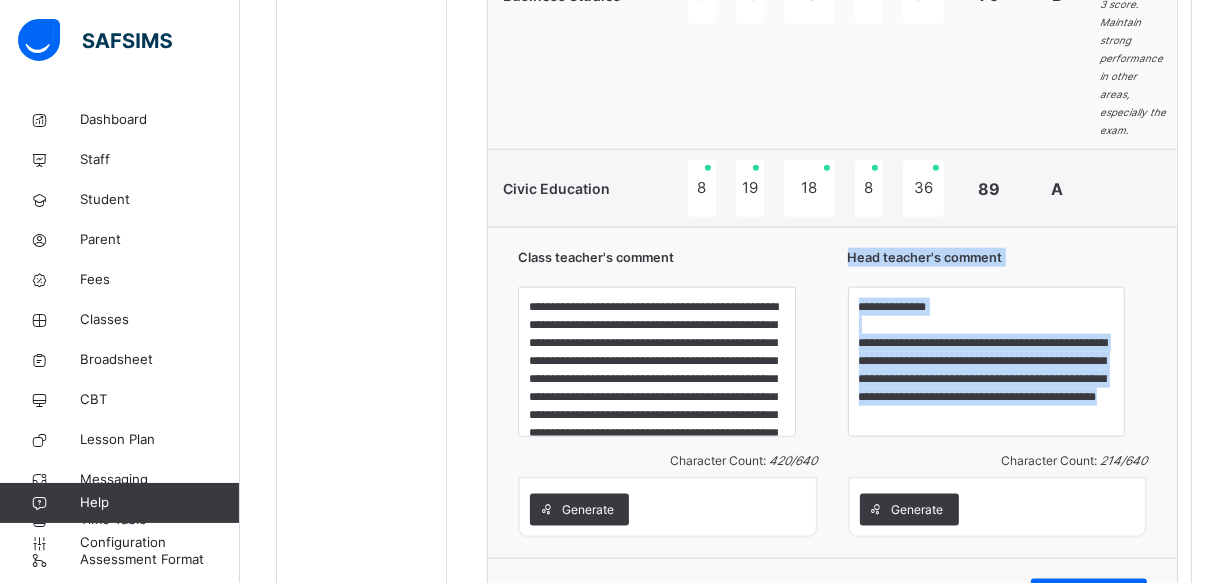drag, startPoint x: 825, startPoint y: 352, endPoint x: 859, endPoint y: 309, distance: 54.81788 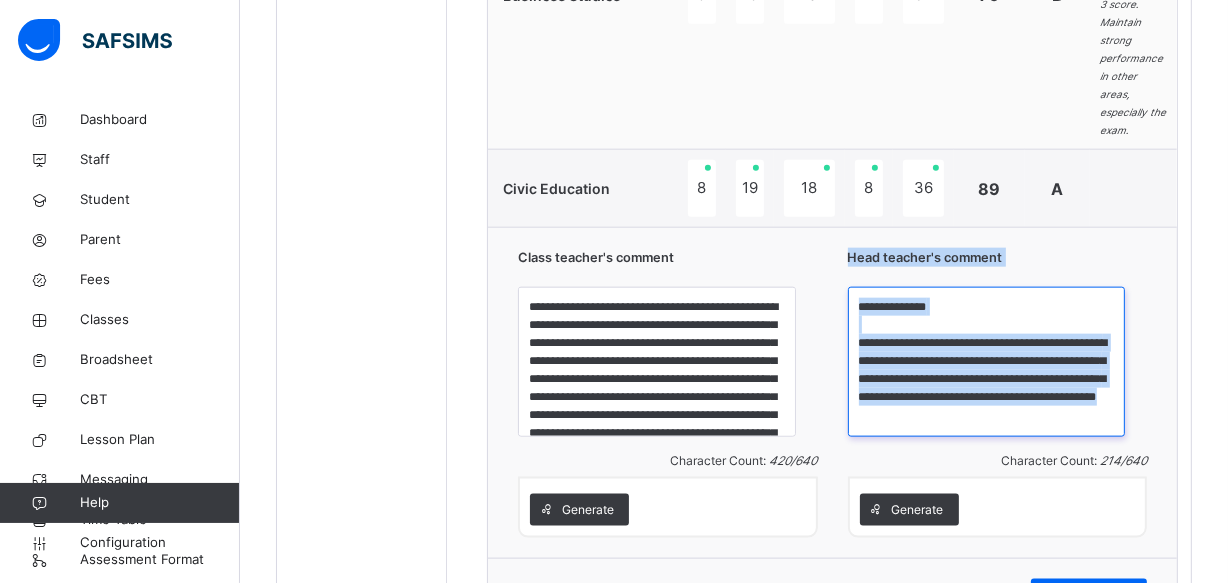 click on "**********" at bounding box center [987, 362] 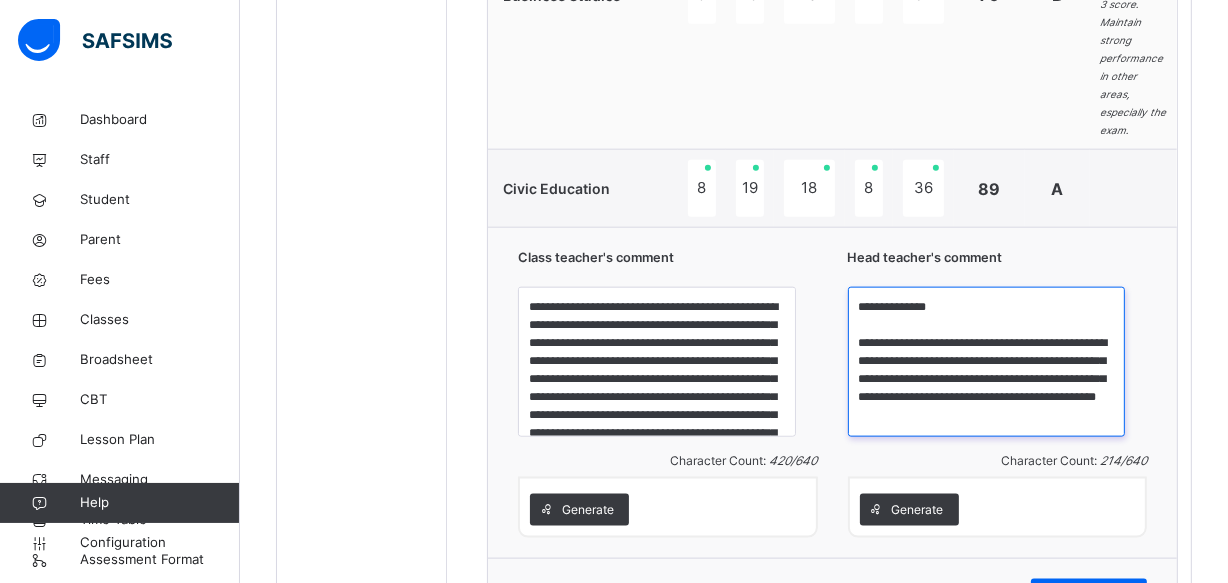 click on "**********" at bounding box center [987, 362] 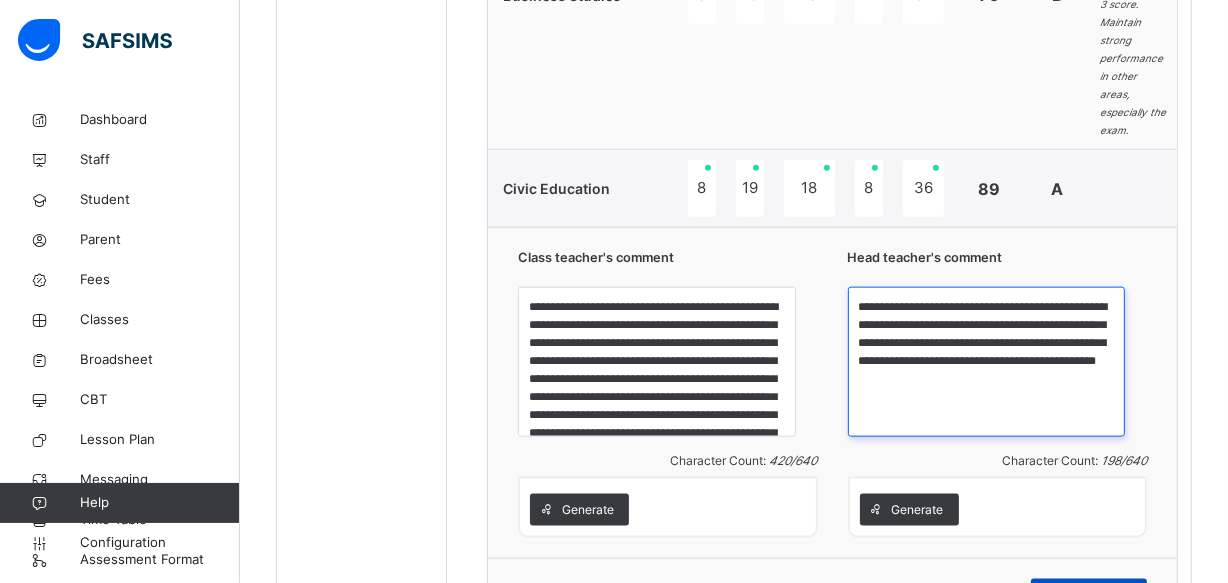 type on "**********" 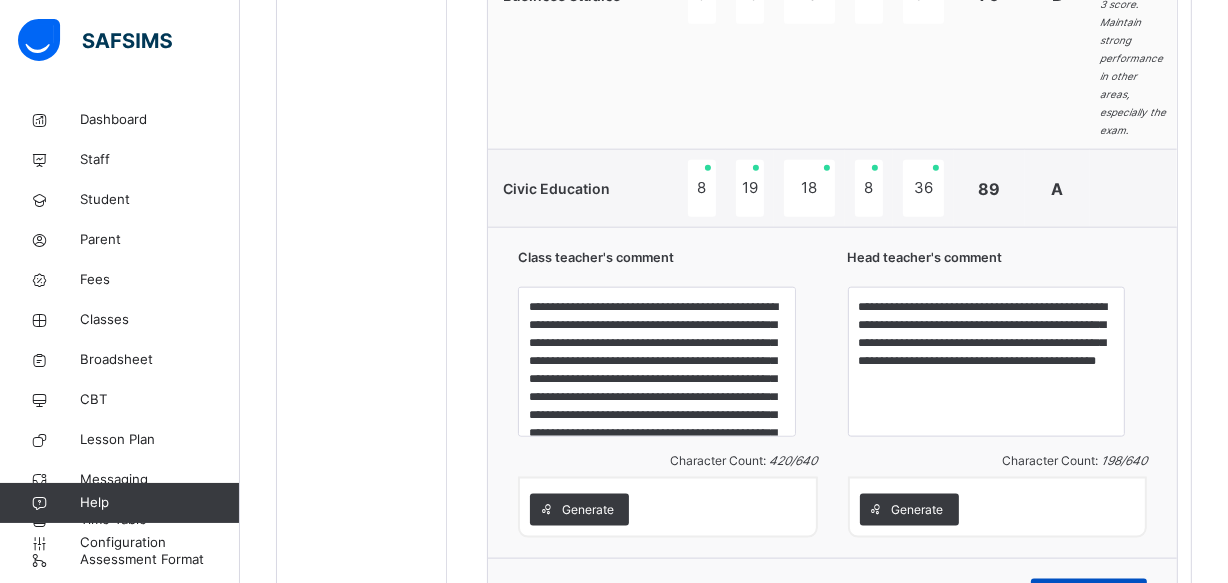 click on "Save Comment" at bounding box center (1089, 595) 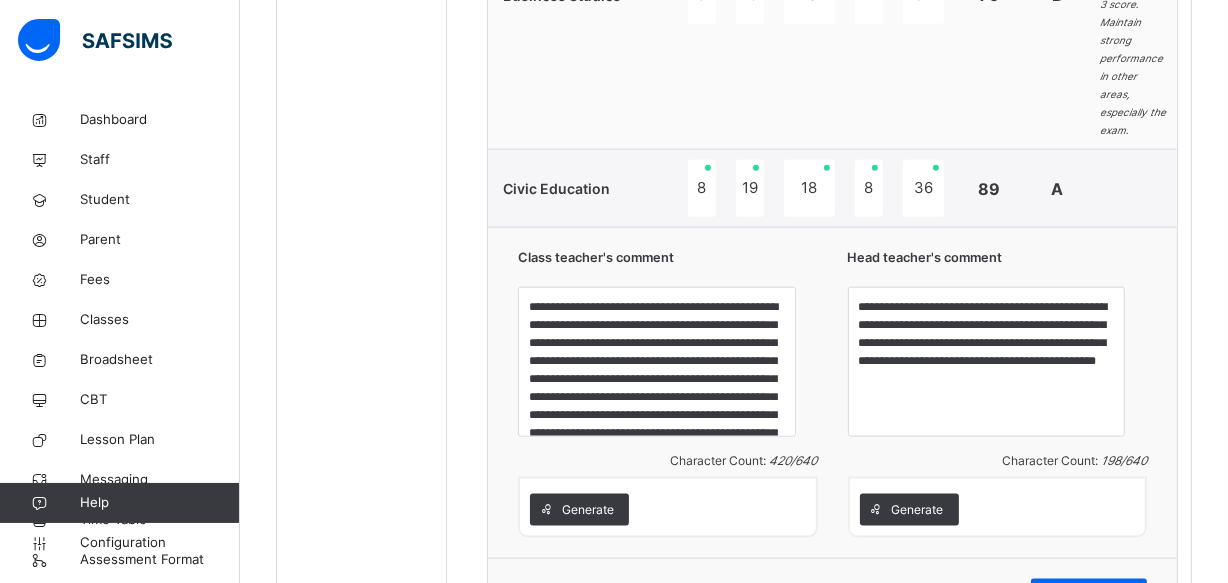 drag, startPoint x: 612, startPoint y: 477, endPoint x: 546, endPoint y: 444, distance: 73.790245 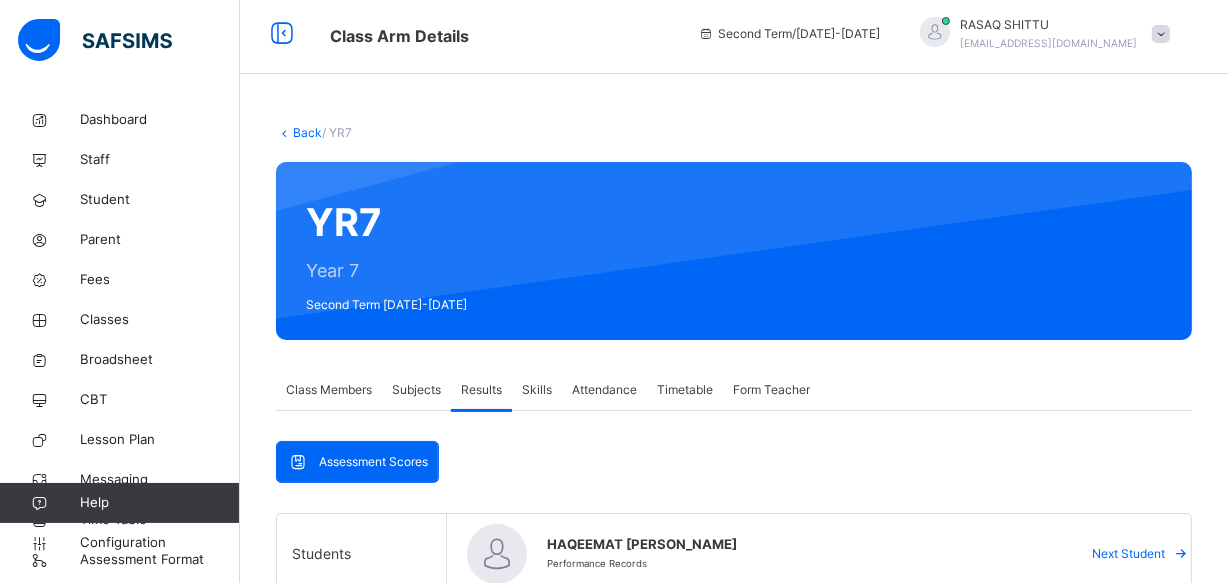 scroll, scrollTop: 0, scrollLeft: 0, axis: both 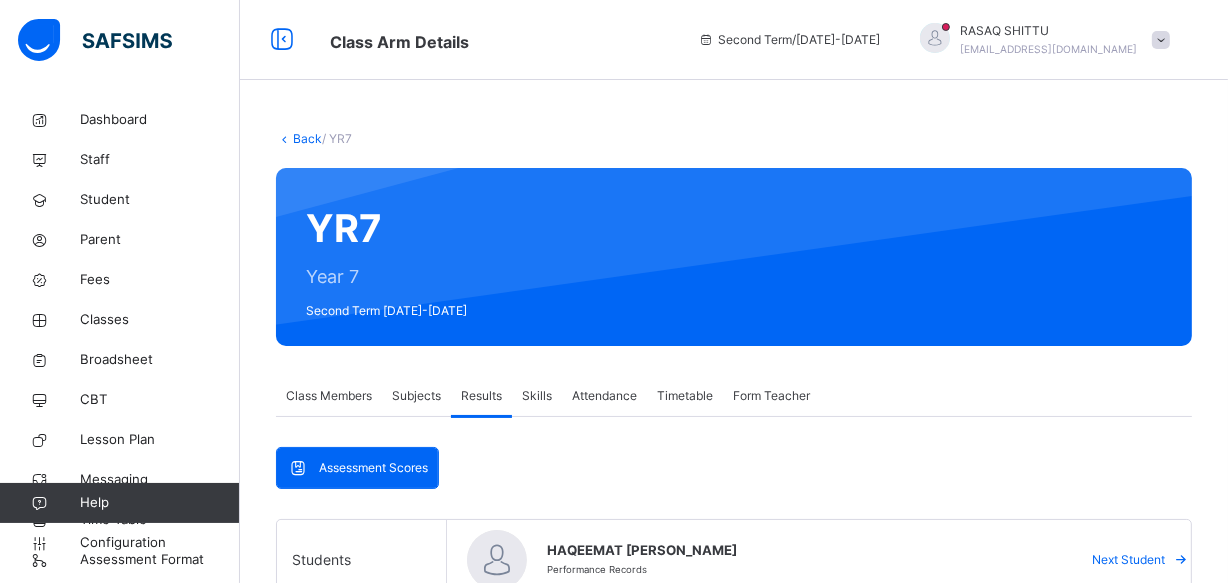 click on "Next Student" at bounding box center (1128, 560) 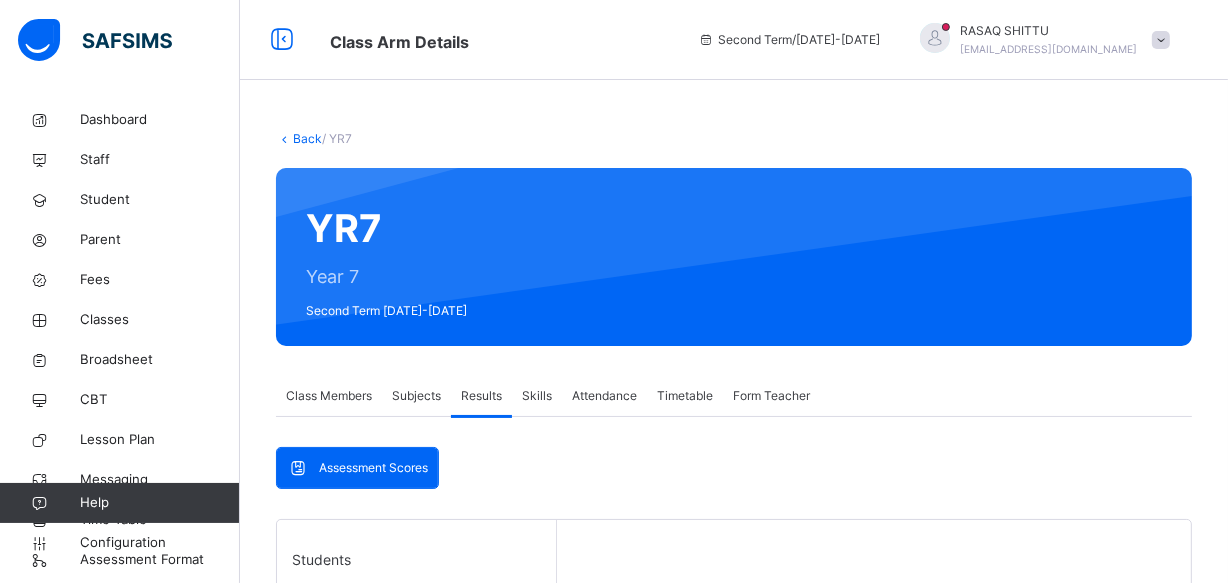 click on "Assessment Scores Assessment Scores Students Abubakar  Alkali BMA/22/0049 Christabel Olu Dominic BMA/24/133 David  Eguonoroghene Opuama BMA/24/150 HAQEEMAT AVOSUAHI ADAMS BMA/23/0099 Hassana  Dahiru BMA/21/0007 HAUWAU BAPPA MUHAMMAD BMA/23/0086 Rofiya  Abdullahi BMA/21/0014" at bounding box center [734, 780] 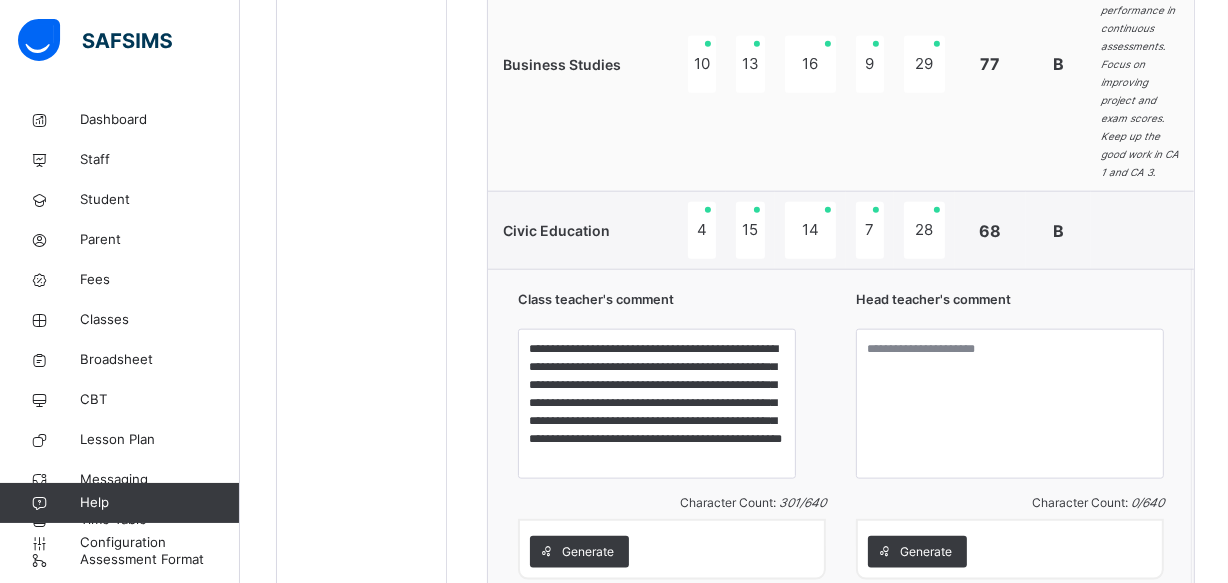 scroll, scrollTop: 1999, scrollLeft: 0, axis: vertical 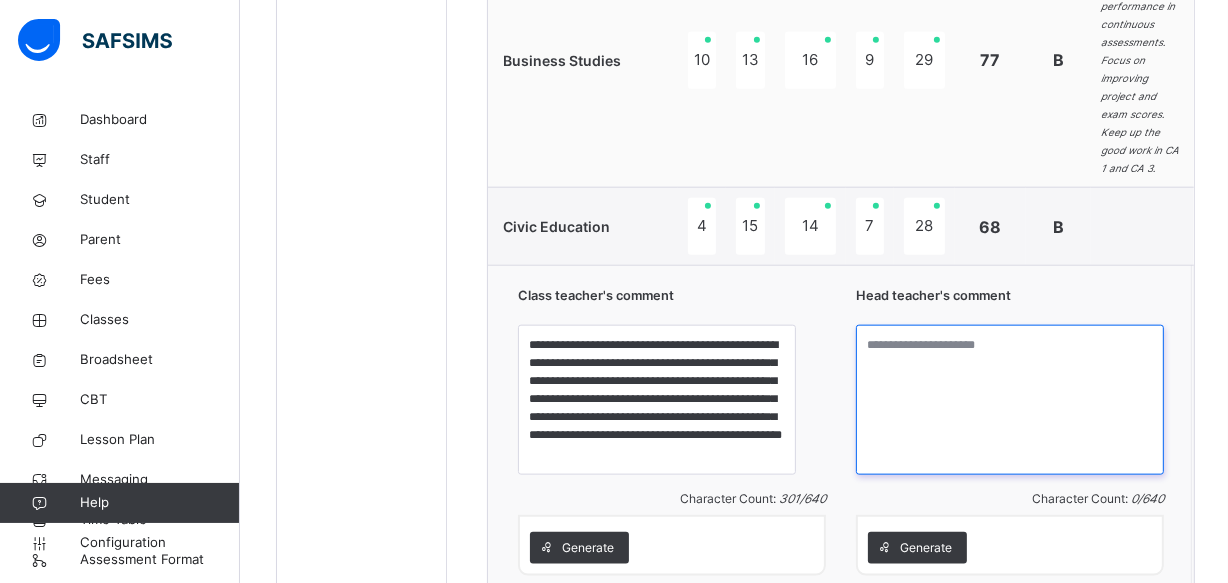 click at bounding box center (1010, 400) 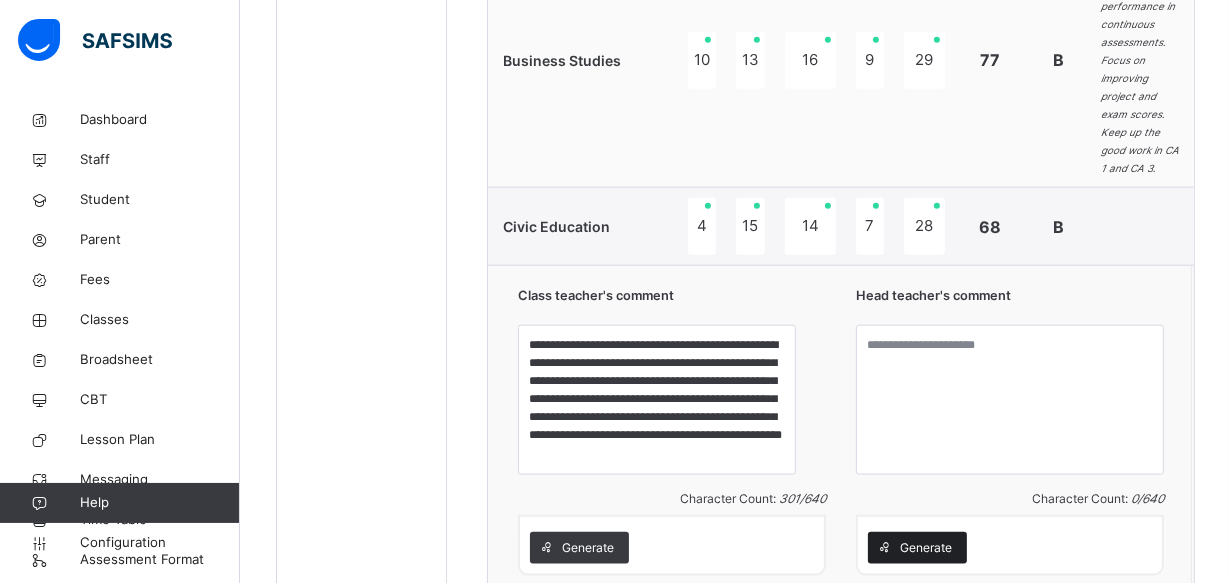 click on "Generate" at bounding box center (926, 548) 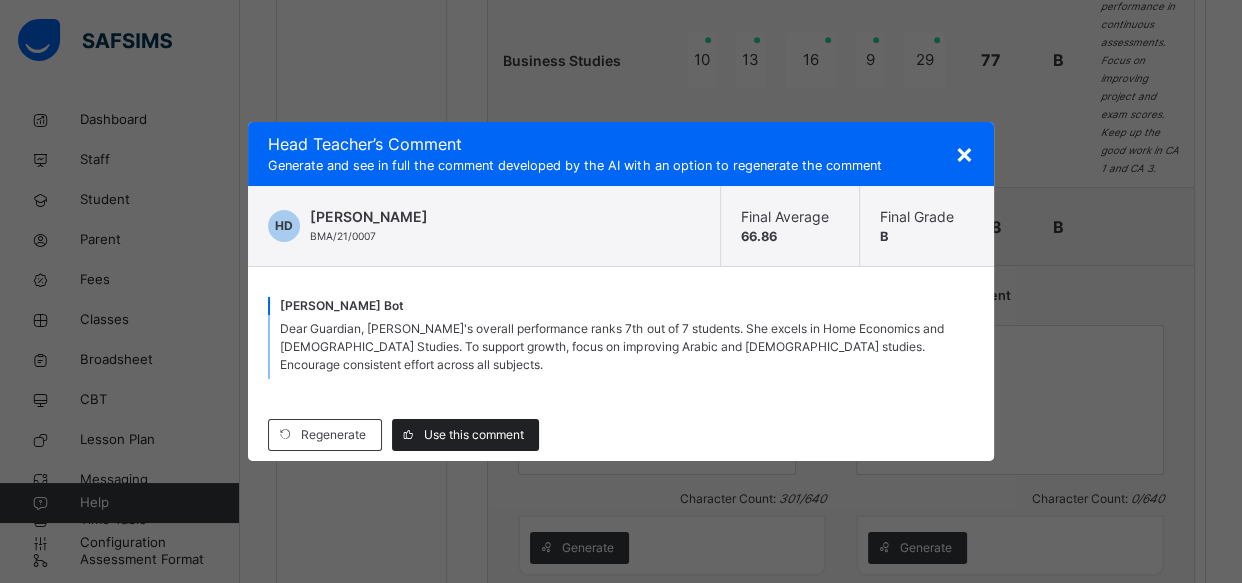 click on "Use this comment" at bounding box center [474, 435] 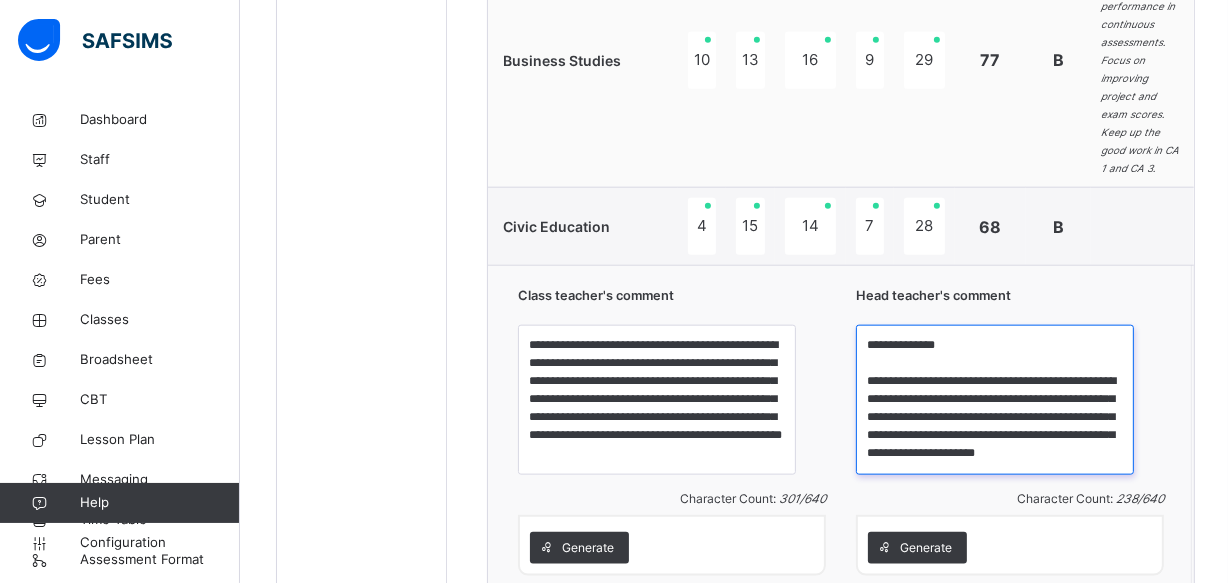 click on "**********" at bounding box center [995, 400] 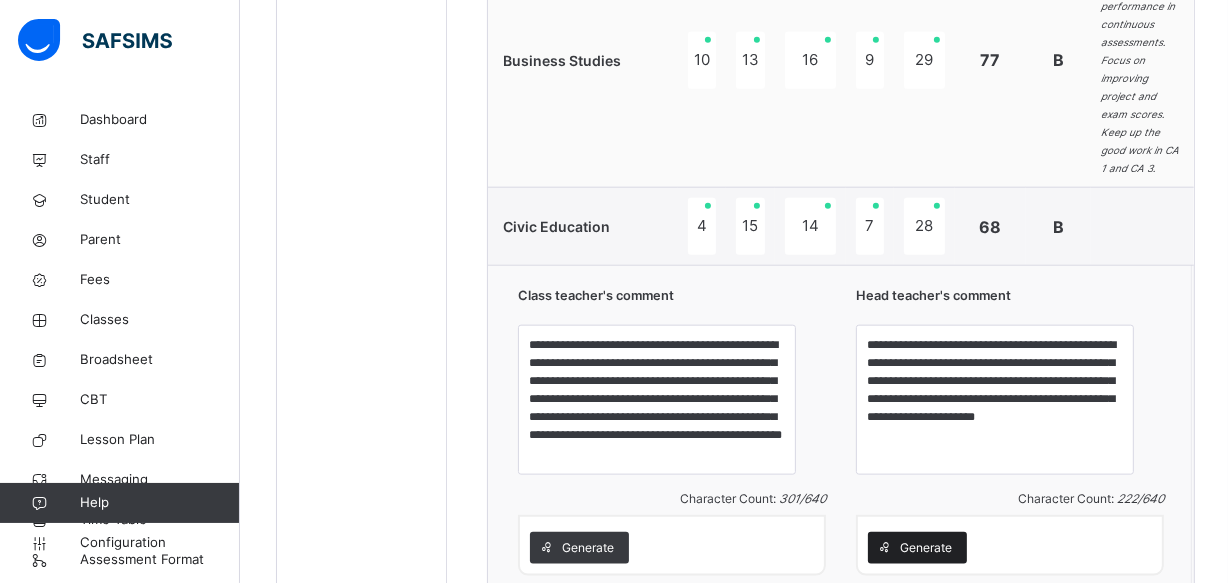 click on "Generate" at bounding box center [926, 548] 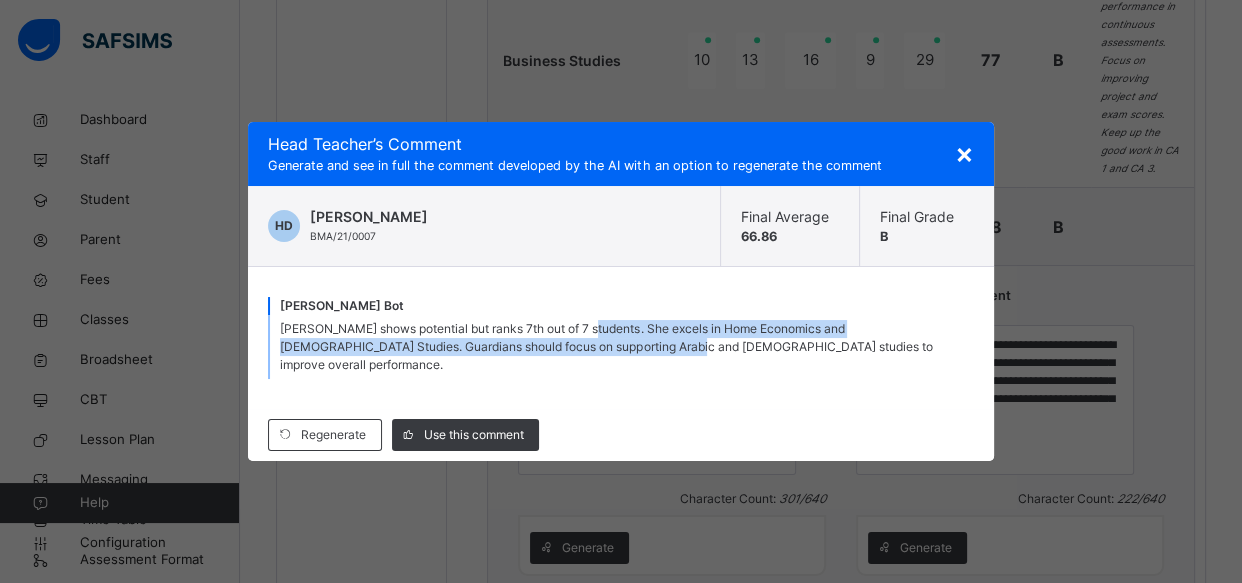 drag, startPoint x: 593, startPoint y: 343, endPoint x: 565, endPoint y: 356, distance: 30.870699 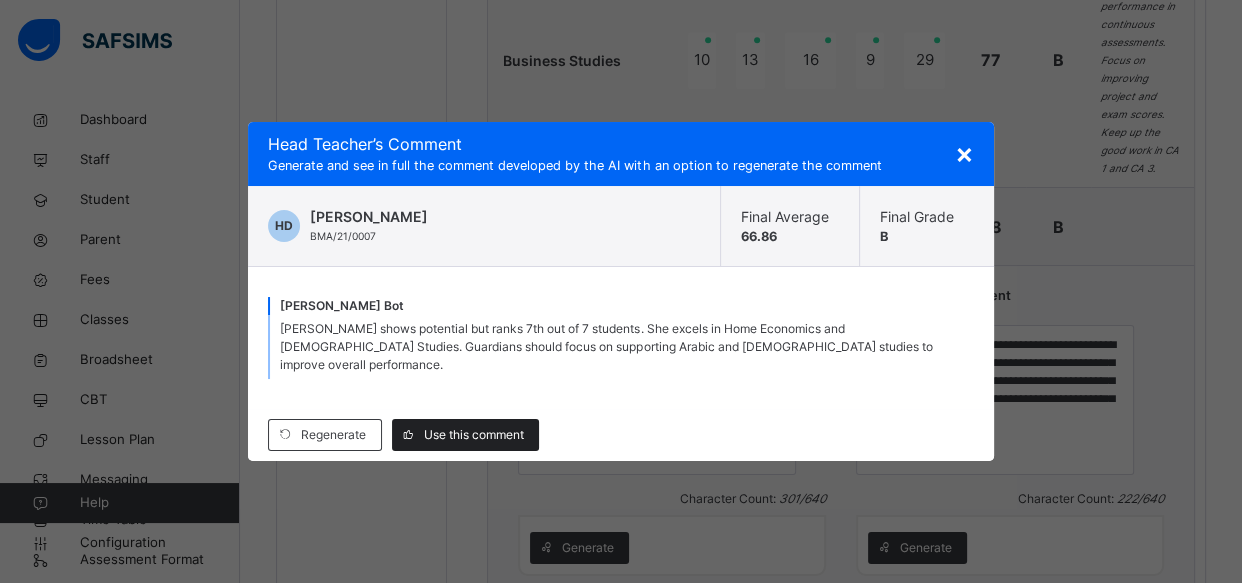click on "Use this comment" at bounding box center [474, 435] 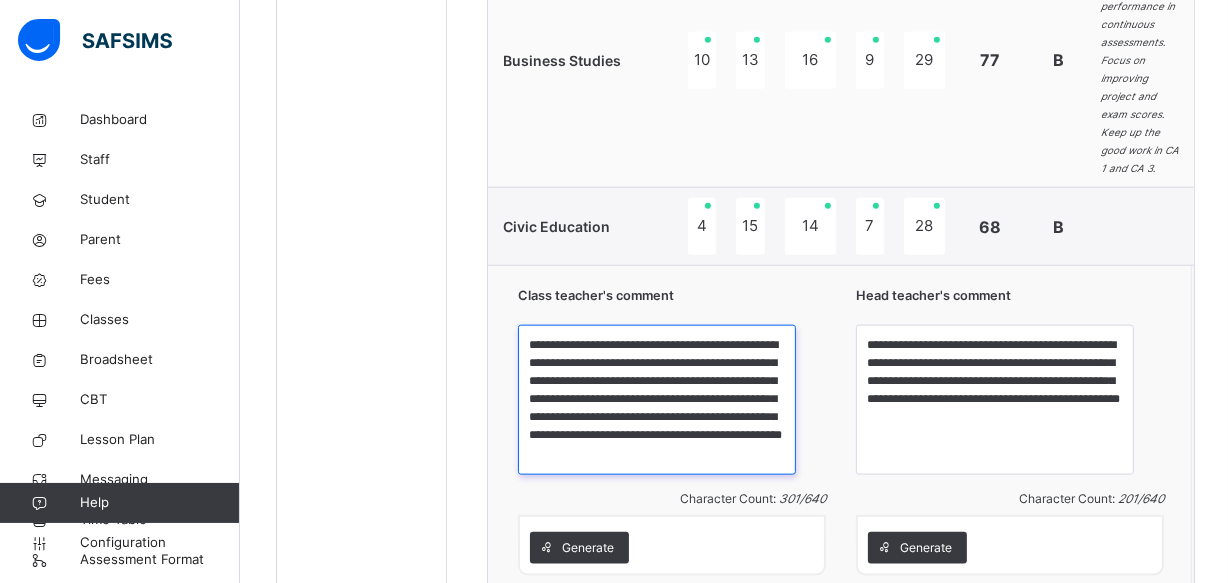 click on "**********" at bounding box center (657, 400) 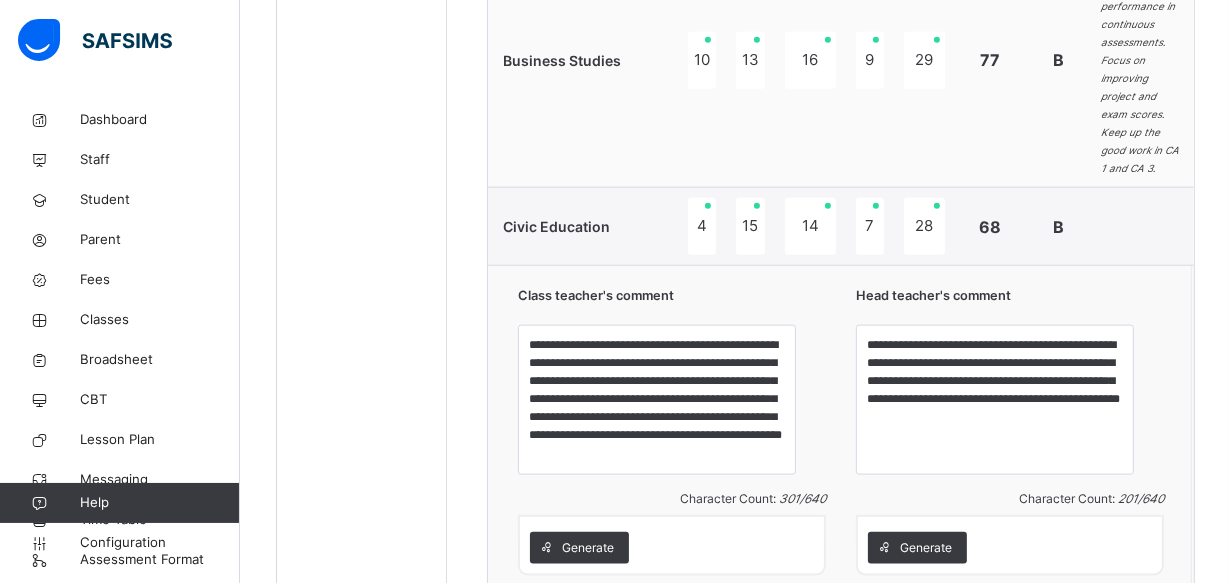drag, startPoint x: 925, startPoint y: 449, endPoint x: 983, endPoint y: 435, distance: 59.665737 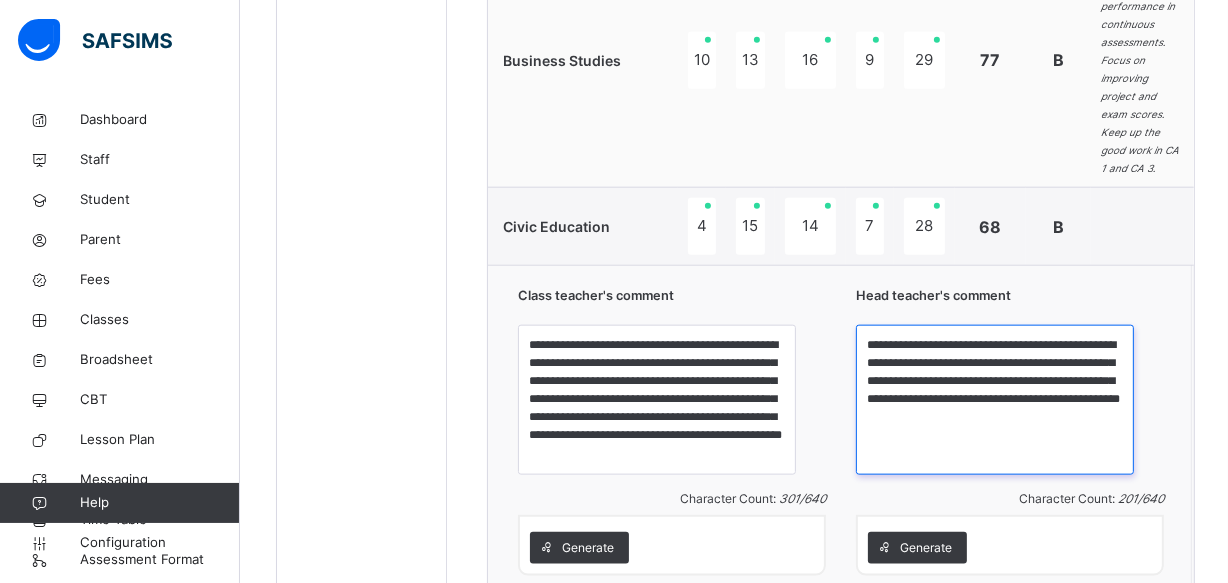 click on "**********" at bounding box center (995, 400) 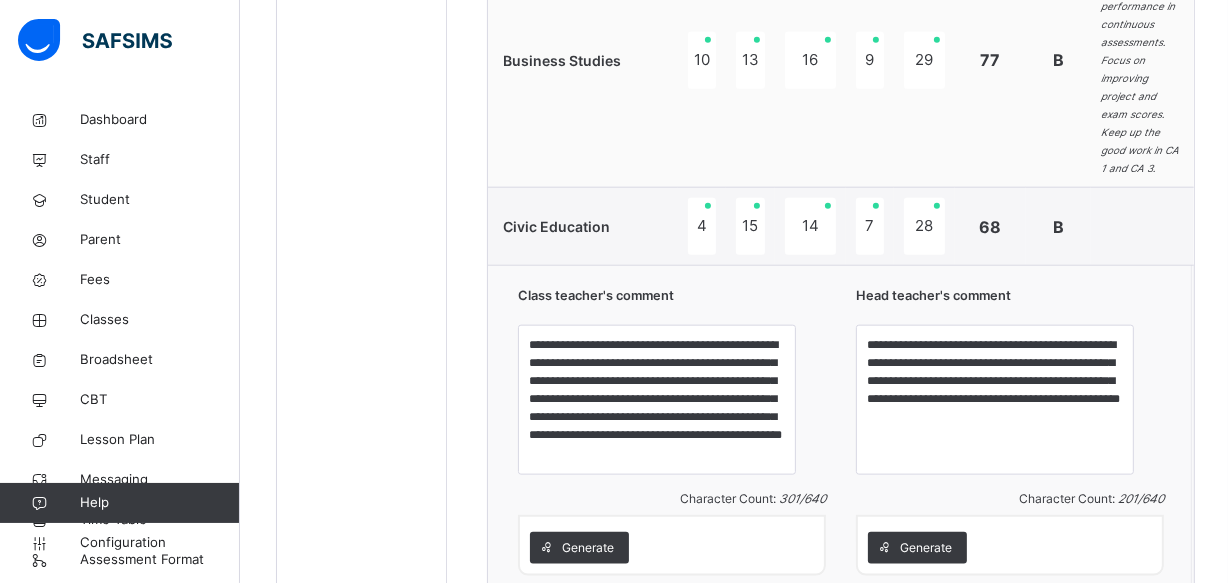 drag, startPoint x: 1037, startPoint y: 449, endPoint x: 1141, endPoint y: 443, distance: 104.172935 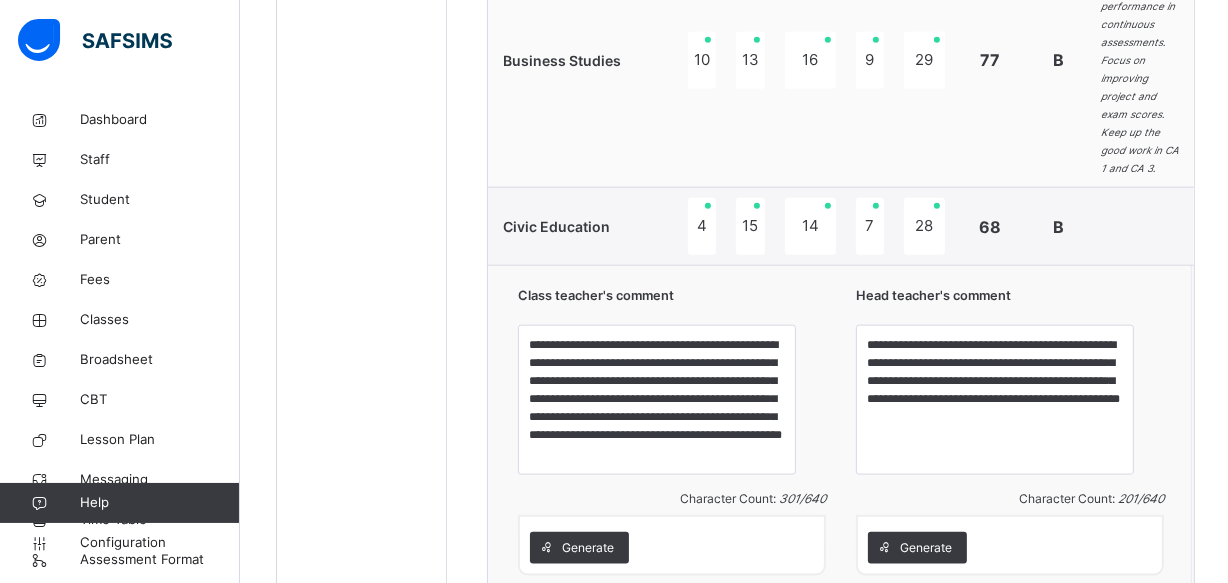 click on "No. of students:   7   Class Average:   74.06   Highest Average:   78.14   Lowest Average:   66.86   Final Average:   66.86   Final Grade:   B Edit Comment Subjects CA 1 CA 2 Project CA 3 Exam Total Grade Comment Basic Science 10 18 18 7 26 79 B Social Studies 8 16 17 6 28 75 B Mathematics 6 12 14 9 20 61 B Hassana shows potential in Math. Excels in CA 3, needs improvement in exams. Focus on exam preparation and project work to enhance overall performance. English 5 16 15 6 36 78 B Basic Technology 6 11 12 3 21 53 C ICT 8 13 15 8 22 66 B Agricultural science 3 13 18 7 22 63 B Home Economic 10 19 19.5 8 29.5 86 A Physical Health Education 9 18.5 20 10 22 79.5 B Qur'an 3 5 5 3 16 32 F Islamic Religious Studies 9 17 20 10 25.5 81.5 A Arabic 2.5 5 20 3.5 6 37 F Business Studies 10 13 16 9 29 77 B Hassana demonstrates strong performance in continuous assessments. Focus on improving project and exam scores. Keep up the good work in CA 1 and CA 3. Civic Education  4 15 14 7 28 68 B Class teacher's comment   301 /" at bounding box center [841, -345] 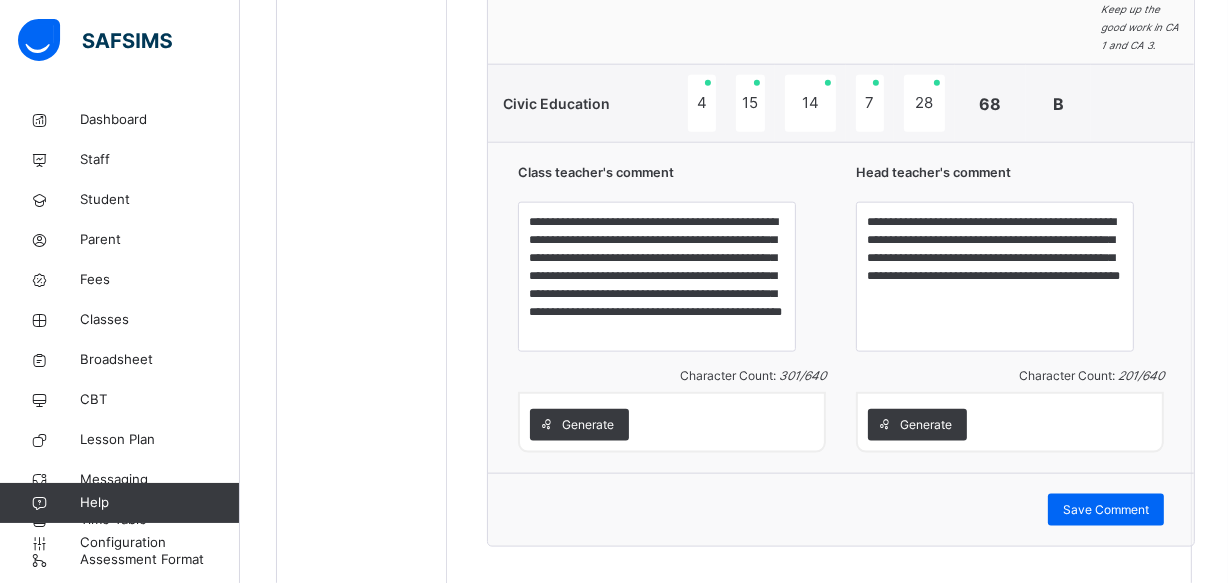 scroll, scrollTop: 2160, scrollLeft: 0, axis: vertical 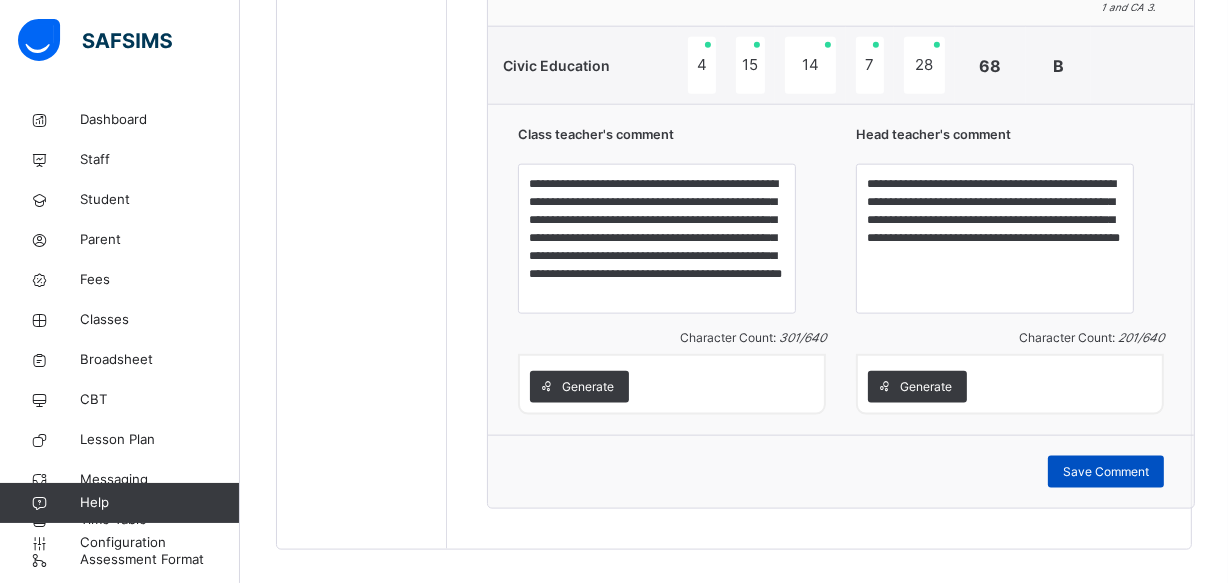 click on "Save Comment" at bounding box center (1106, 472) 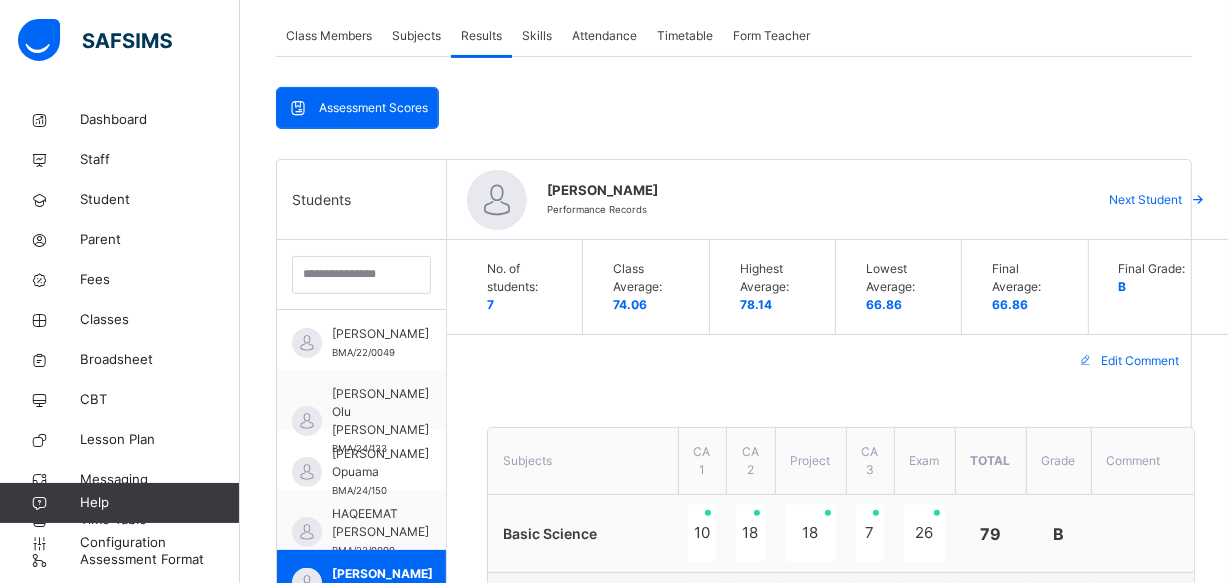 scroll, scrollTop: 124, scrollLeft: 0, axis: vertical 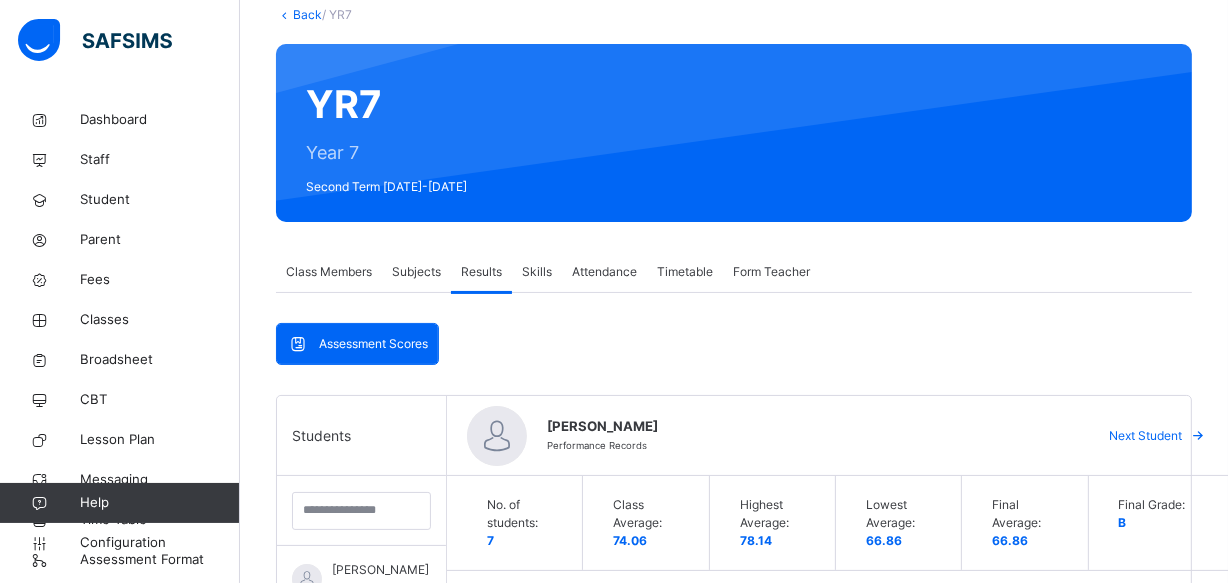 drag, startPoint x: 391, startPoint y: 360, endPoint x: 759, endPoint y: 390, distance: 369.2208 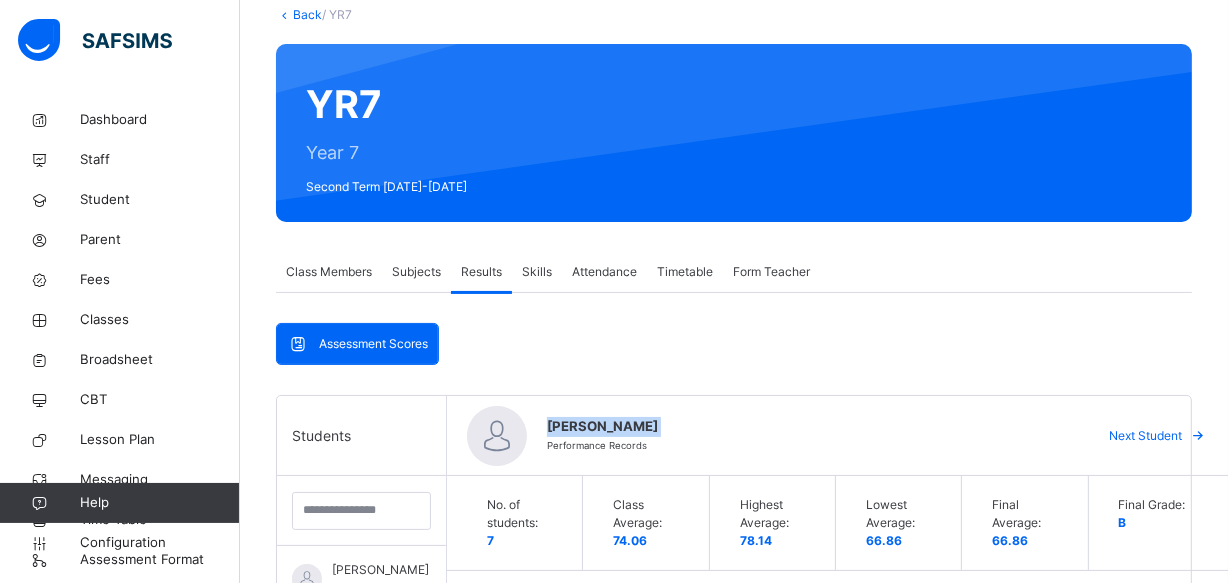 drag, startPoint x: 759, startPoint y: 390, endPoint x: 820, endPoint y: 366, distance: 65.551506 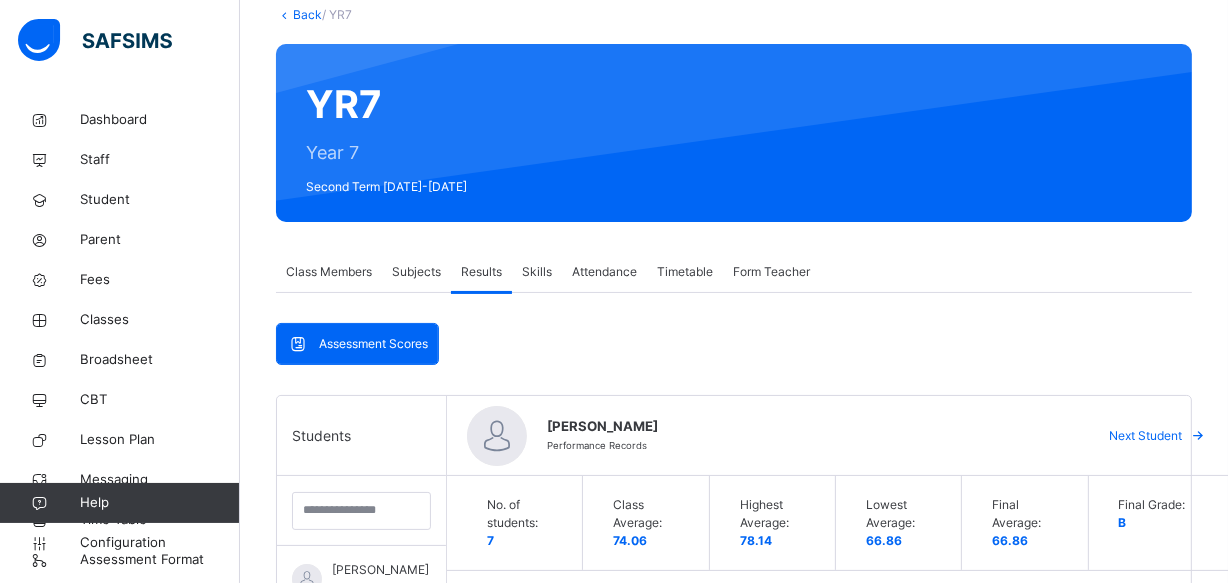 click on "Next Student" at bounding box center [1145, 436] 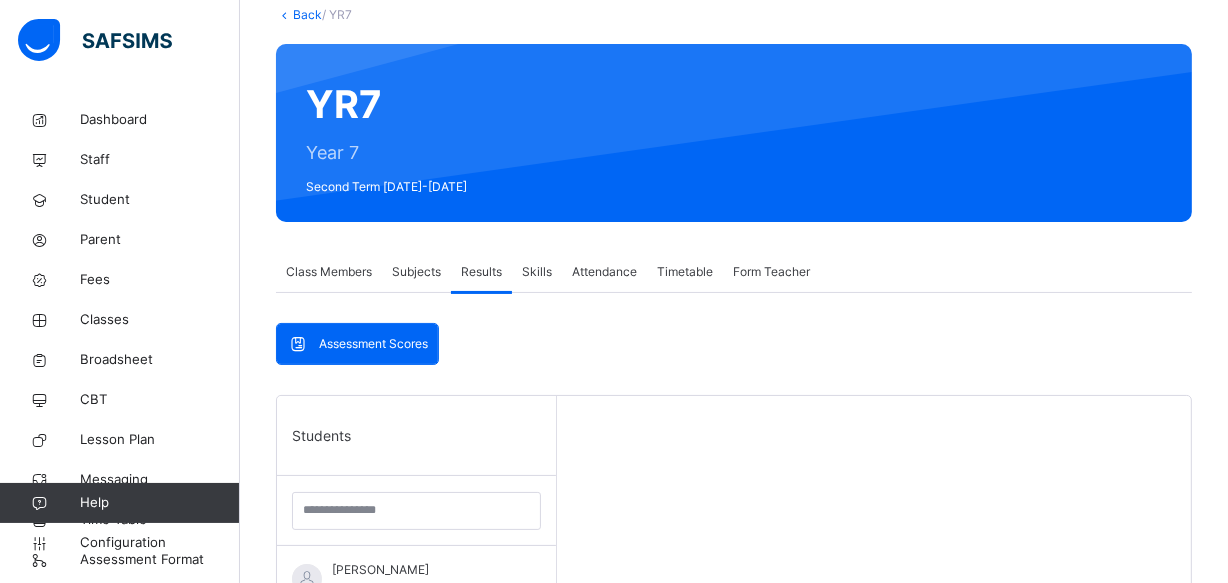 click on "Assessment Scores Assessment Scores Students Abubakar  Alkali BMA/22/0049 Christabel Olu Dominic BMA/24/133 David  Eguonoroghene Opuama BMA/24/150 HAQEEMAT AVOSUAHI ADAMS BMA/23/0099 Hassana  Dahiru BMA/21/0007 HAUWAU BAPPA MUHAMMAD BMA/23/0086 Rofiya  Abdullahi BMA/21/0014" at bounding box center [734, 656] 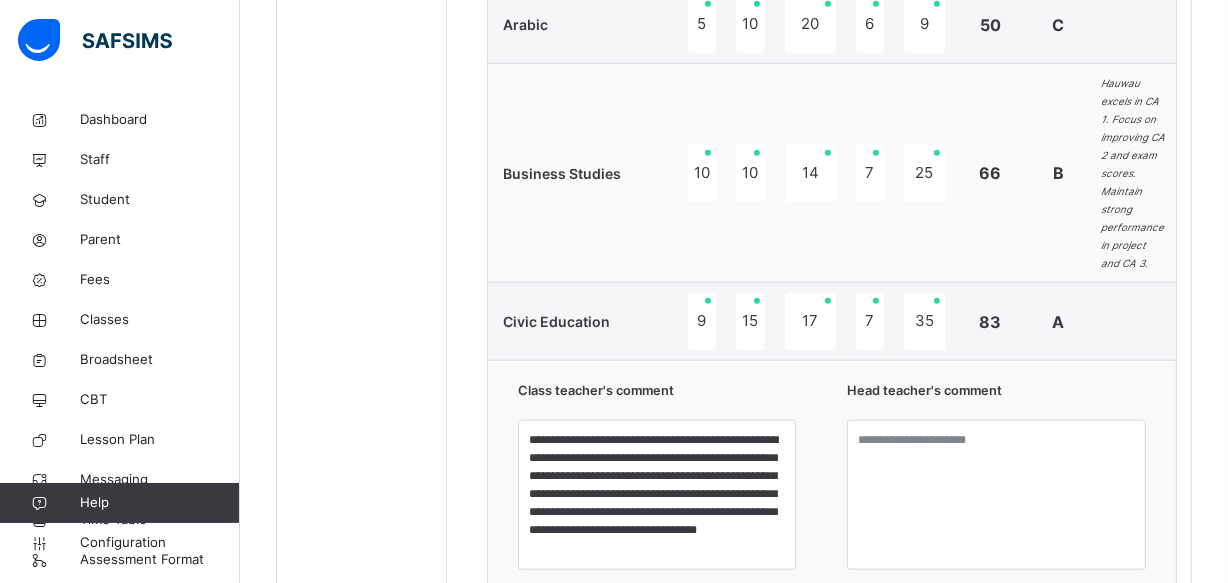 scroll, scrollTop: 1942, scrollLeft: 0, axis: vertical 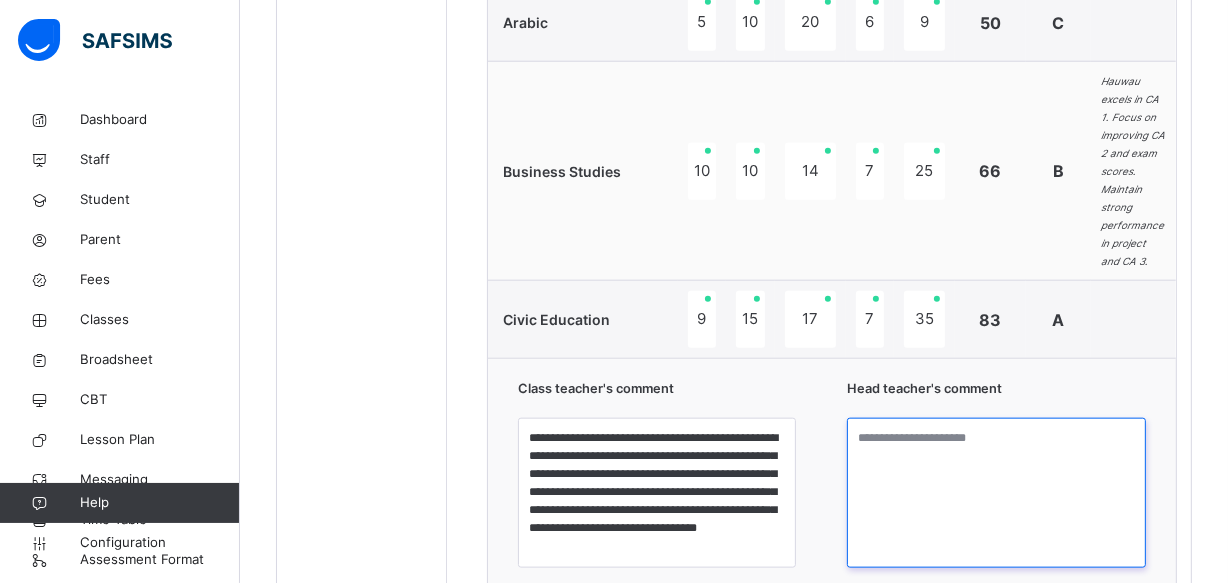 click at bounding box center (996, 493) 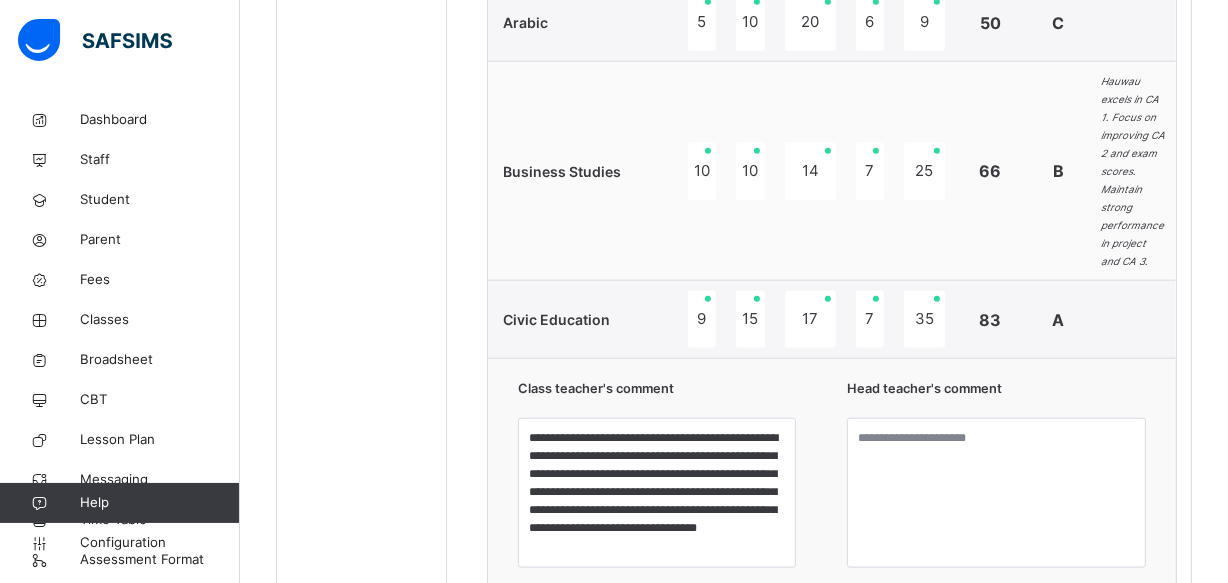 click on "Generate" at bounding box center (917, 641) 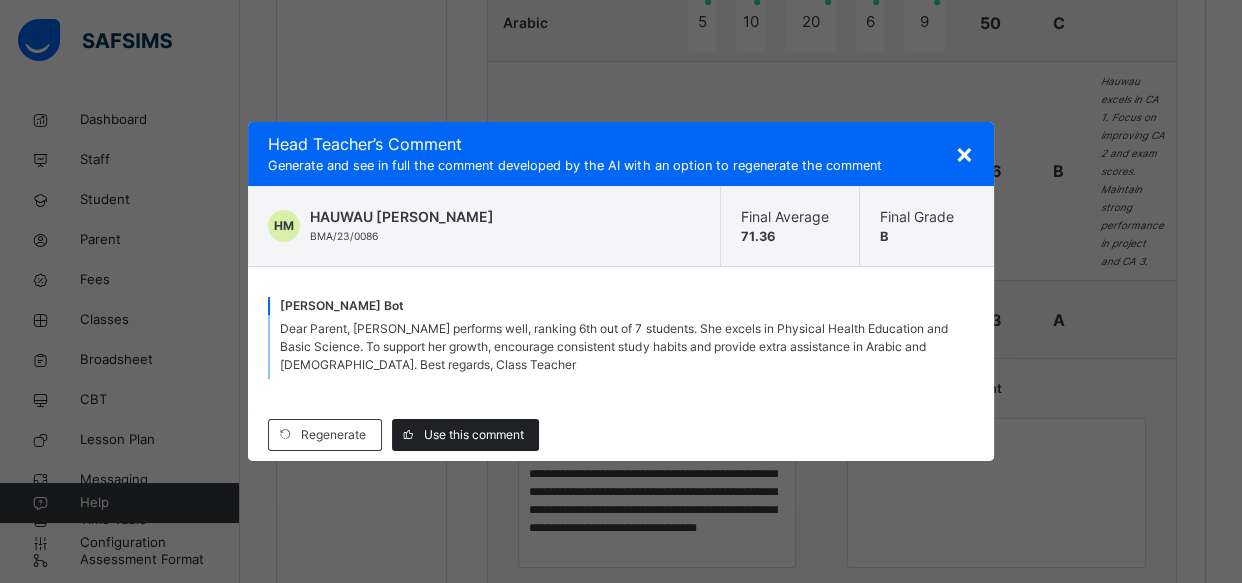 click on "Use this comment" at bounding box center (474, 435) 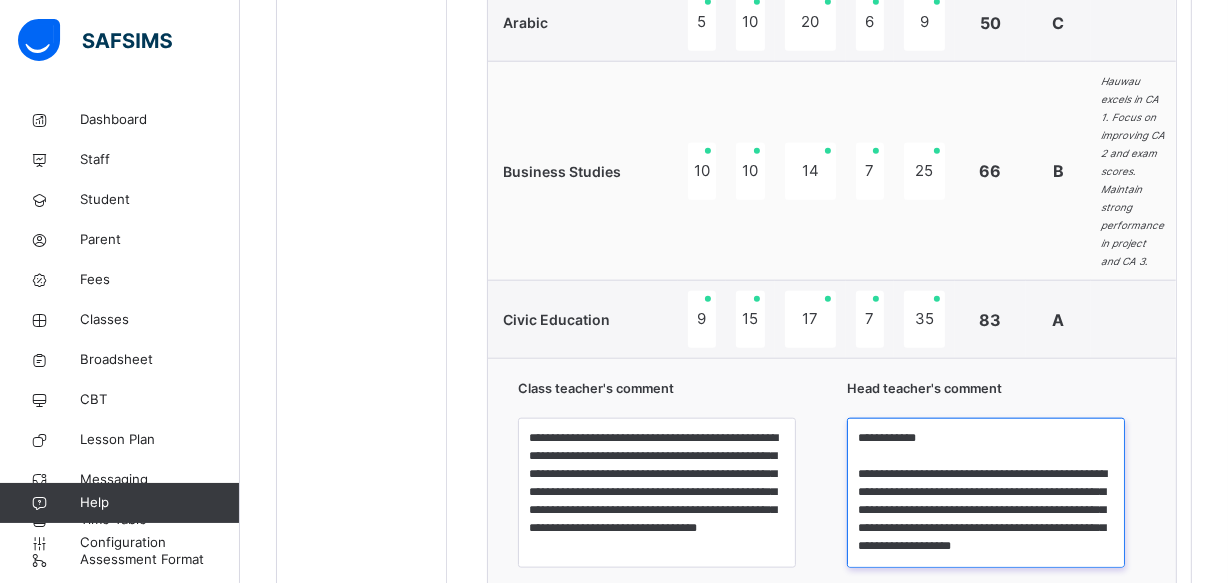 click on "**********" at bounding box center (986, 493) 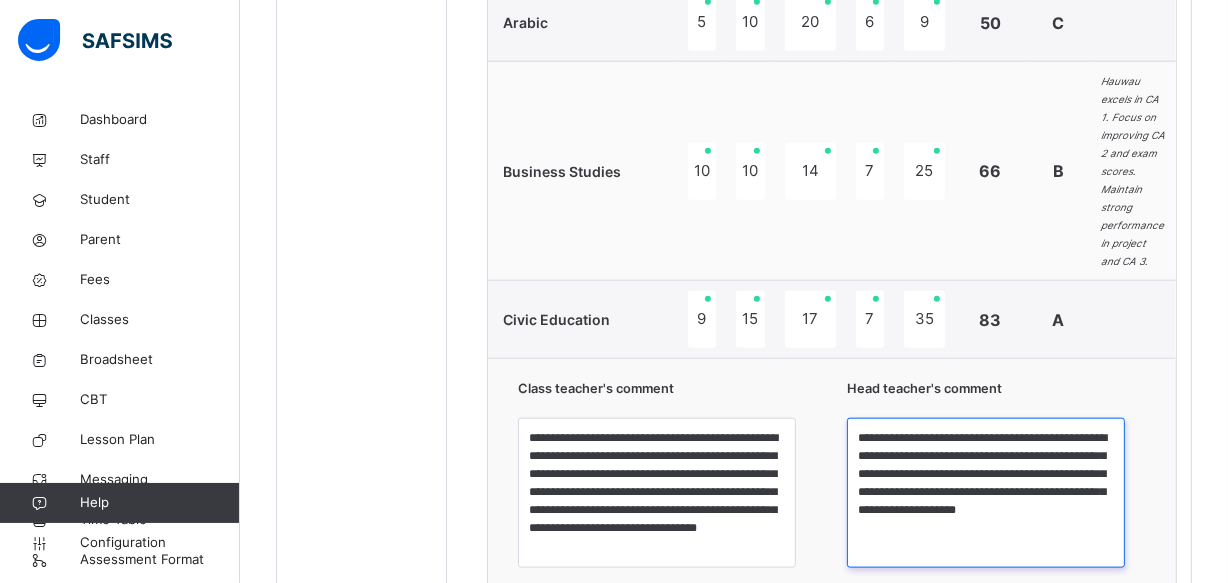 type on "**********" 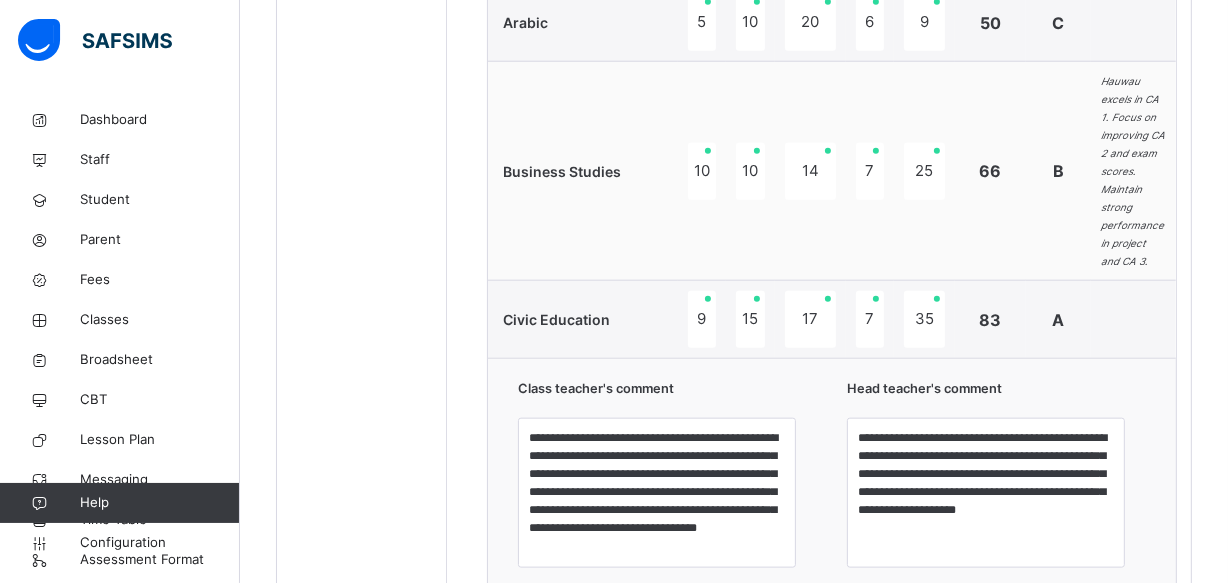 click on "Save Comment" at bounding box center [1088, 726] 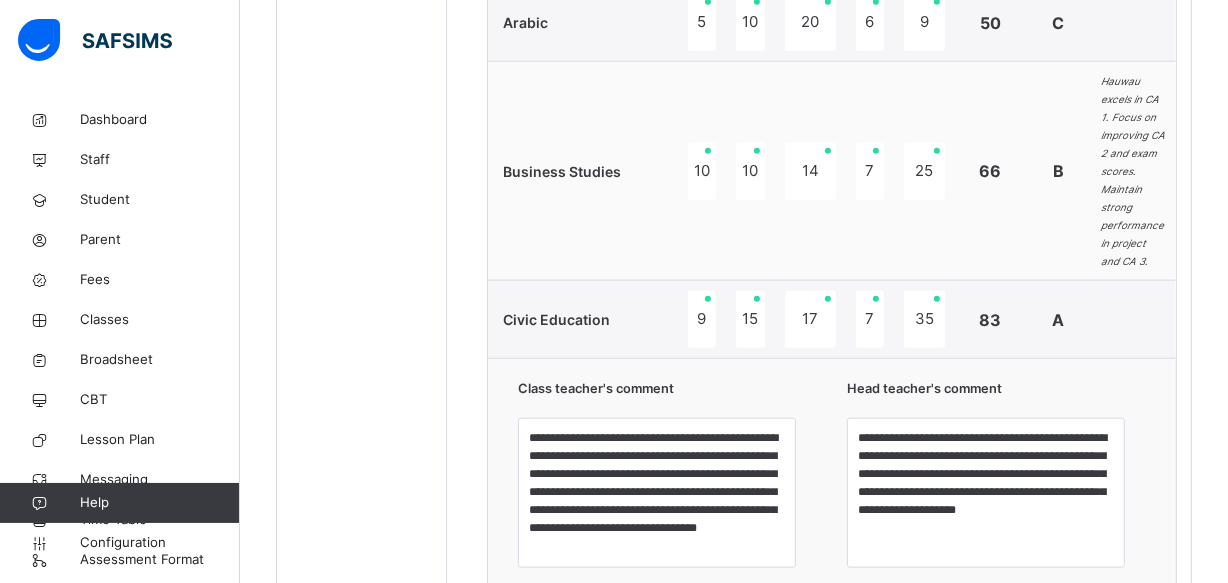 drag, startPoint x: 829, startPoint y: 551, endPoint x: 764, endPoint y: 552, distance: 65.00769 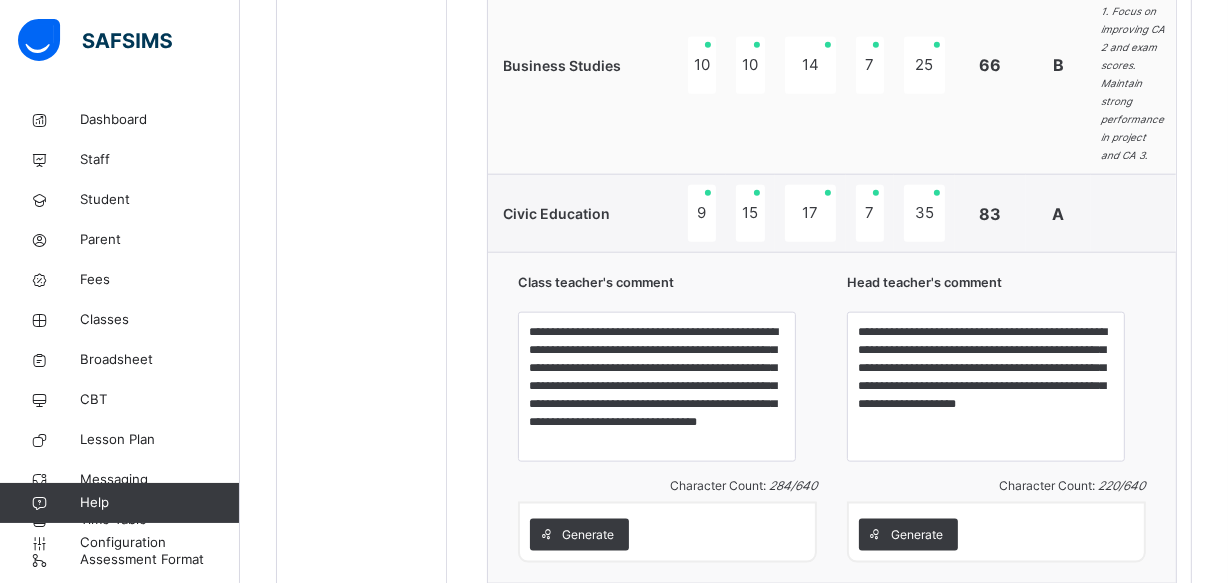 scroll, scrollTop: 2052, scrollLeft: 0, axis: vertical 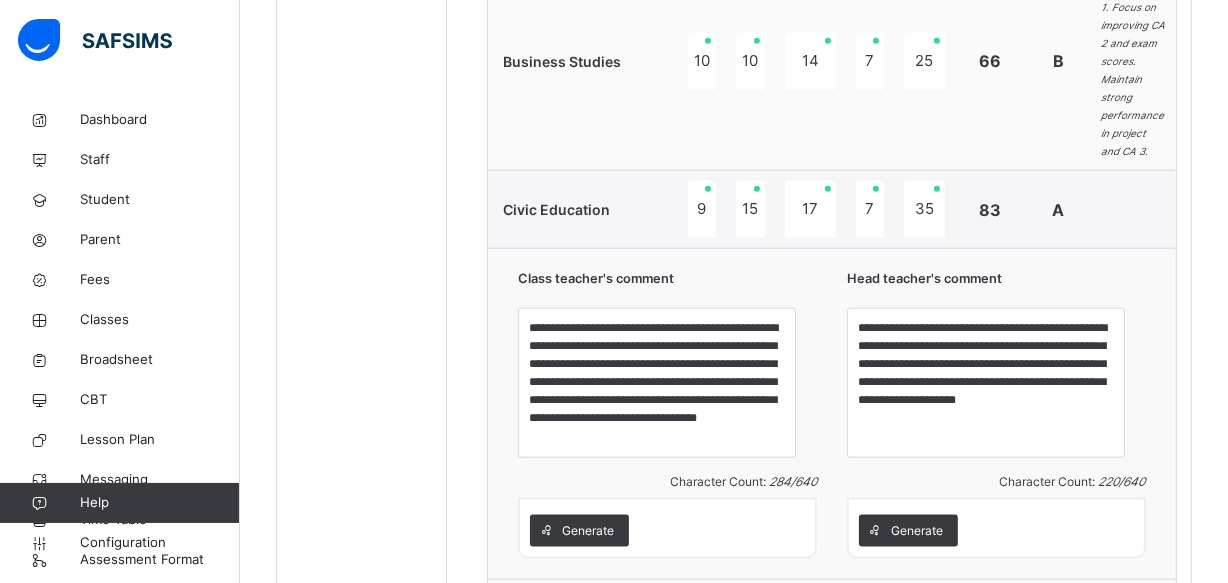 click on "Students Abubakar  Alkali BMA/22/0049 Christabel Olu Dominic BMA/24/133 David  Eguonoroghene Opuama BMA/24/150 HAQEEMAT AVOSUAHI ADAMS BMA/23/0099 Hassana  Dahiru BMA/21/0007 HAUWAU BAPPA MUHAMMAD BMA/23/0086 Rofiya  Abdullahi BMA/21/0014" at bounding box center [362, -420] 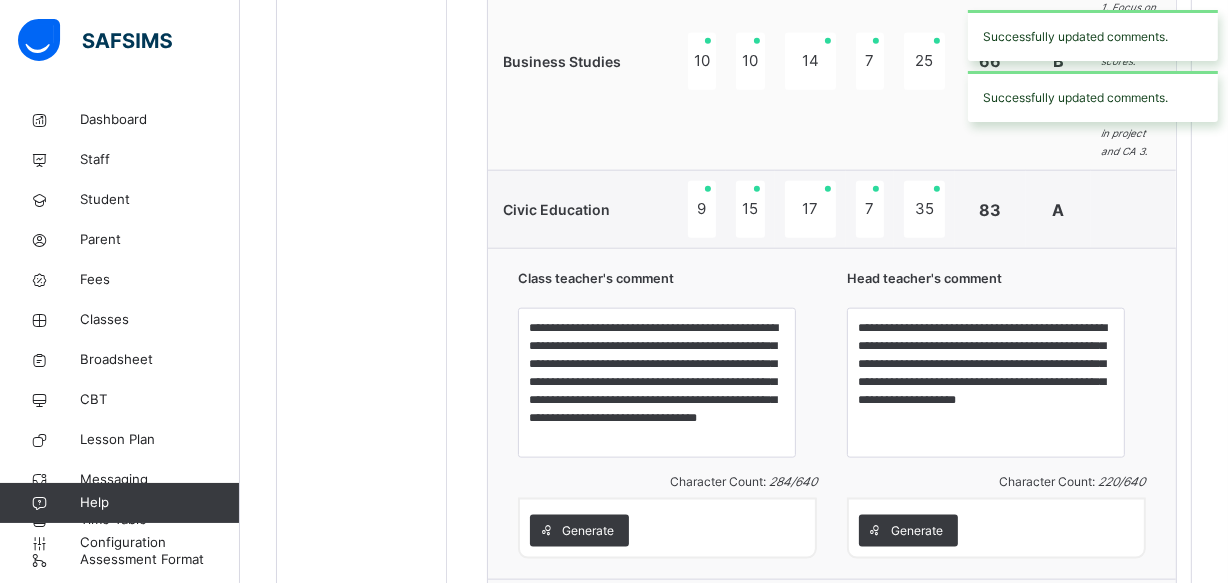 click on "Save Comment" at bounding box center (1088, 616) 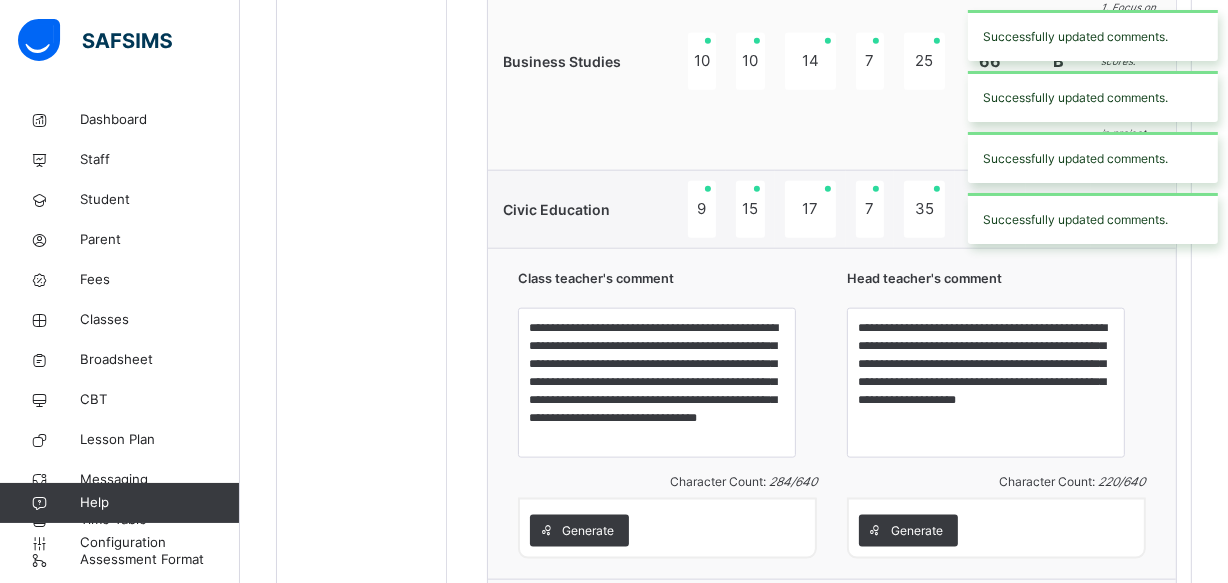 click on "Students Abubakar  Alkali BMA/22/0049 Christabel Olu Dominic BMA/24/133 David  Eguonoroghene Opuama BMA/24/150 HAQEEMAT AVOSUAHI ADAMS BMA/23/0099 Hassana  Dahiru BMA/21/0007 HAUWAU BAPPA MUHAMMAD BMA/23/0086 Rofiya  Abdullahi BMA/21/0014" at bounding box center (362, -420) 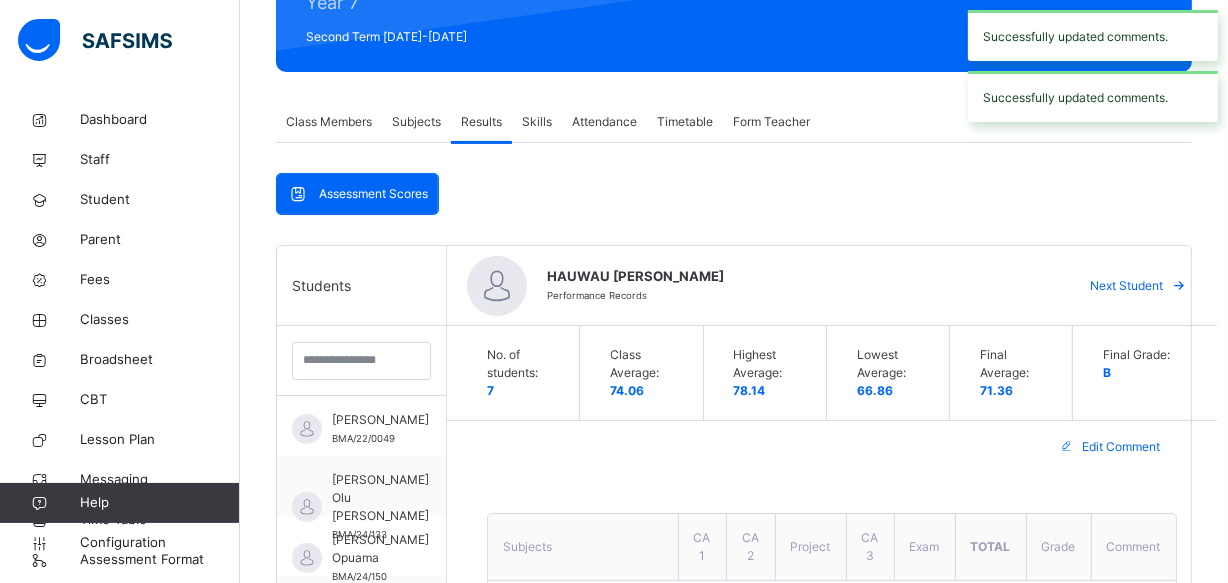 scroll, scrollTop: 270, scrollLeft: 0, axis: vertical 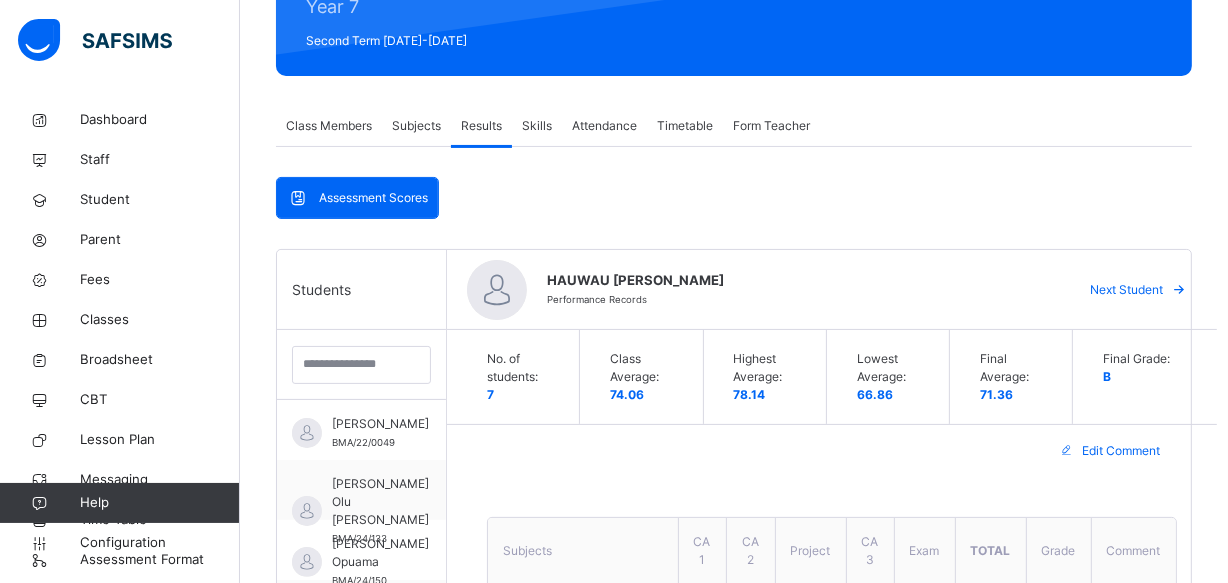 click on "Next Student" at bounding box center [1127, 290] 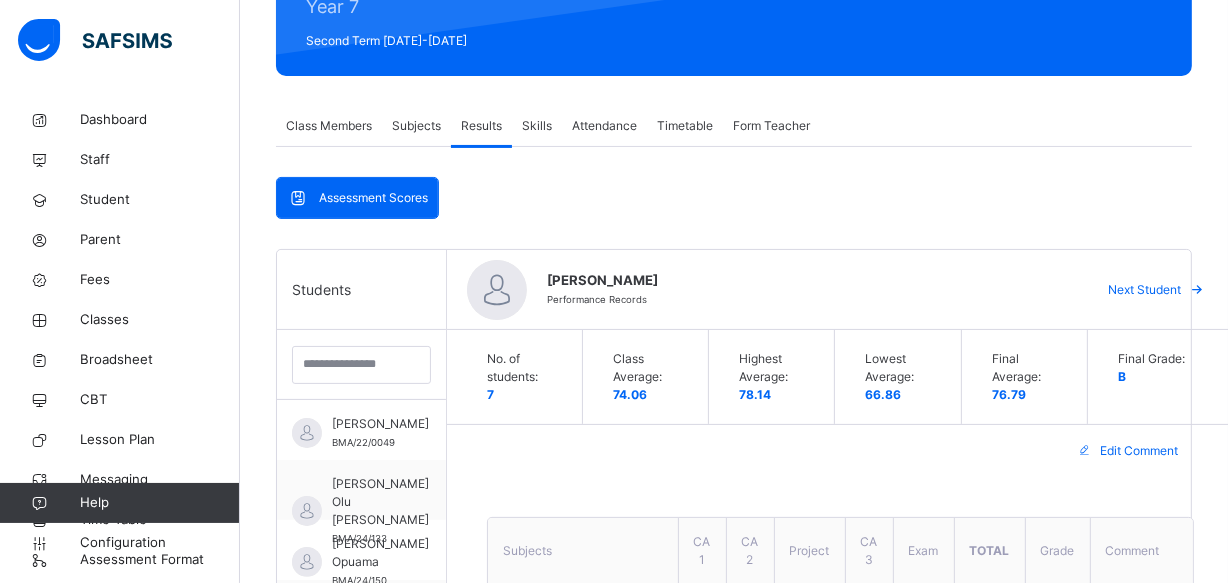 click on "Assessment Scores Assessment Scores Students Abubakar  Alkali BMA/22/0049 Christabel Olu Dominic BMA/24/133 David  Eguonoroghene Opuama BMA/24/150 HAQEEMAT AVOSUAHI ADAMS BMA/23/0099 Hassana  Dahiru BMA/21/0007 HAUWAU BAPPA MUHAMMAD BMA/23/0086 Rofiya  Abdullahi BMA/21/0014 Rofiya  Abdullahi Performance Records Next Student   No. of students:   7   Class Average:   74.06   Highest Average:   78.14   Lowest Average:   66.86   Final Average:   76.79   Final Grade:   B Edit Comment Subjects CA 1 CA 2 Project CA 3 Exam Total Grade Comment Basic Science 10 20 18 10 37 95 A Social Studies 8 17 19 9 39 92 A Mathematics 4 13 13 8 19 57 C Rofiya demonstrates consistent performance. Focus on improving CA 1 and exam scores to enhance overall Math results. Keep up the good work in projects. English 9 17 19 8 37 90 A Basic Technology 7 13 14 2 22 58 C ICT 6 14 12 6 33 71 B Agricultural science 9 17 20 8 36 90 A Home Economic 10 15 17.5 9 27.5 79 B Physical Health Education 8 18 20 10 35 91 A Qur'an 4 1 3 4 10 22 F 10 18 A" at bounding box center (734, 1313) 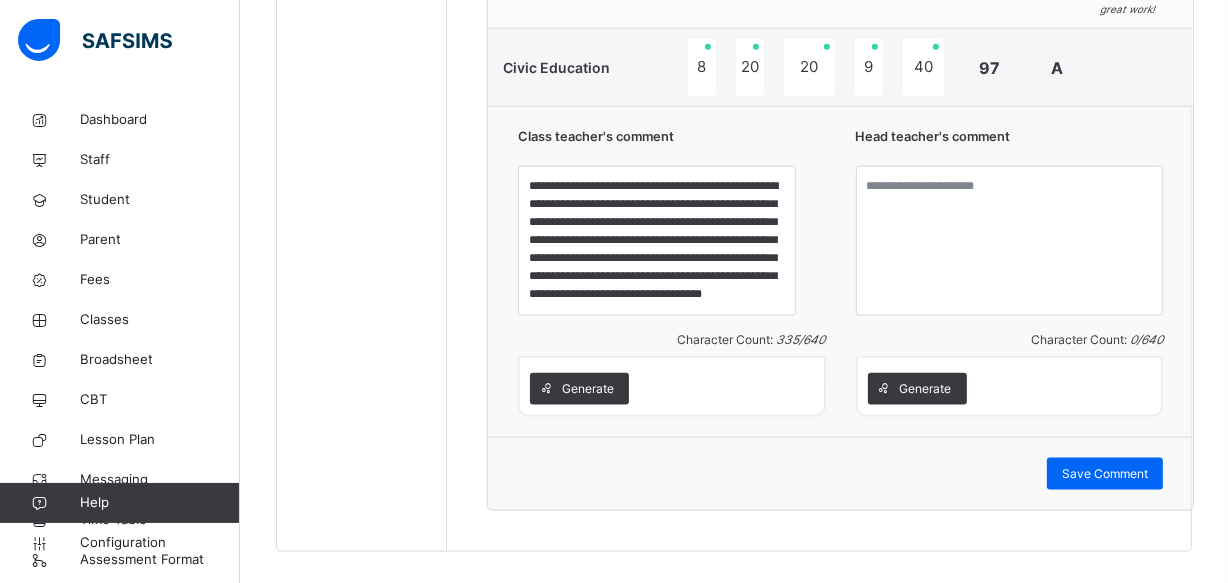 scroll, scrollTop: 2160, scrollLeft: 0, axis: vertical 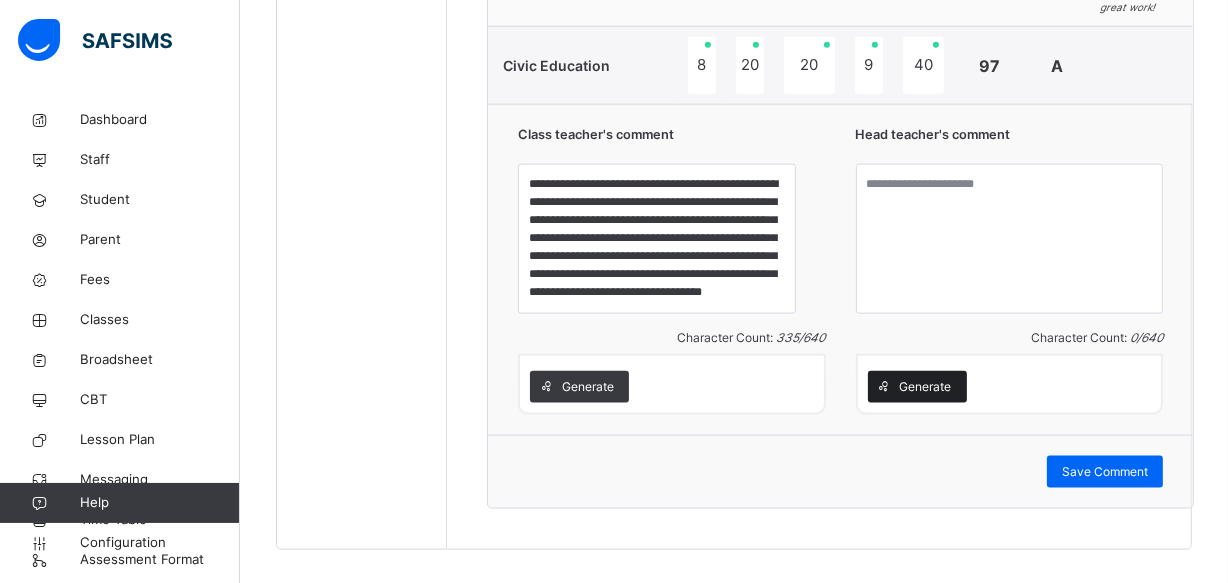 click on "Generate" at bounding box center (926, 387) 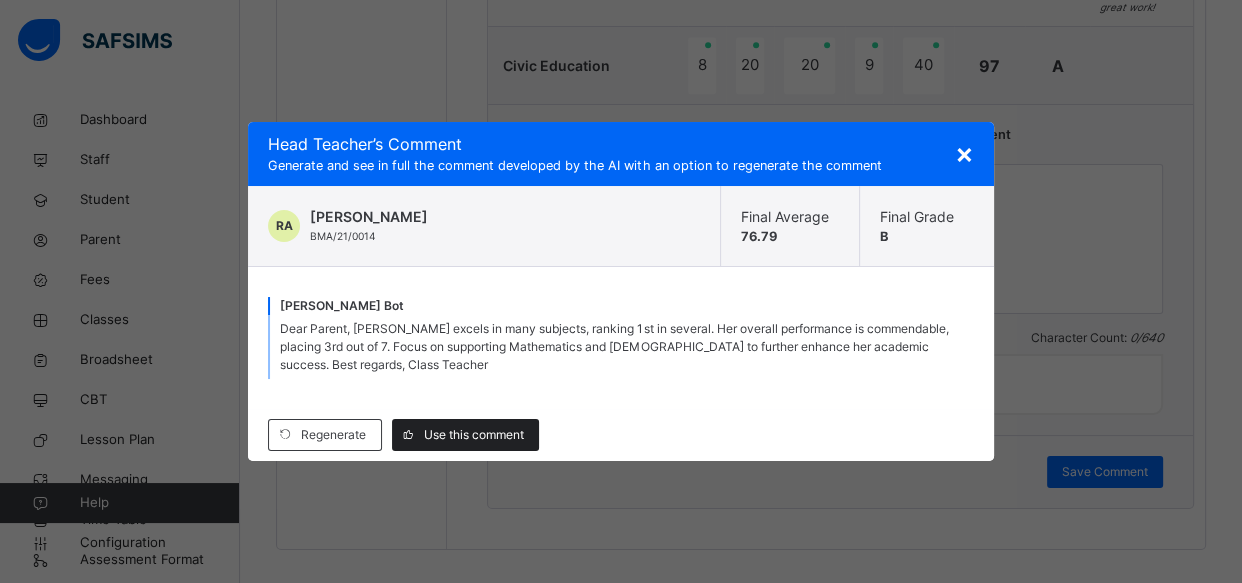 click on "Use this comment" at bounding box center (474, 435) 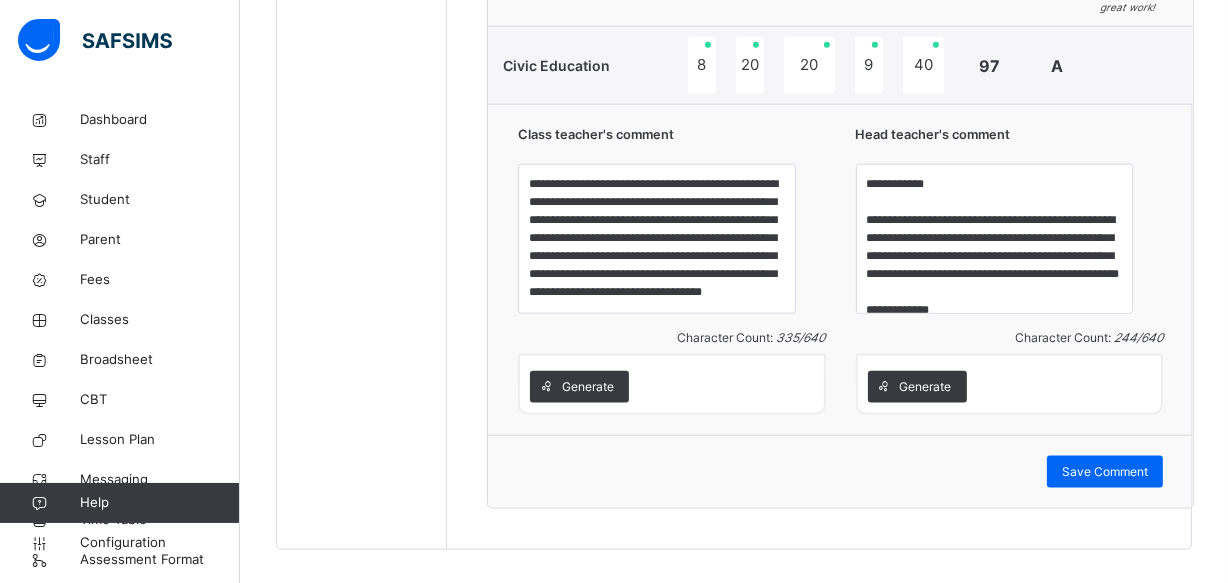 drag, startPoint x: 498, startPoint y: 429, endPoint x: 676, endPoint y: 349, distance: 195.15123 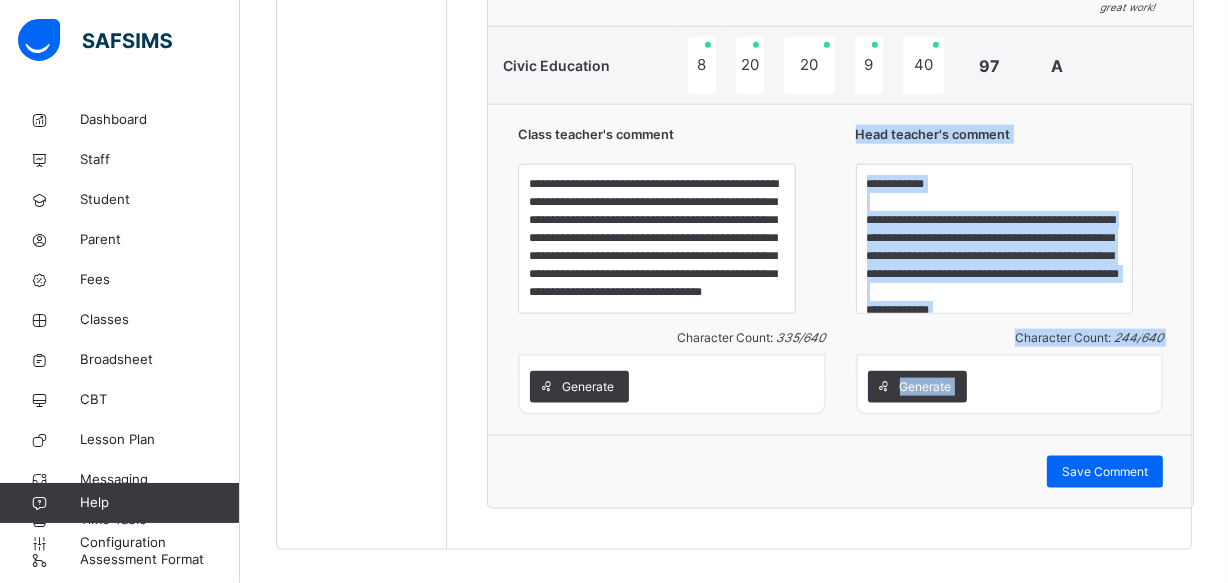 click on "Generate" at bounding box center (672, 387) 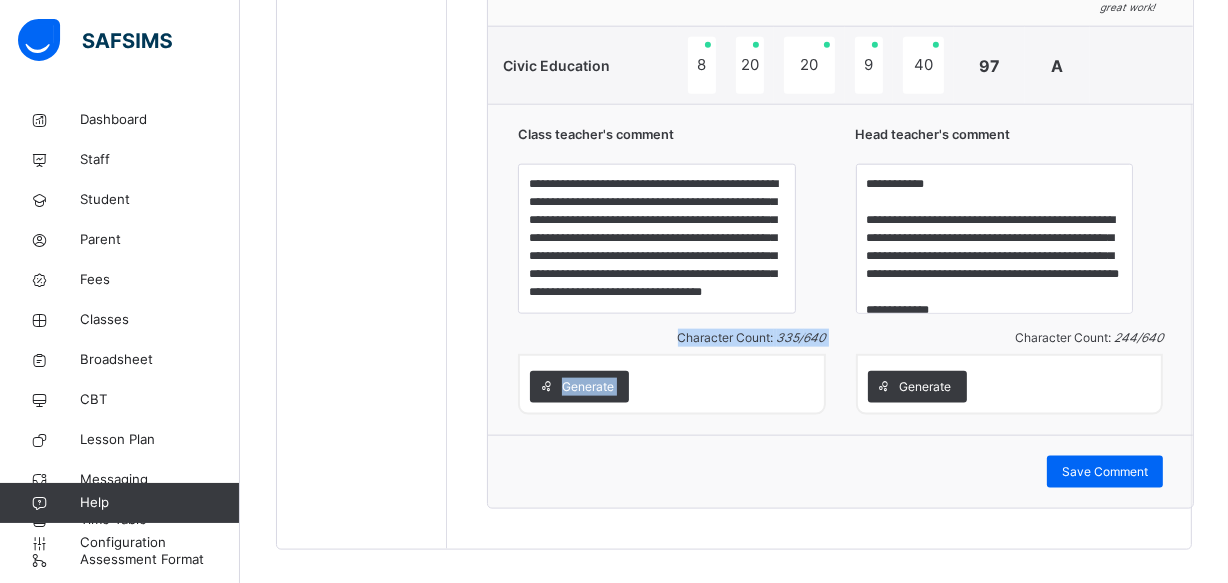 drag, startPoint x: 676, startPoint y: 349, endPoint x: 705, endPoint y: 298, distance: 58.66856 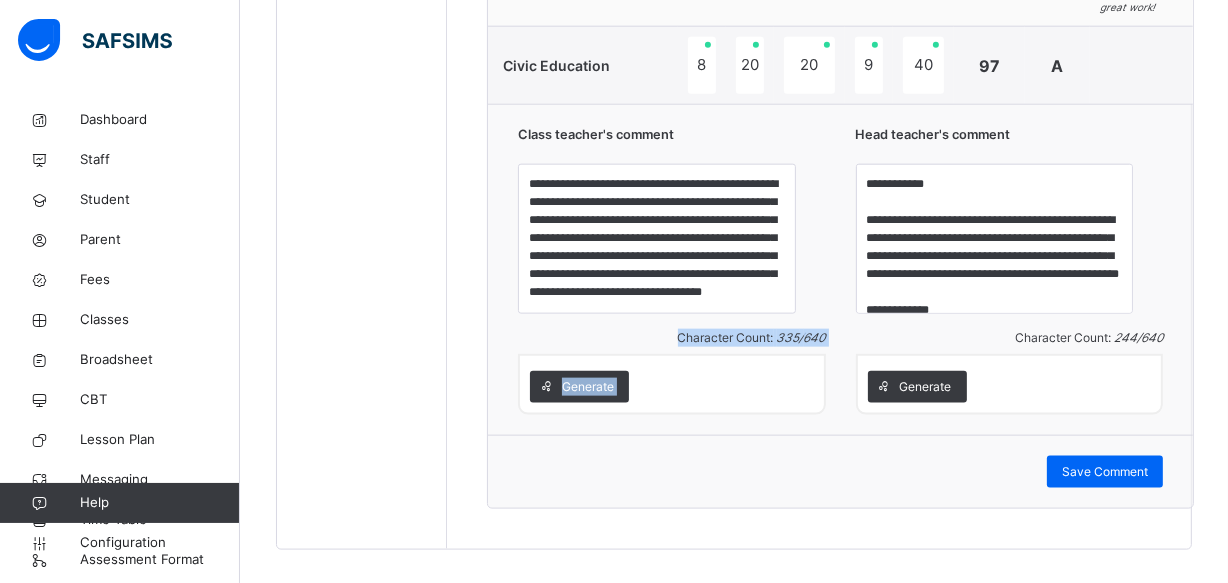 click on "**********" at bounding box center [672, 270] 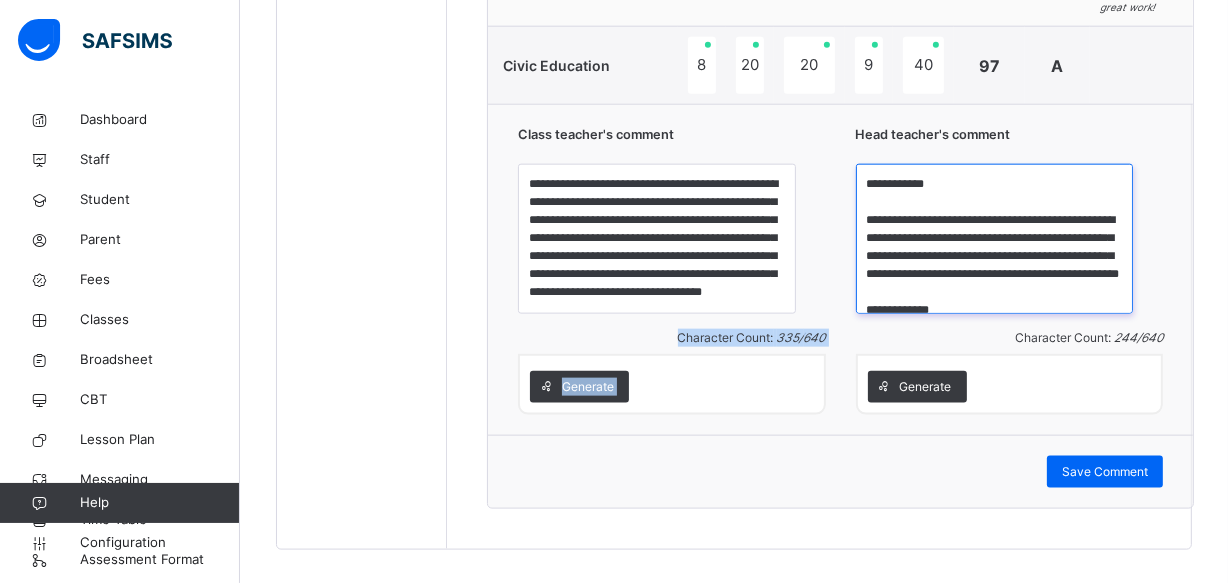 click on "**********" at bounding box center (995, 239) 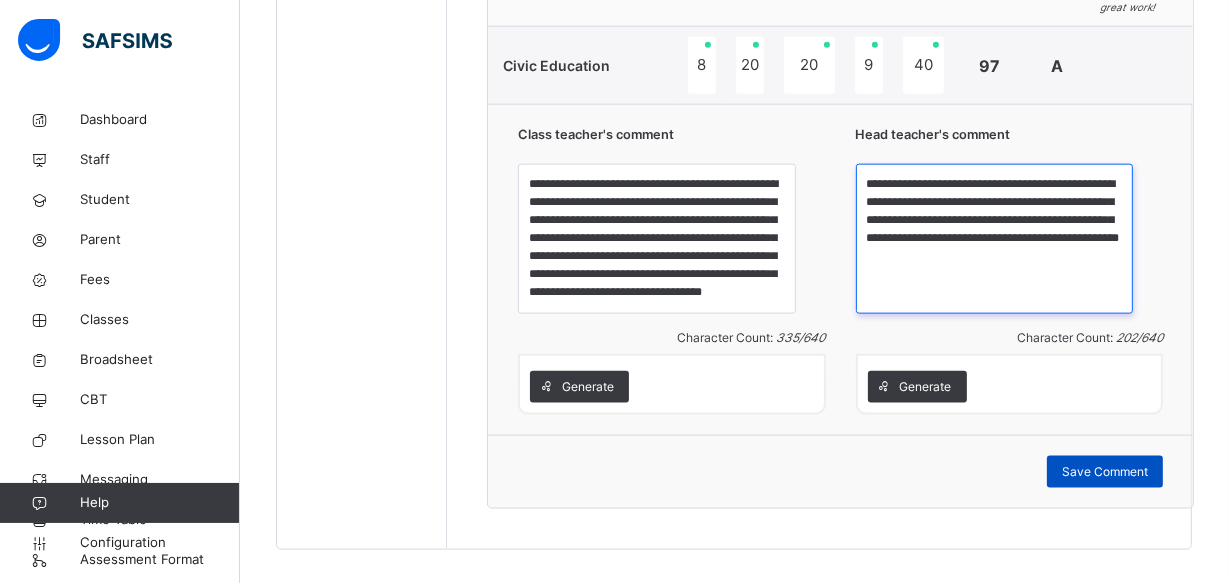 type on "**********" 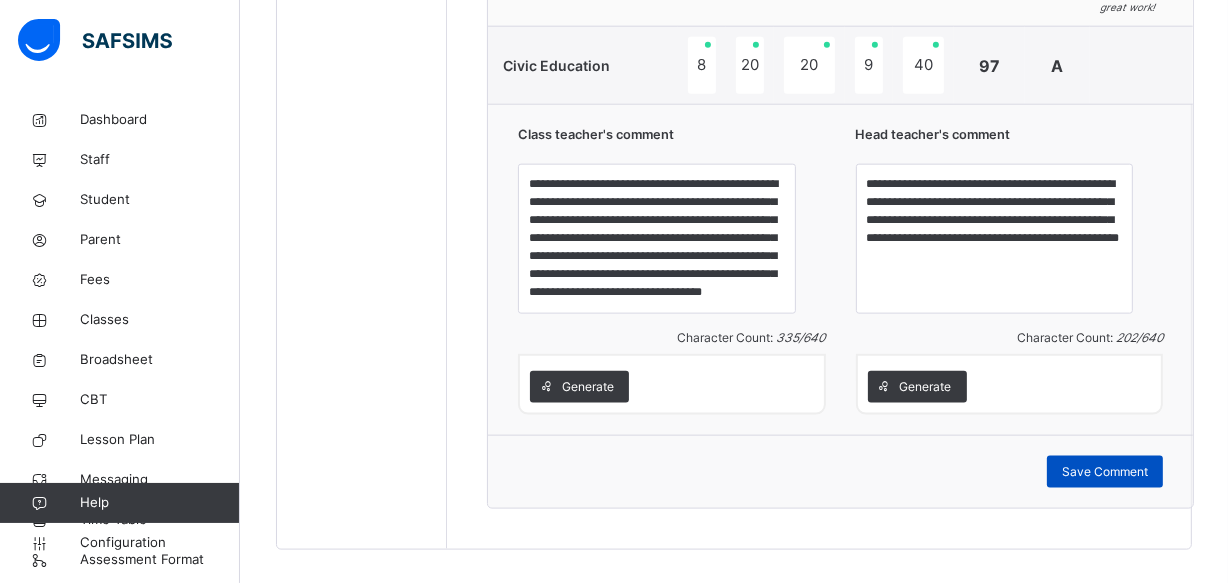 click on "Save Comment" at bounding box center [1105, 472] 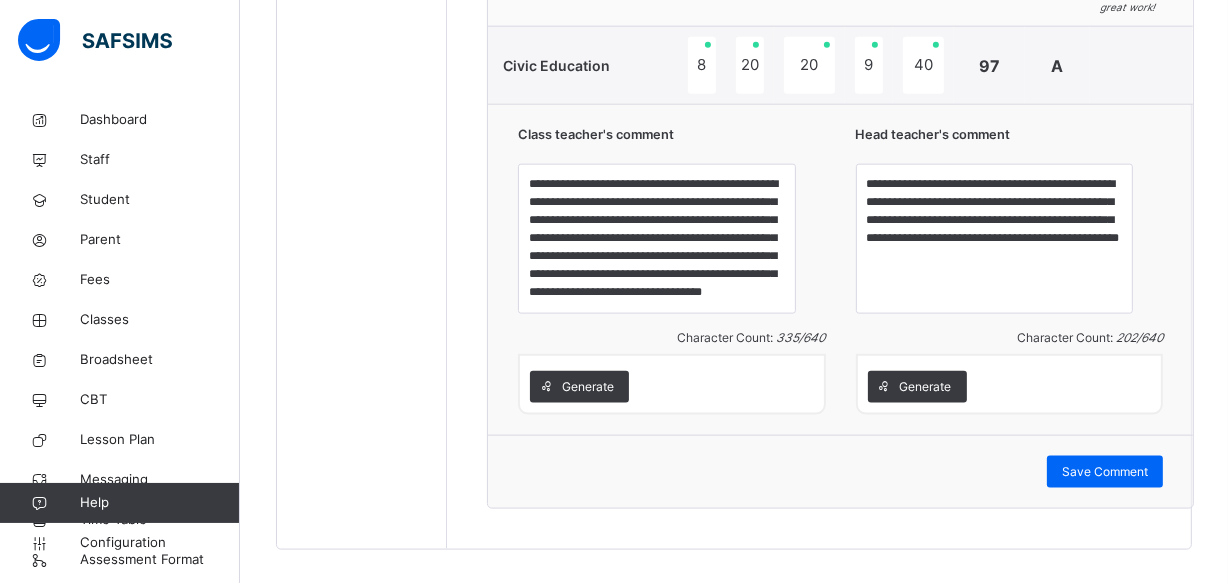 click on "Save Comment" at bounding box center [840, 471] 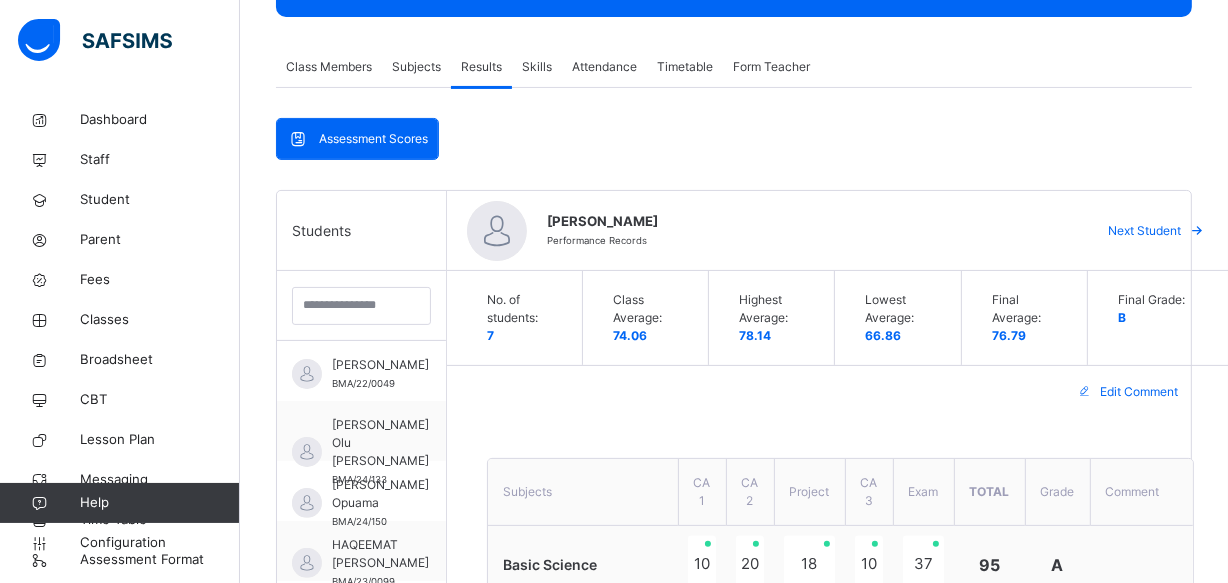 scroll, scrollTop: 270, scrollLeft: 0, axis: vertical 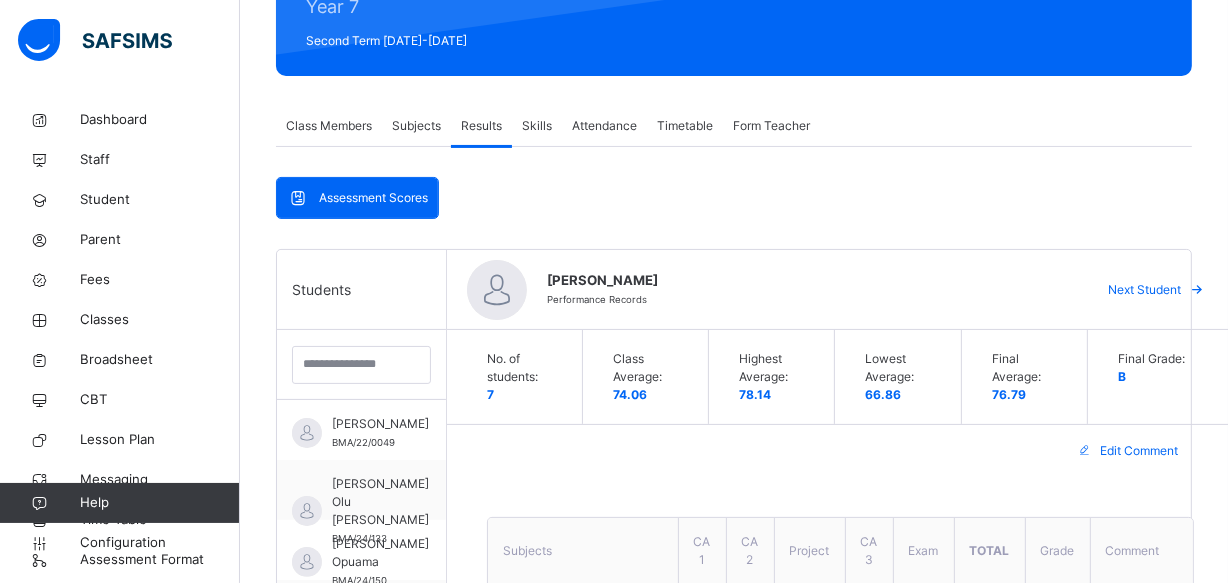 click on "Next Student" at bounding box center [1144, 290] 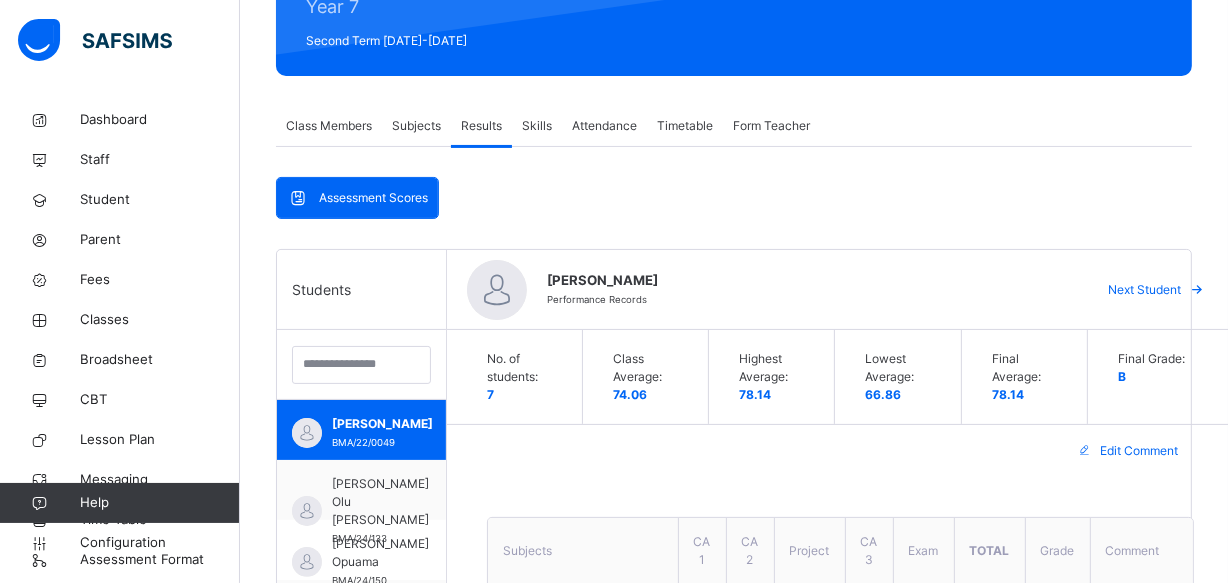 click on "Form Teacher" at bounding box center (771, 126) 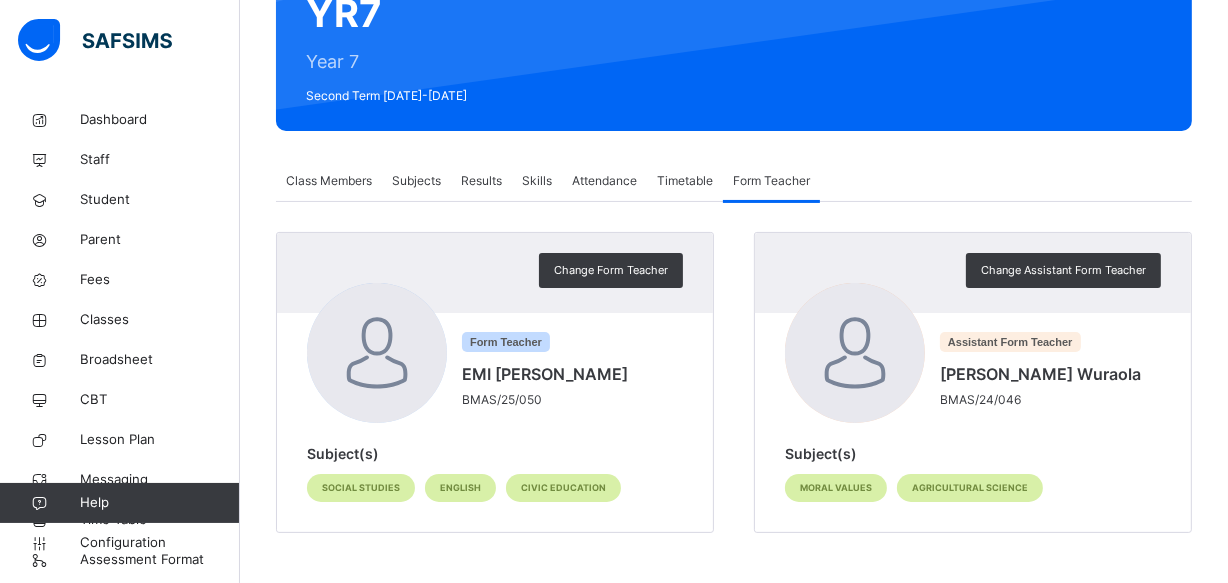 scroll, scrollTop: 215, scrollLeft: 0, axis: vertical 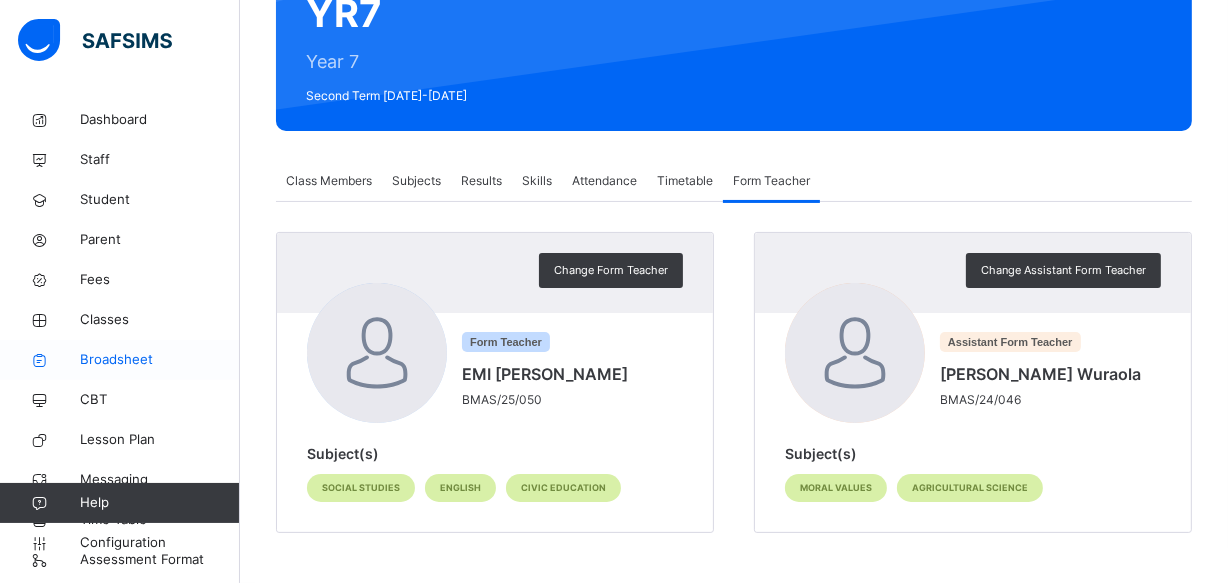 click on "Broadsheet" at bounding box center [160, 360] 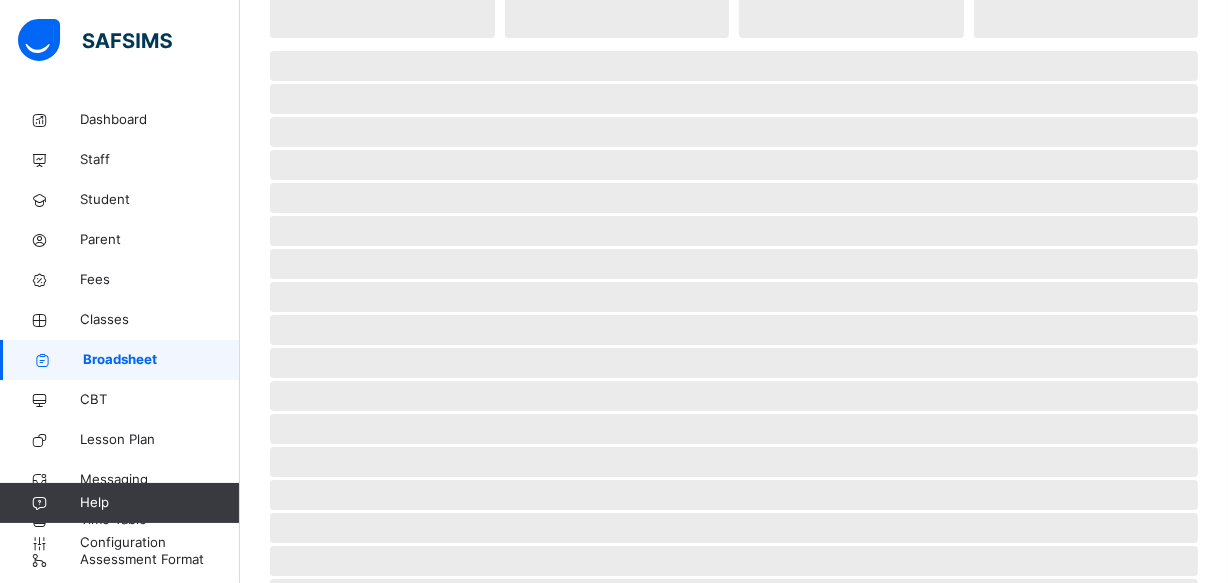 click on "‌ ‌ ‌ ‌ ‌ ‌ ‌ ‌ ‌ ‌ ‌ ‌ ‌ ‌ ‌ ‌ ‌ ‌ ‌ ‌ ‌ ‌ ‌ ‌ ‌ ‌ ‌ ‌ ‌" at bounding box center (734, 394) 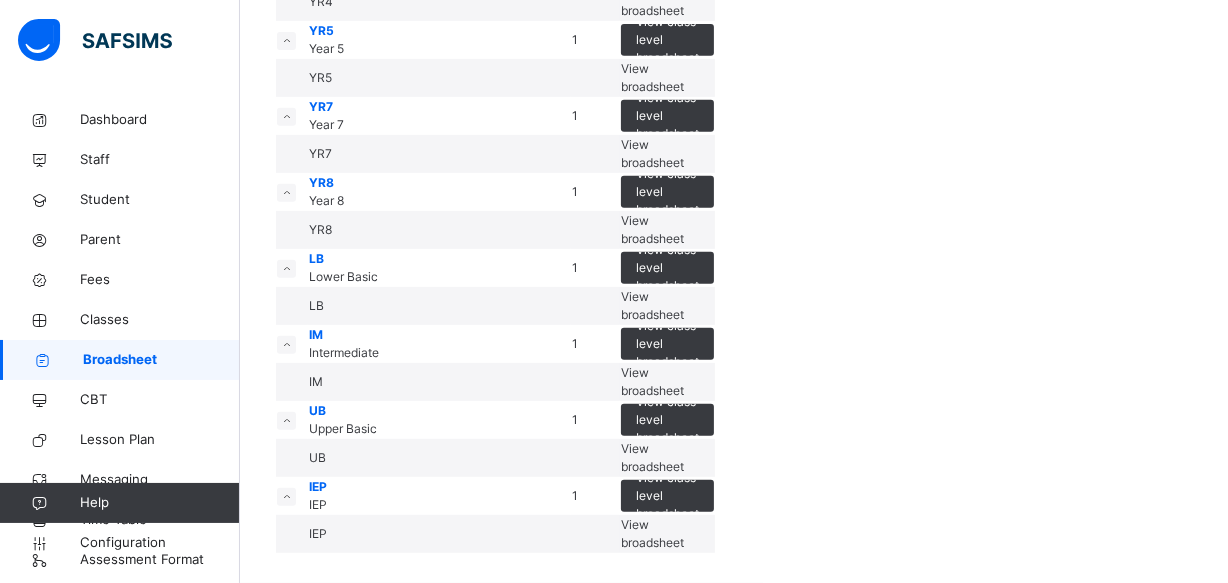 scroll, scrollTop: 1018, scrollLeft: 0, axis: vertical 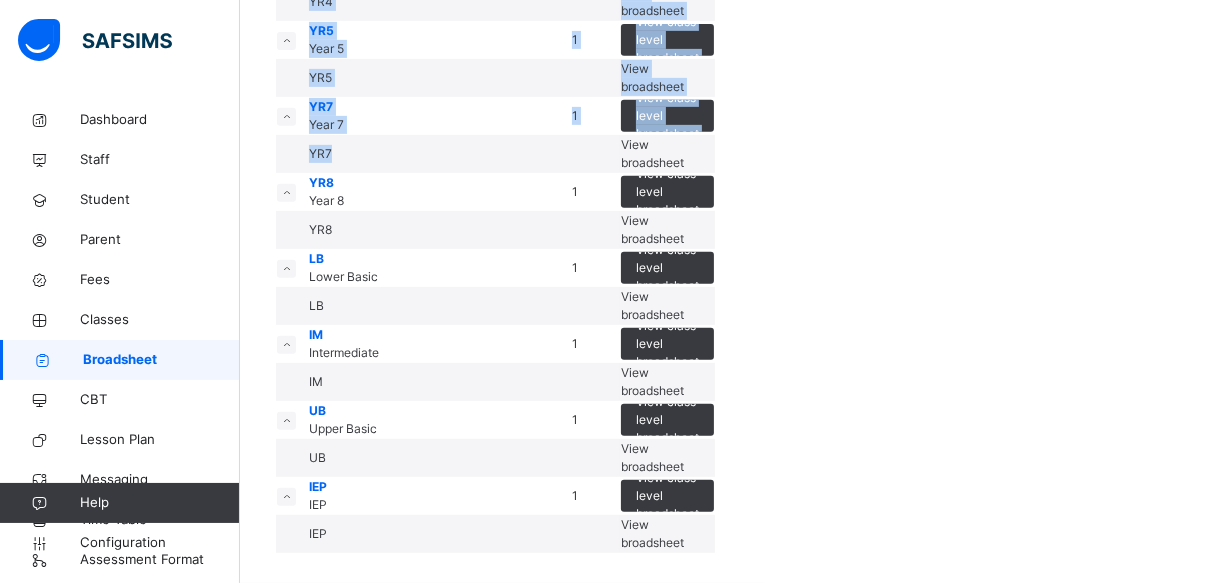 drag, startPoint x: 254, startPoint y: 340, endPoint x: 740, endPoint y: 388, distance: 488.36462 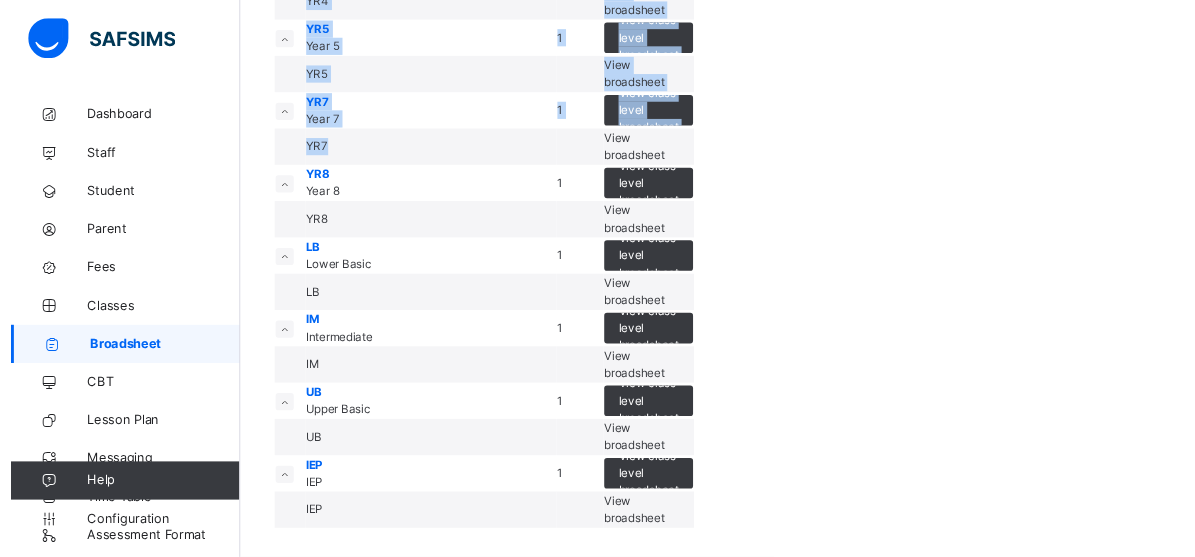scroll, scrollTop: 0, scrollLeft: 0, axis: both 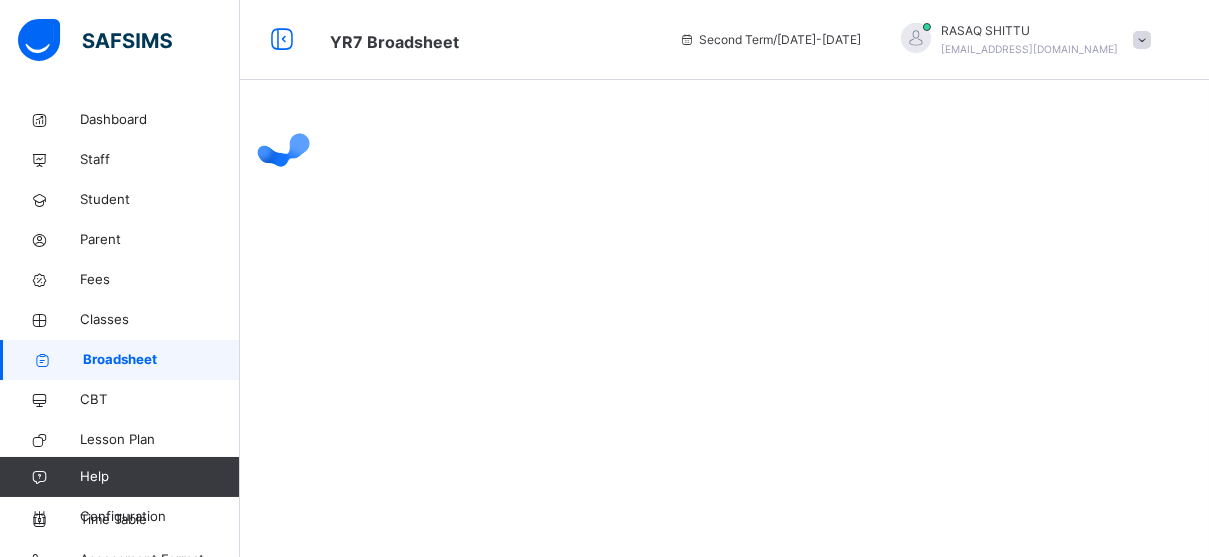click at bounding box center [724, 140] 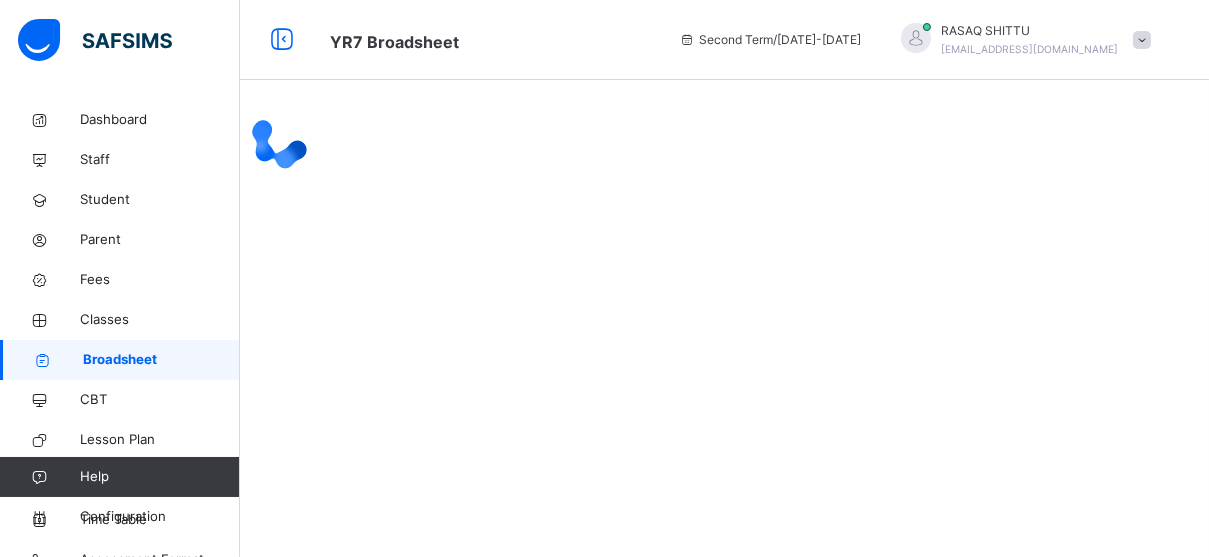 drag, startPoint x: 447, startPoint y: 59, endPoint x: 439, endPoint y: 49, distance: 12.806249 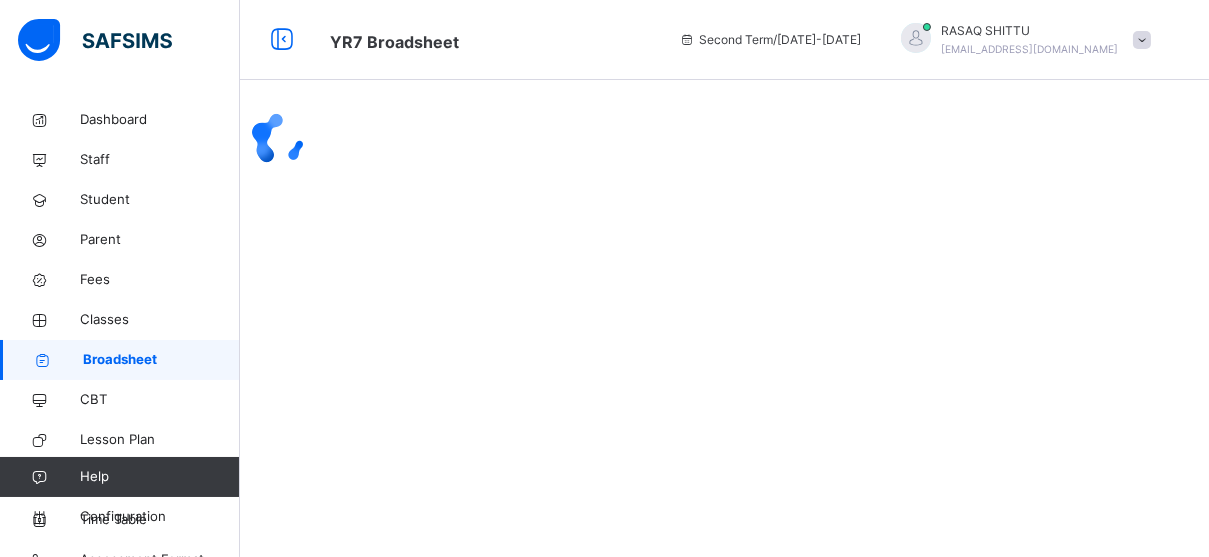 click at bounding box center [724, 140] 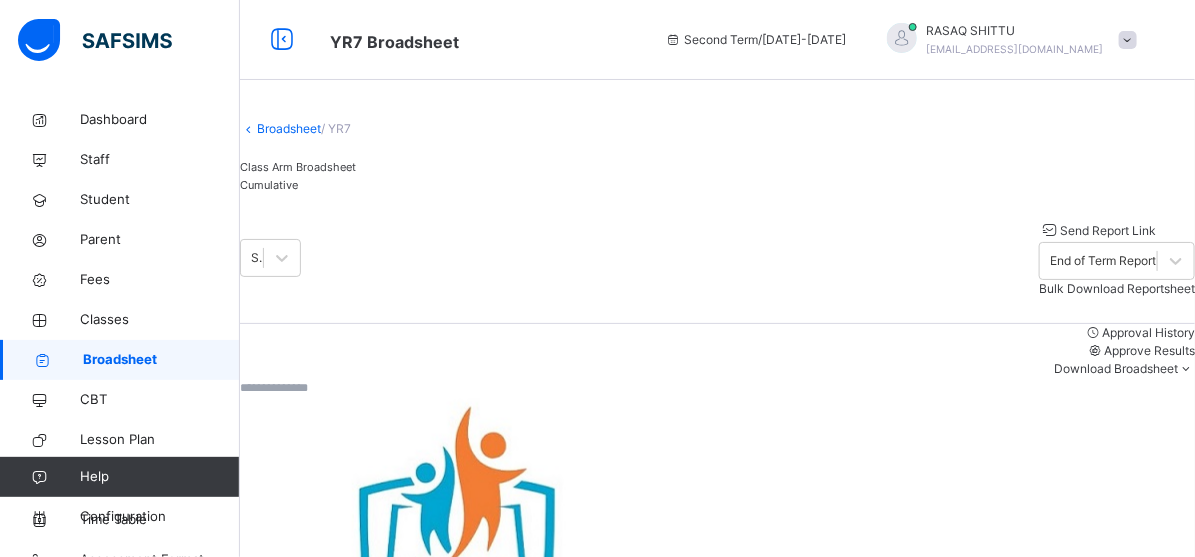 click on "Class Arm Broadsheet Cumulative" at bounding box center [717, 176] 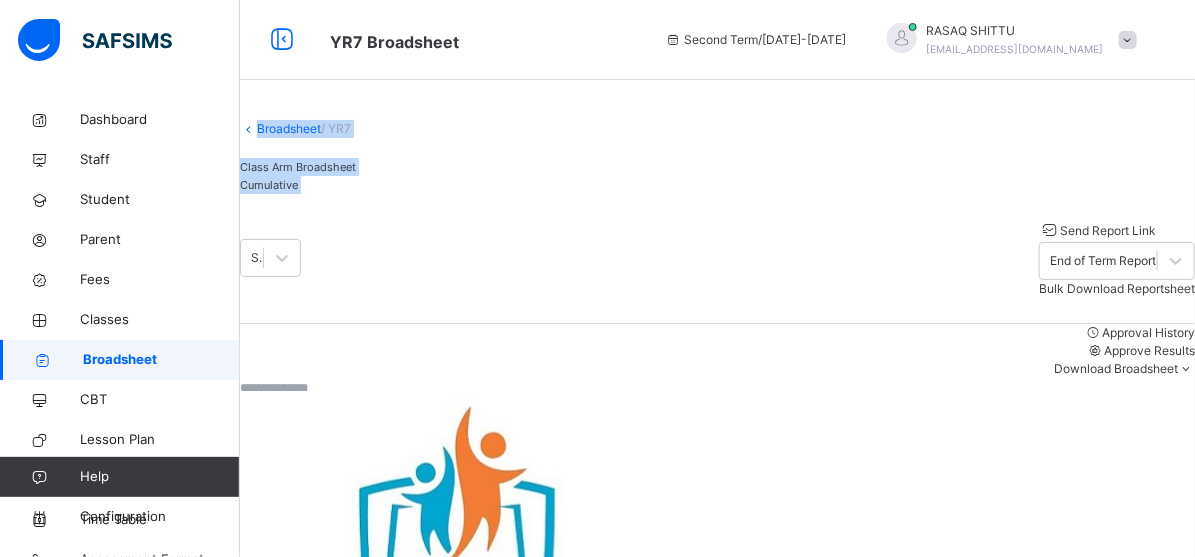 drag, startPoint x: 293, startPoint y: 239, endPoint x: 460, endPoint y: 40, distance: 259.78836 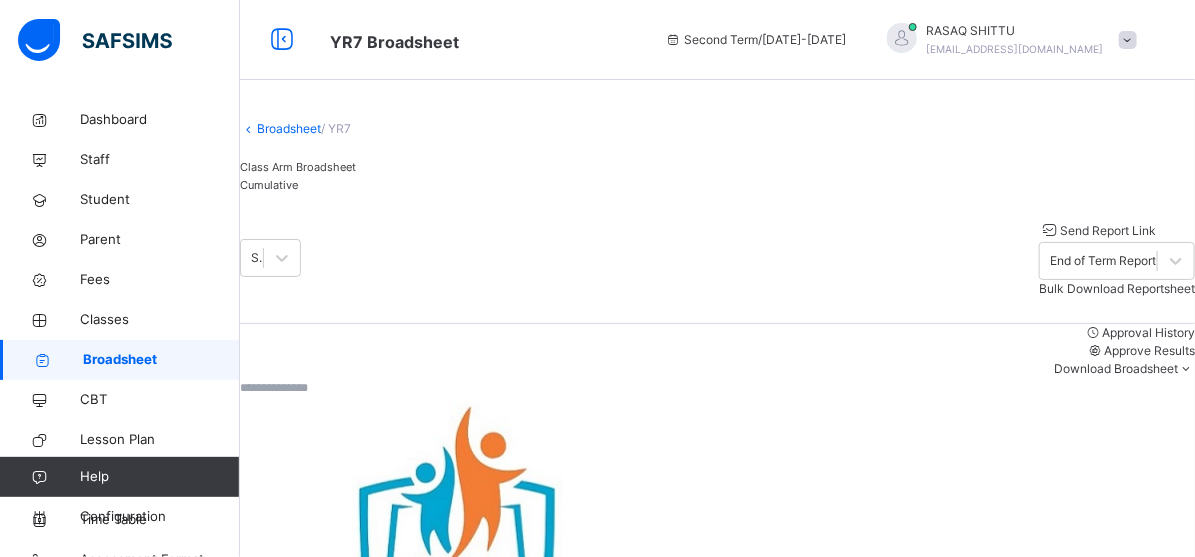 click on "Approve Results" at bounding box center (1149, 350) 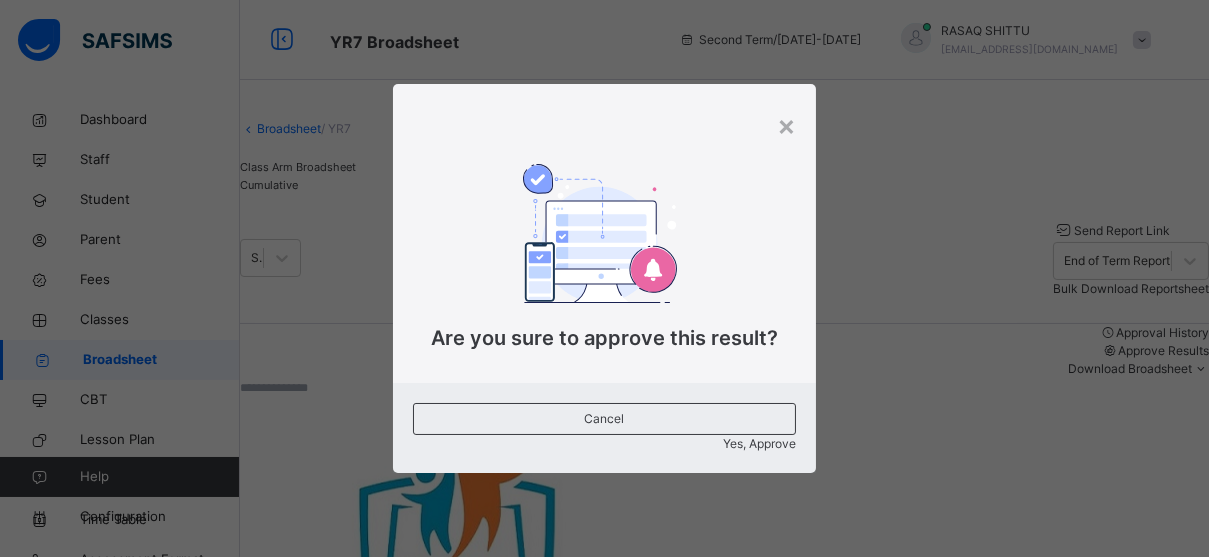 click on "Yes, Approve" at bounding box center [759, 443] 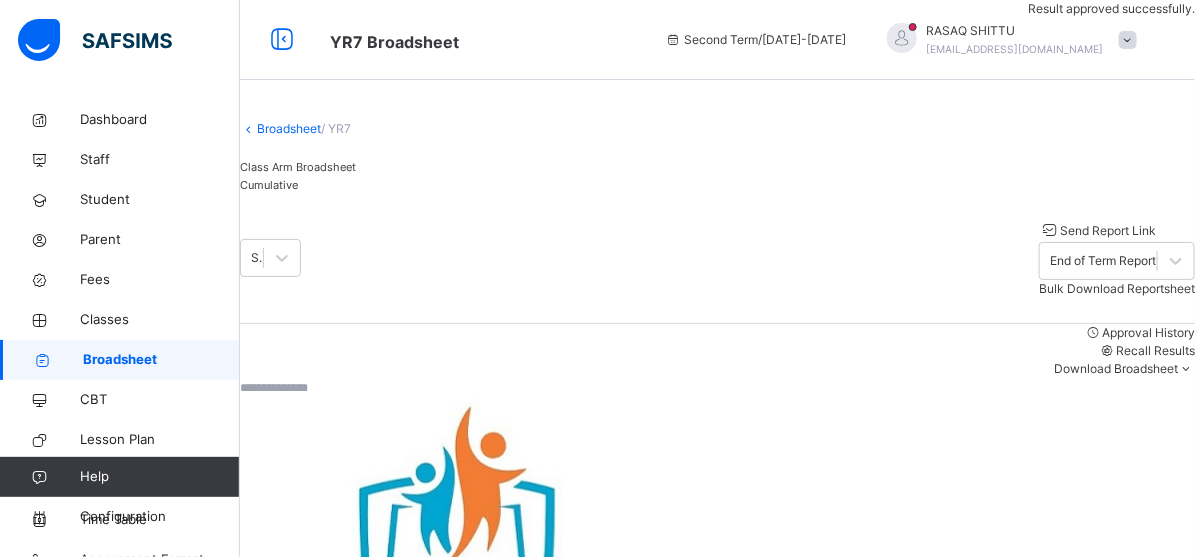 click at bounding box center (717, 387) 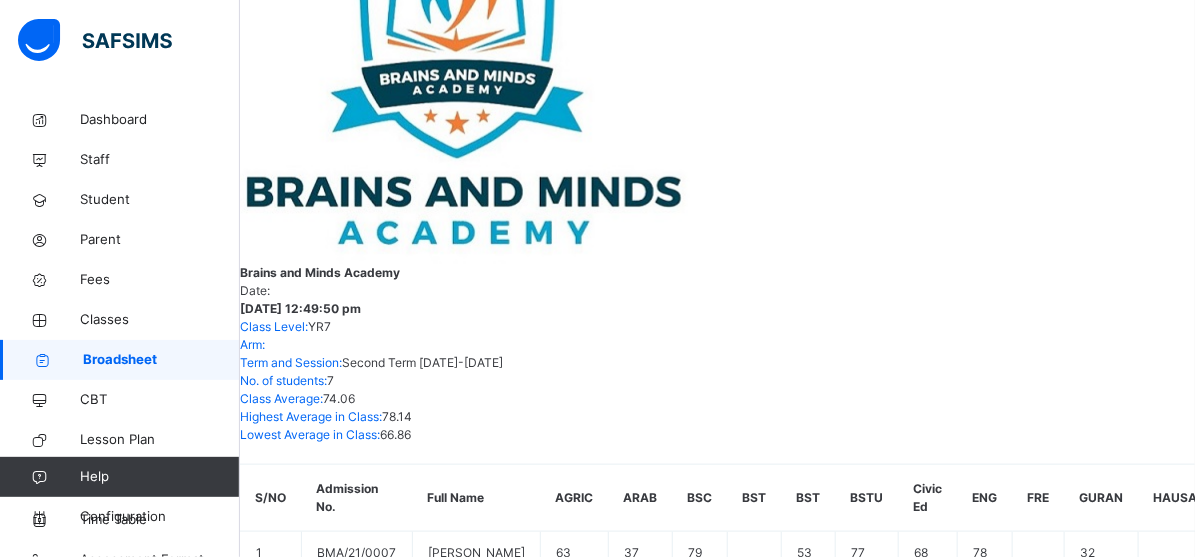 scroll, scrollTop: 535, scrollLeft: 0, axis: vertical 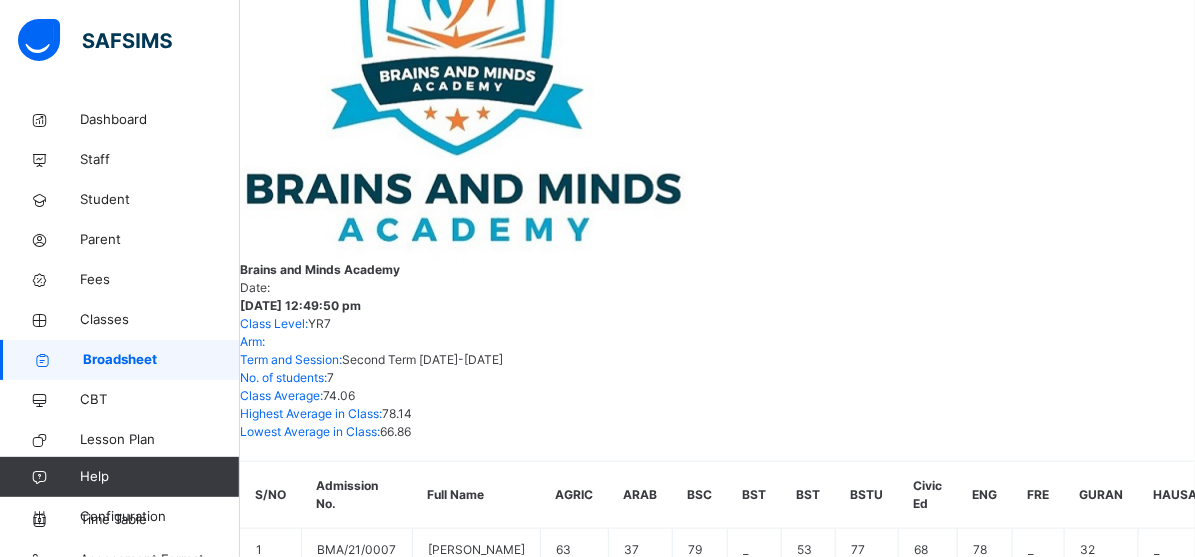 drag, startPoint x: 603, startPoint y: 362, endPoint x: 576, endPoint y: 332, distance: 40.36087 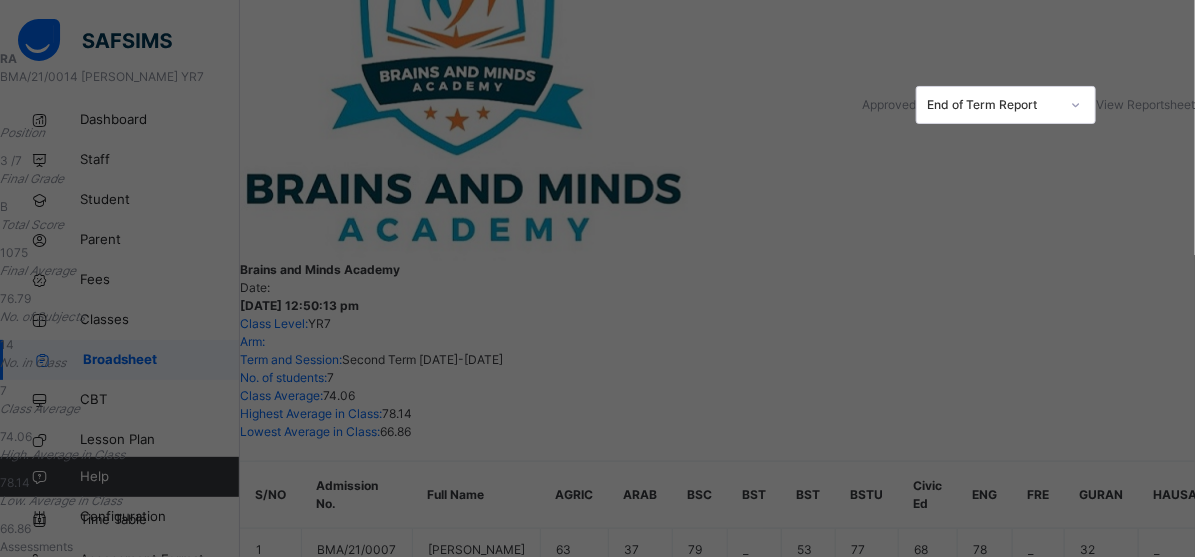 click on "View Reportsheet" at bounding box center [1145, 104] 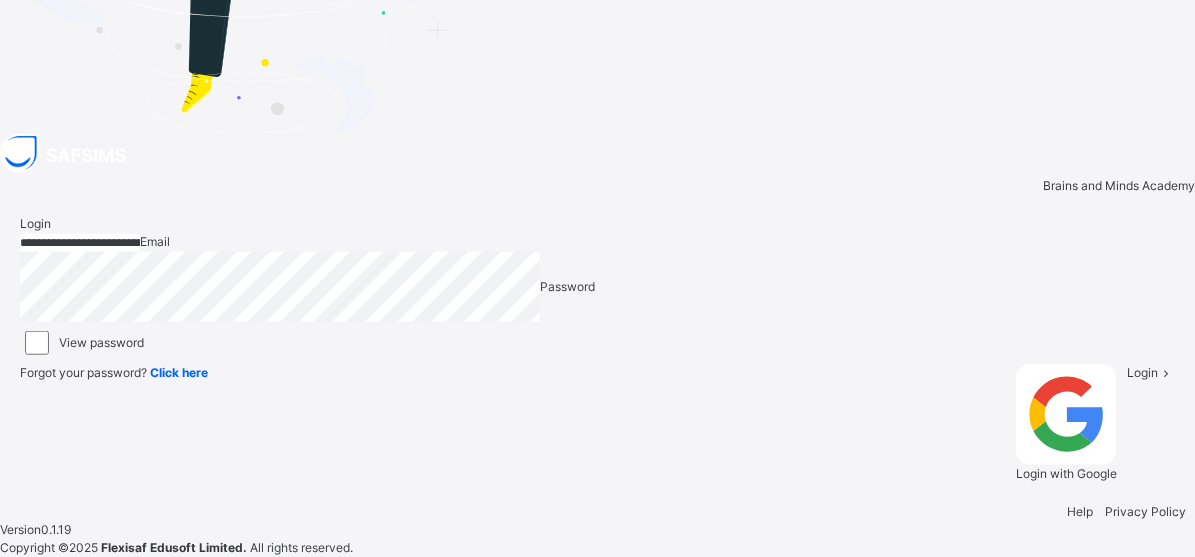 scroll, scrollTop: 35, scrollLeft: 0, axis: vertical 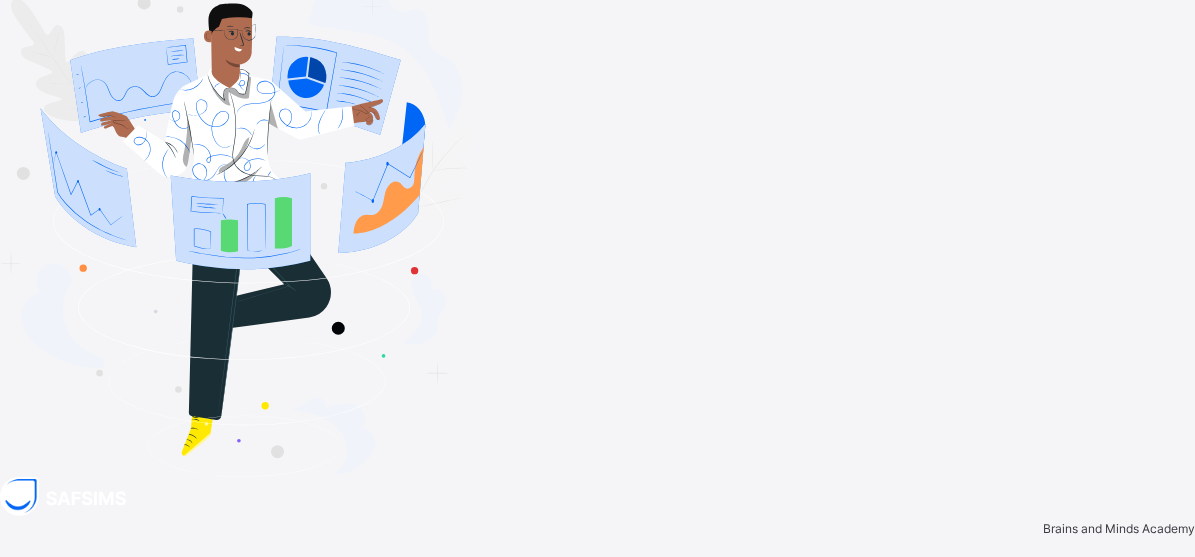 click on "Login" at bounding box center [1142, 715] 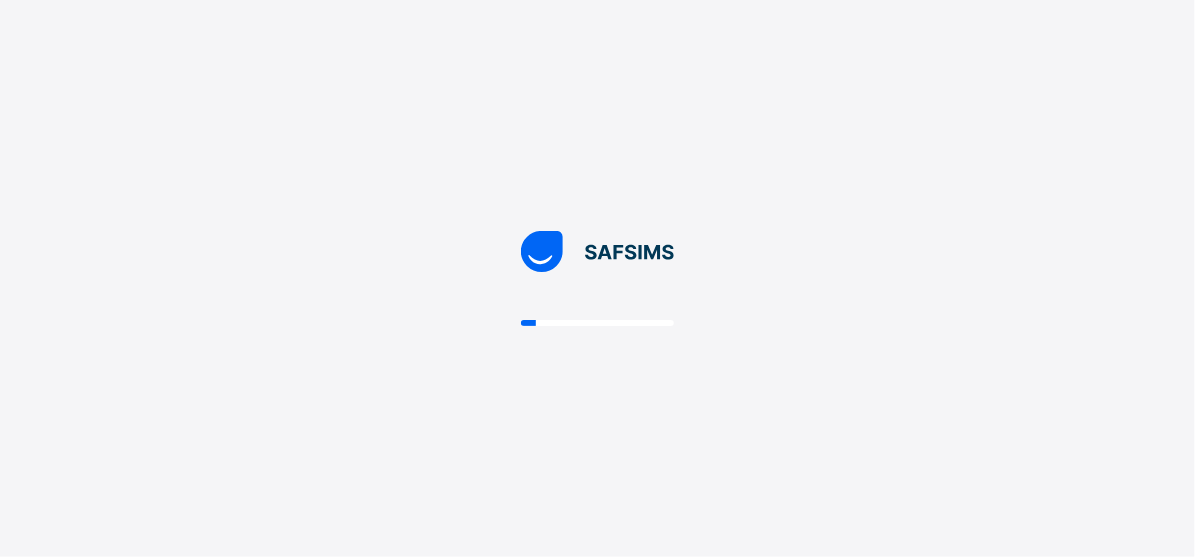 scroll, scrollTop: 0, scrollLeft: 0, axis: both 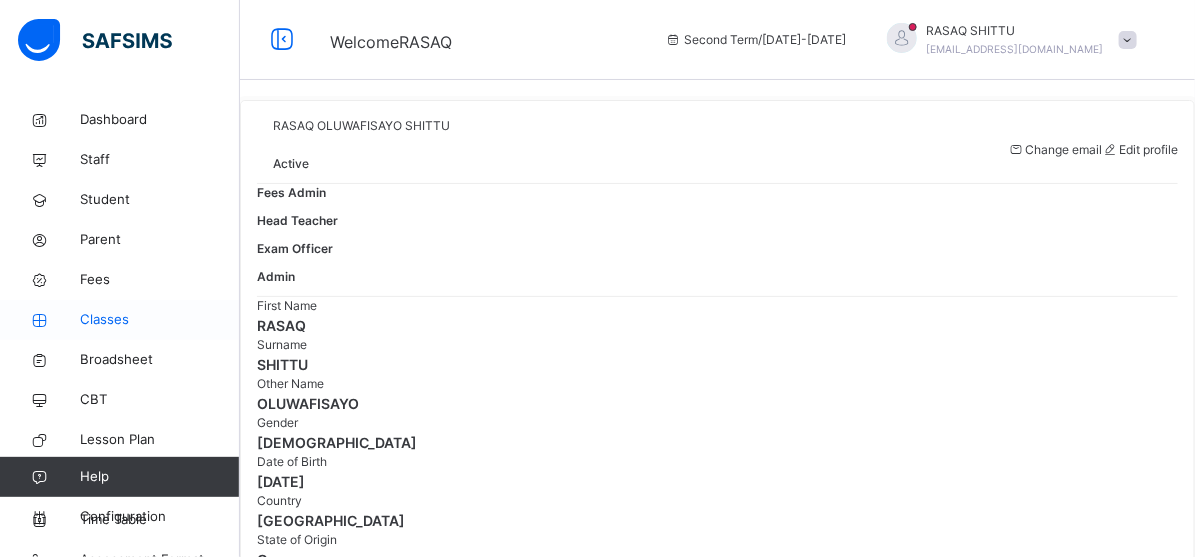 click on "Classes" at bounding box center (160, 320) 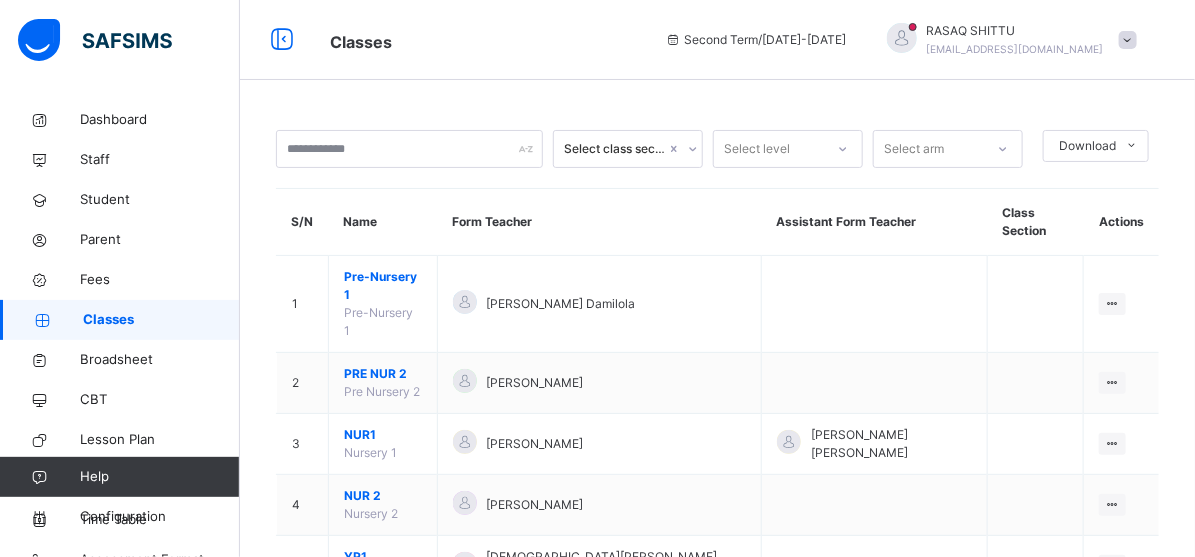 click on "Select class section Select level Select arm Download Pdf Report Excel Report S/N Name Form Teacher Assistant Form Teacher Class Section Actions 1 Pre-Nursery 1     Pre-Nursery 1 Rasheedah Ogunwande Damilola  View Class Assign form Teacher 2 PRE NUR 2     Pre Nursery 2 LENTENA AHMAD  View Class Assign form Teacher 3 NUR1     Nursery 1 AISHA JIMOH KETIMU IJEOMA ONYEBUCHI STELLA View Class Assign form Teacher 4 NUR 2     Nursery 2 CHINONSO THOMAS PEACE View Class Assign form Teacher 5 YR1     Year 1 CHINELO ANAZODO RACHAEL View Class Assign form Teacher 6 YR2     Year 2 HAMIDA SANI AHMED  View Class Assign form Teacher 7 YR3     Year 3 JAMILAH ZUBAIRU OZOZAHUWA View Class Assign form Teacher 8 YR4     Year 4 SAHEED ADETUNJI ADEKUNLE View Class Assign form Teacher 9 YR5     Year 5 GABI GAO-DEIN BOODOGAY CHIMCHETAN USMAN View Class Assign form Teacher 10 YR7     Year 7 EMI BILLY-KONHA JESSE Aminat Odeyemi Wuraola View Class Assign form Teacher 11 YR8     Year 8 MODINAT OWOYEMI ABIOLA View Class 12 LB     13 IM" at bounding box center (717, 678) 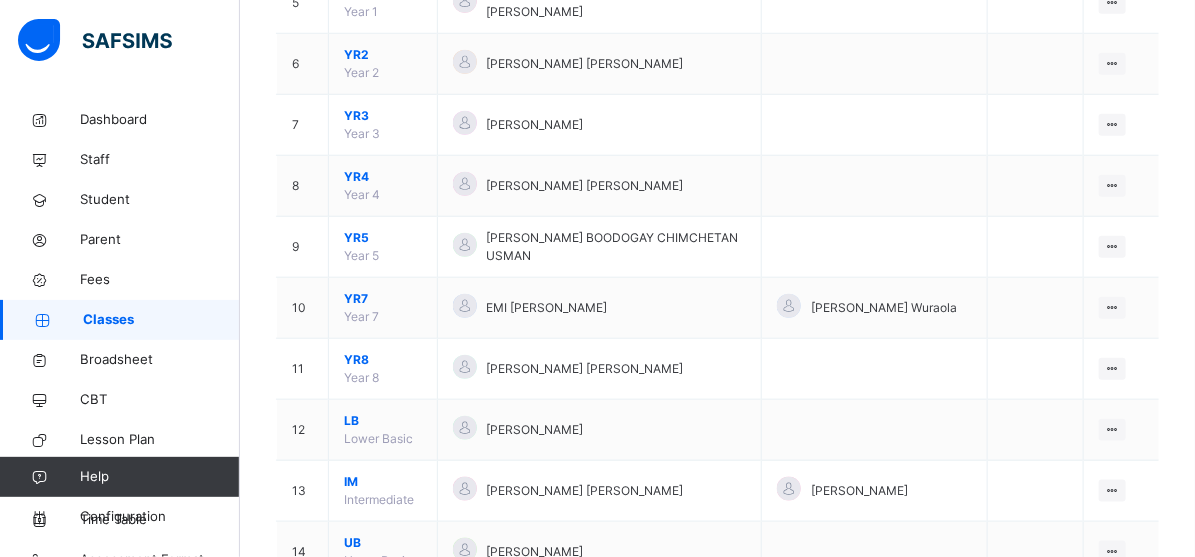 scroll, scrollTop: 581, scrollLeft: 0, axis: vertical 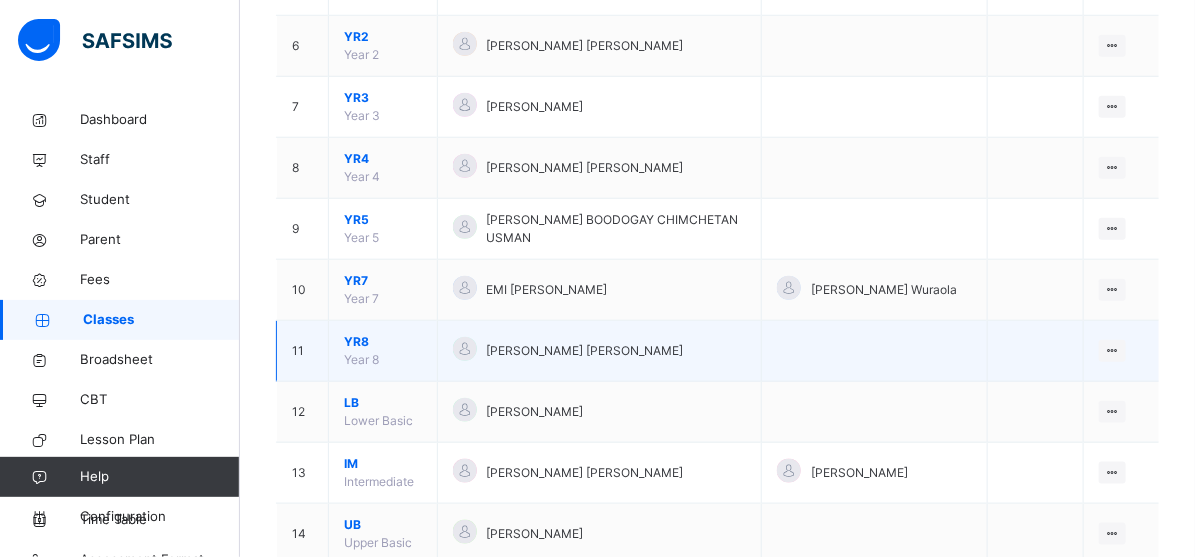 click on "YR8" at bounding box center (383, 342) 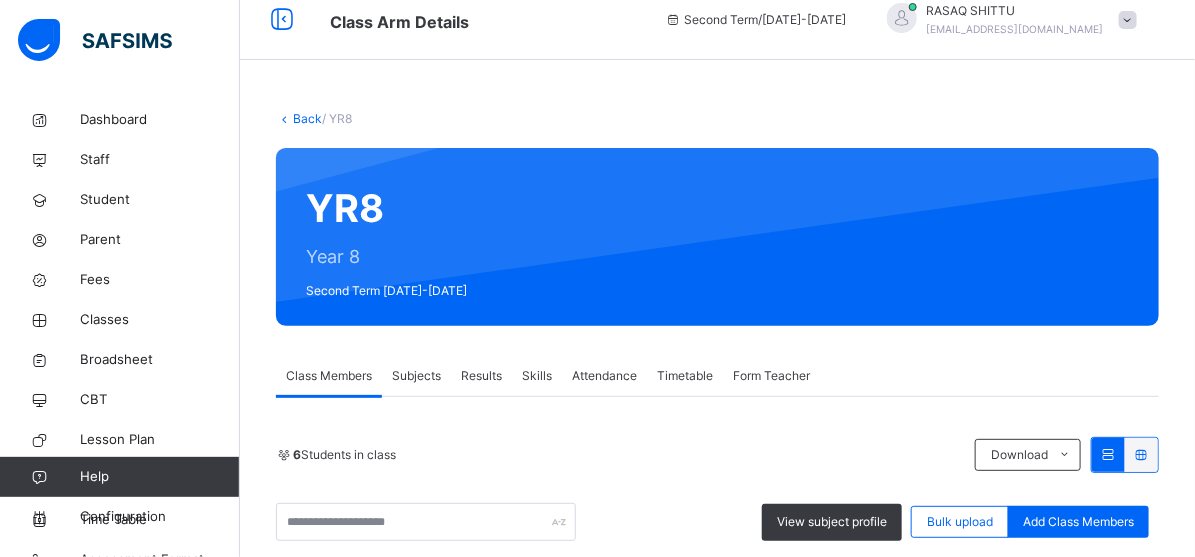 scroll, scrollTop: 581, scrollLeft: 0, axis: vertical 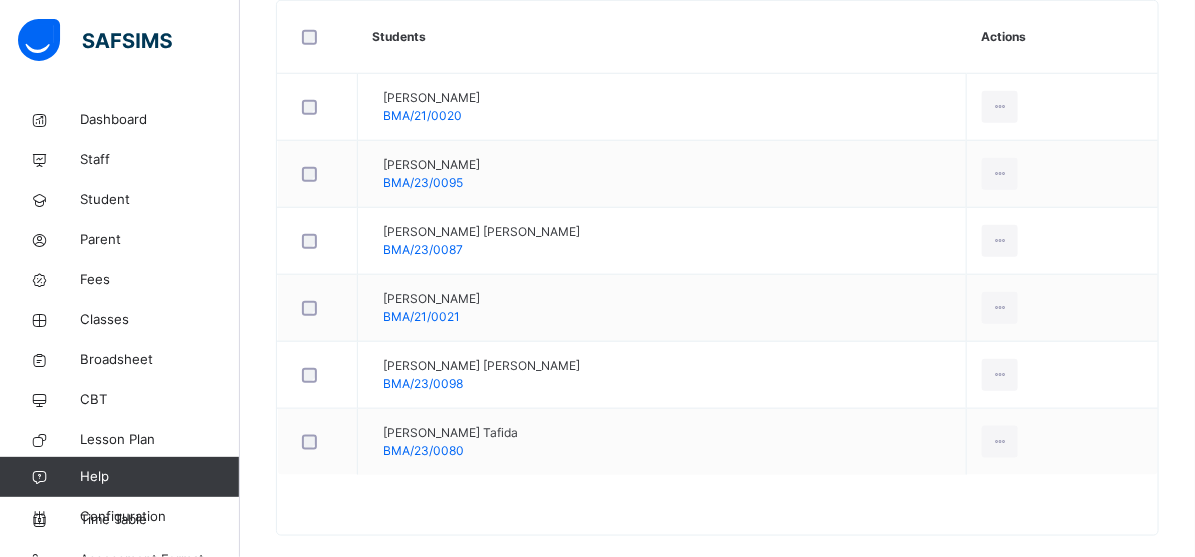 click on "Muhammad  Yusuf BMA/21/0021" at bounding box center (662, 308) 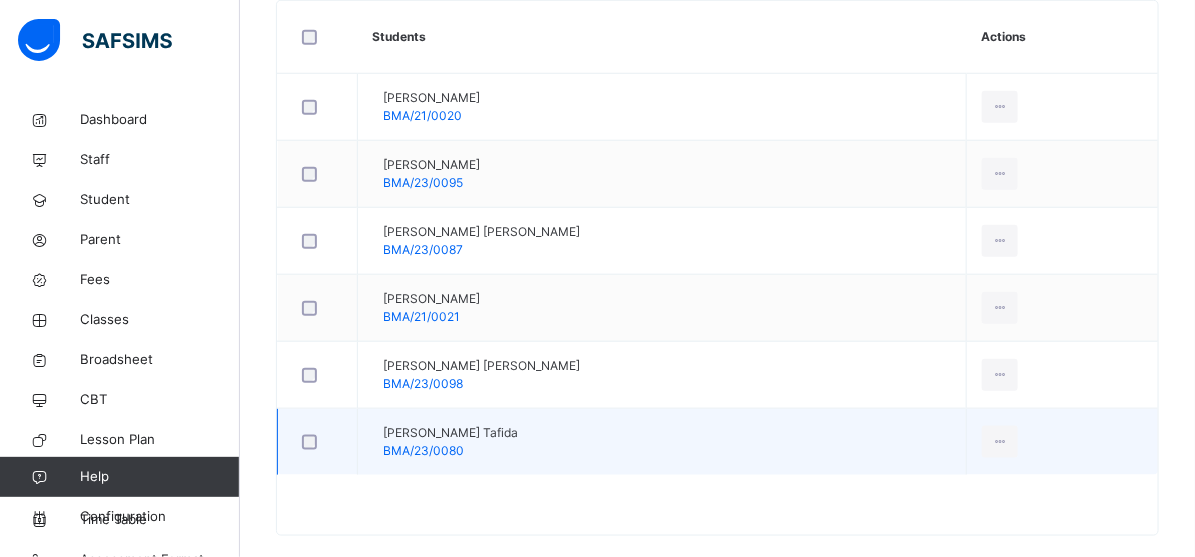 click on "Musa Mustapha Tafida BMA/23/0080" at bounding box center [662, 442] 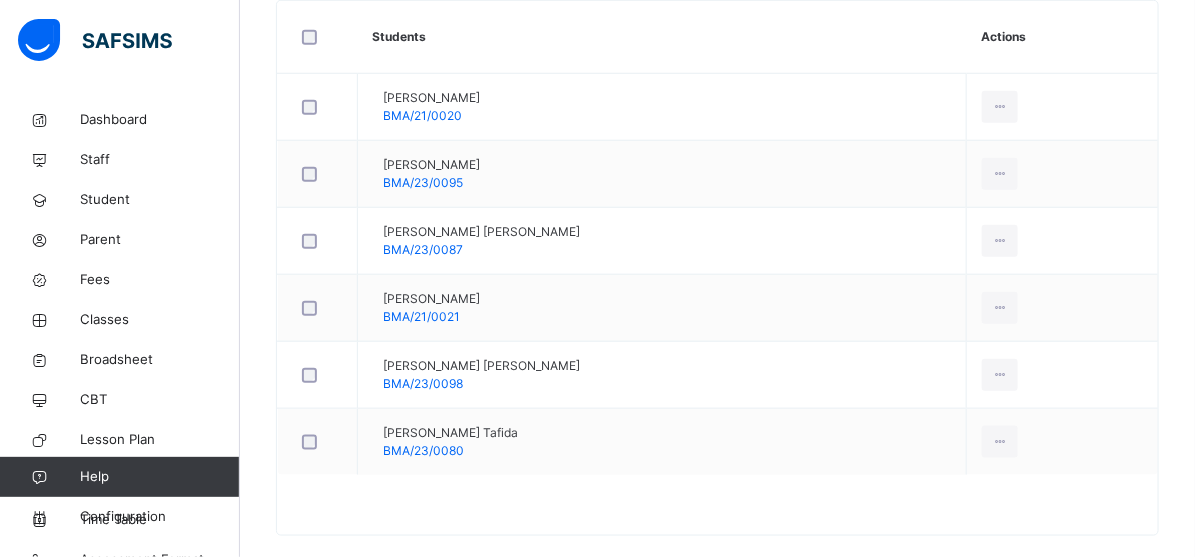 drag, startPoint x: 516, startPoint y: 508, endPoint x: 559, endPoint y: 545, distance: 56.727417 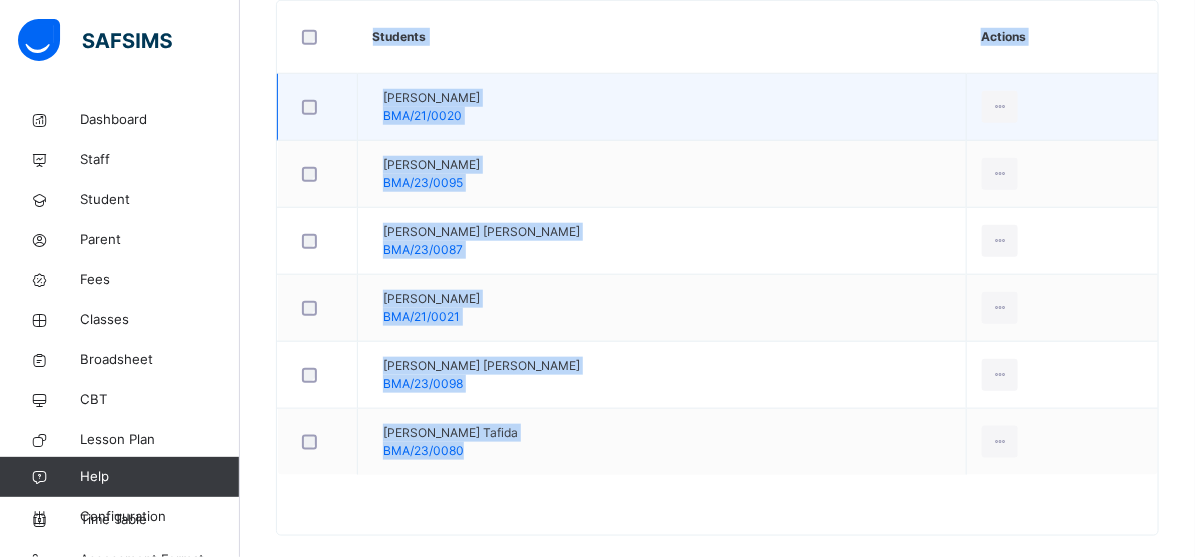 click on "Abu Ubayda  Abubakar" at bounding box center [431, 98] 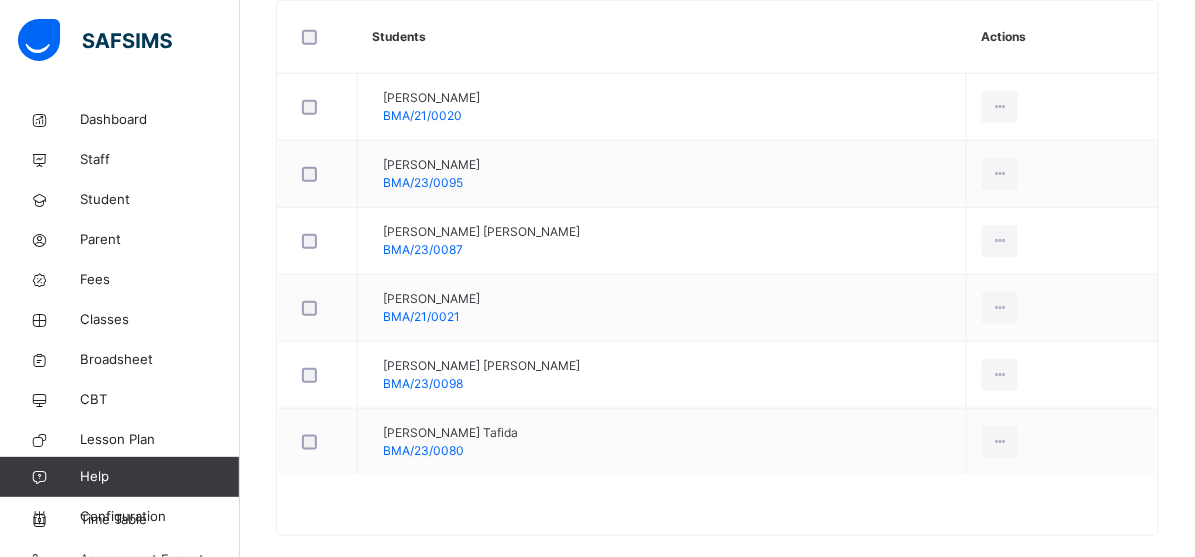 click on "Back  / YR8  YR8  Year 8 Second Term 2024-2025 Class Members Subjects Results Skills Attendance Timetable Form Teacher Class Members More Options   6  Students in class Download Pdf Report Excel Report View subject profile Bulk upload Add Class Members Brains and Minds Academy Date: 10th Jul 2025, 1:36:31 pm Class Members Class:  YR8  Total no. of Students:  6 Term:  Second Term Session:  2024-2025 S/NO Admission No. Last Name First Name Other Name 1 BMA/21/0020 ABUBAKAR ABU UBAYDA 2 BMA/23/0095 DANTAKAI ABUBAKAR SULEIMAN 3 BMA/23/0087 MUHAMMAD AISHA BAPPA 4 BMA/21/0021 Yusuf Muhammad 5 BMA/23/0098 ADAMS MUHAMMAD SHAKUR ONIMISI 6 BMA/23/0080 TAFIDA MUSA MUSTAPHA Students Actions Abu Ubayda  Abubakar BMA/21/0020 View Profile Remove from Class Transfer Student Abubakar Suleiman Dantakai BMA/23/0095 View Profile Remove from Class Transfer Student Aisha Bappa Muhammad BMA/23/0087 View Profile Remove from Class Transfer Student Muhammad  Yusuf BMA/21/0021 View Profile Remove from Class Transfer Student BMA/23/0098" at bounding box center (717, 52) 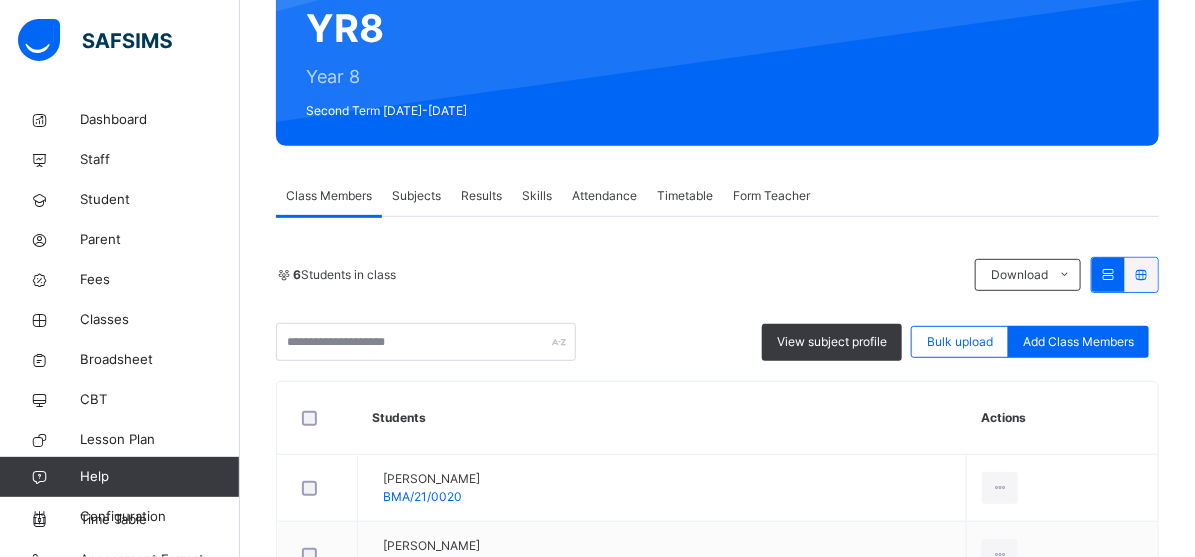 scroll, scrollTop: 109, scrollLeft: 0, axis: vertical 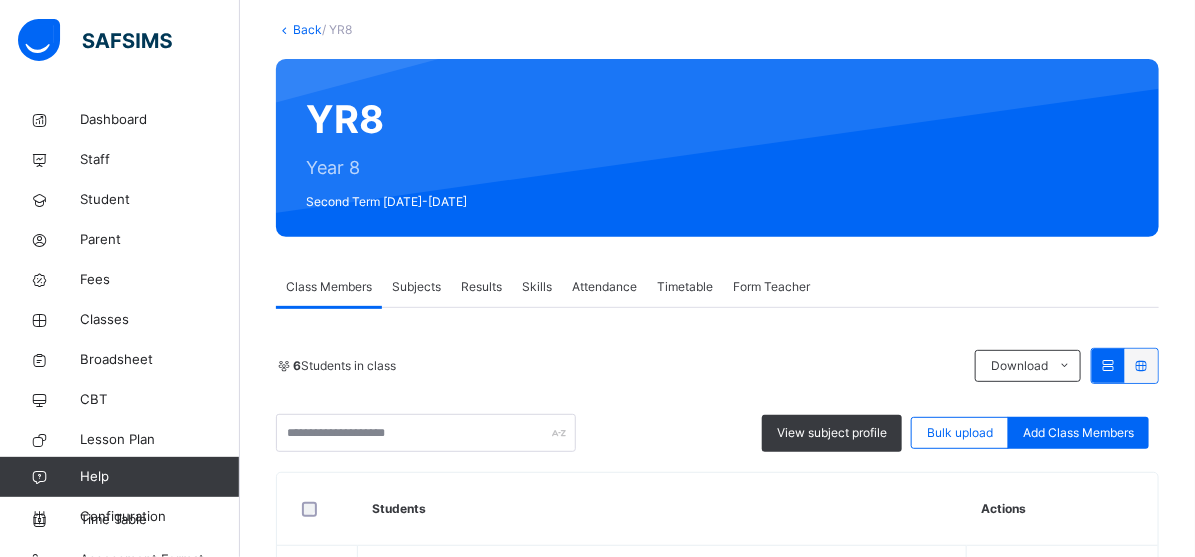 click on "Results" at bounding box center (481, 287) 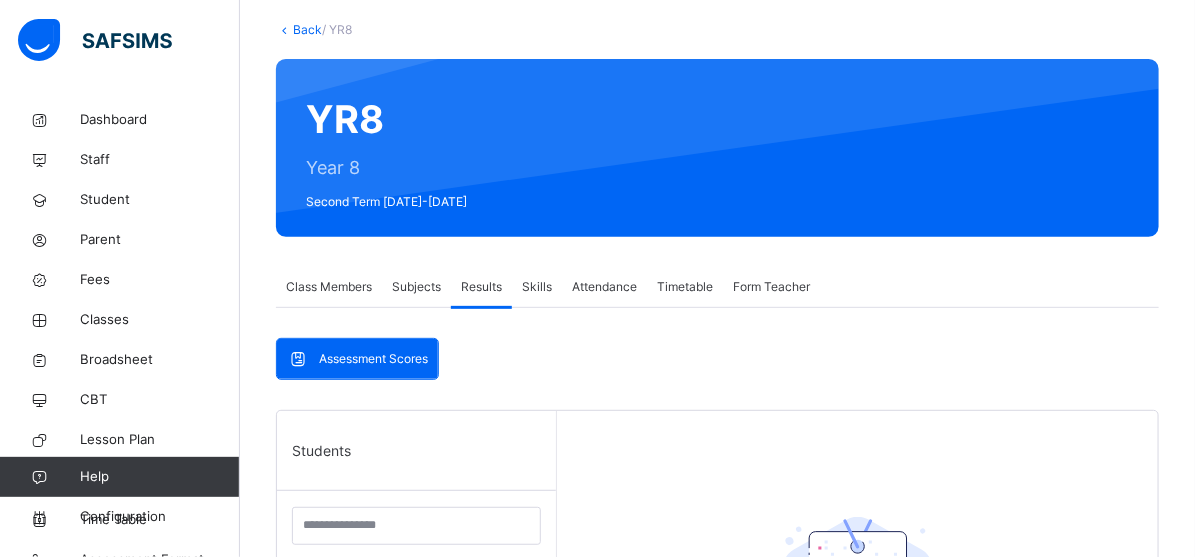 click on "Assessment Scores Assessment Scores Students ABU UBAYDA  ABUBAKAR BMA/21/0020 ABUBAKAR SULEIMAN DANTAKAI BMA/23/0095 AISHA BAPPA MUHAMMAD BMA/23/0087 Muhammad  Yusuf BMA/21/0021 MUHAMMAD SHAKUR ONIMISI ADAMS BMA/23/0098 MUSA MUSTAPHA TAFIDA BMA/23/0080 Select a Student Select a student from the list to the left to view records" at bounding box center (717, 658) 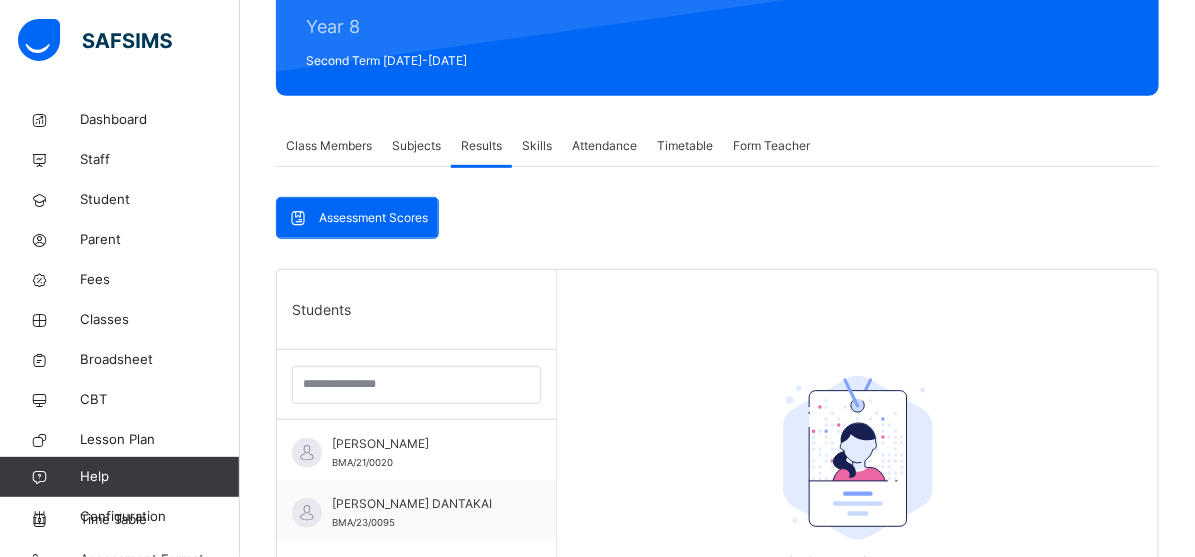 scroll, scrollTop: 254, scrollLeft: 0, axis: vertical 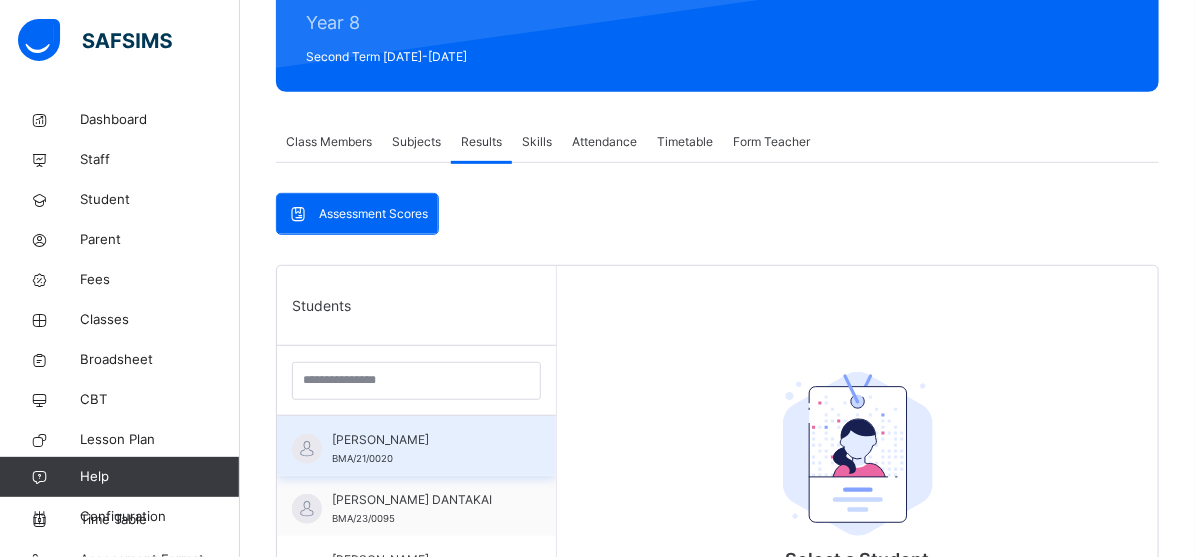 click on "[PERSON_NAME]" at bounding box center (421, 440) 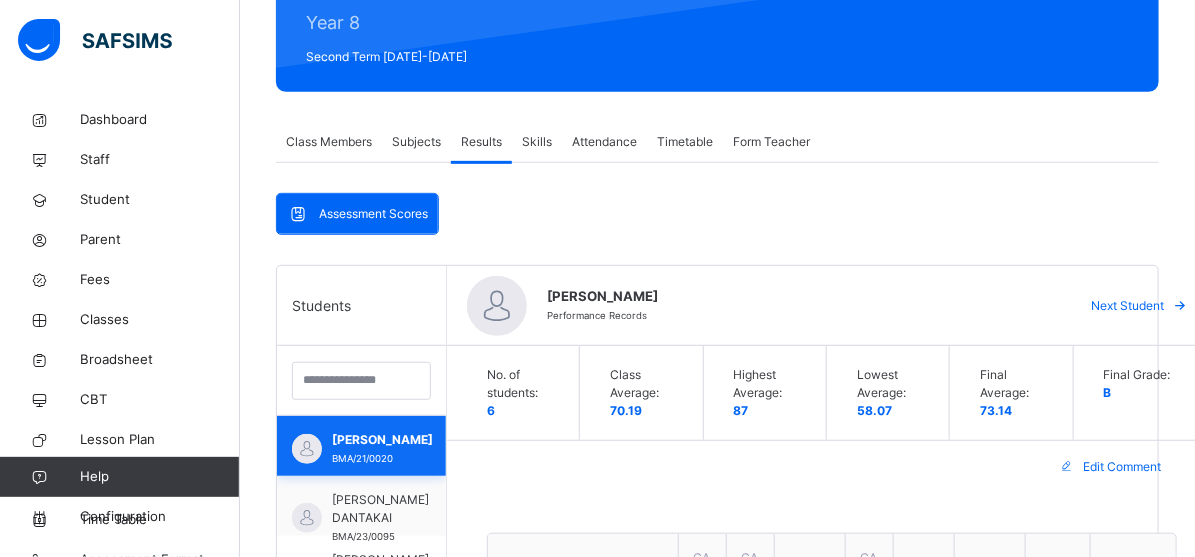 click on "ABU UBAYDA  ABUBAKAR BMA/21/0020" at bounding box center (361, 446) 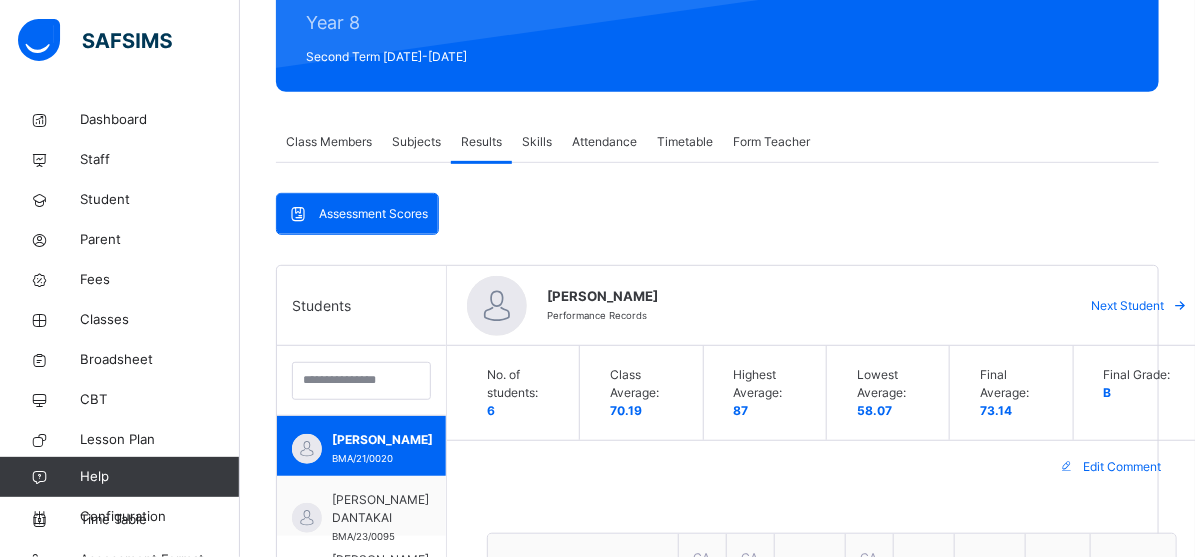 click on "[PERSON_NAME]" at bounding box center (382, 440) 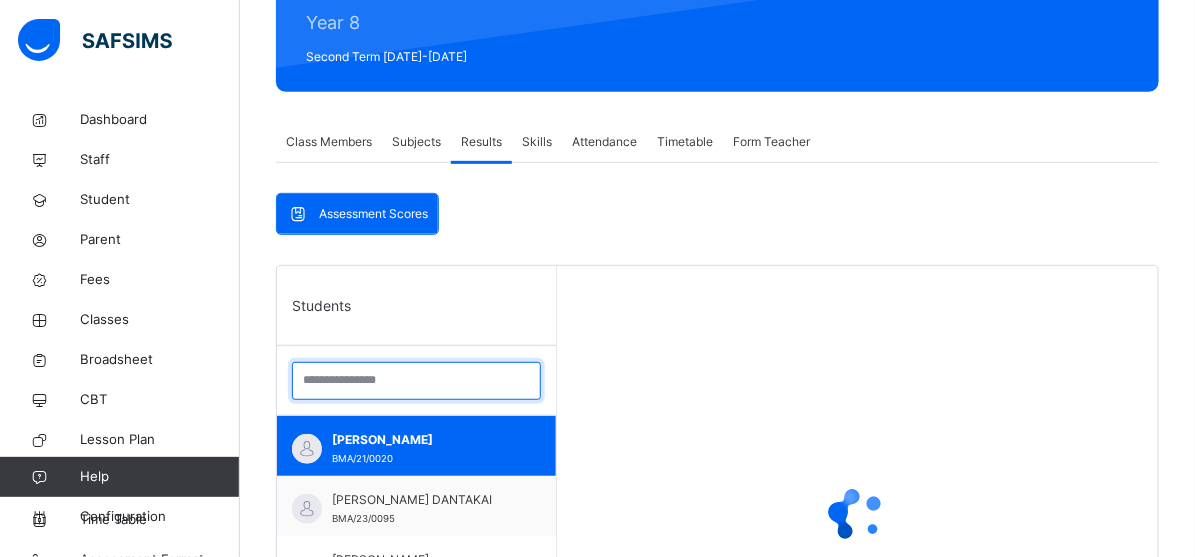 drag, startPoint x: 475, startPoint y: 369, endPoint x: 681, endPoint y: 216, distance: 256.6028 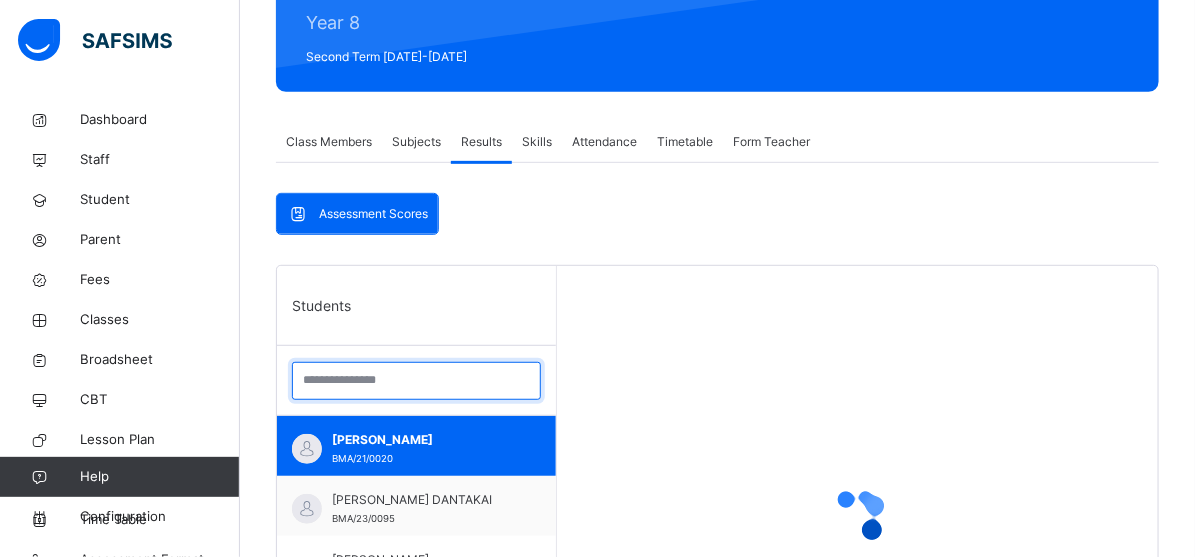click on "Assessment Scores Assessment Scores Students ABU UBAYDA  ABUBAKAR BMA/21/0020 ABUBAKAR SULEIMAN DANTAKAI BMA/23/0095 AISHA BAPPA MUHAMMAD BMA/23/0087 Muhammad  Yusuf BMA/21/0021 MUHAMMAD SHAKUR ONIMISI ADAMS BMA/23/0098 MUSA MUSTAPHA TAFIDA BMA/23/0080" at bounding box center (717, 513) 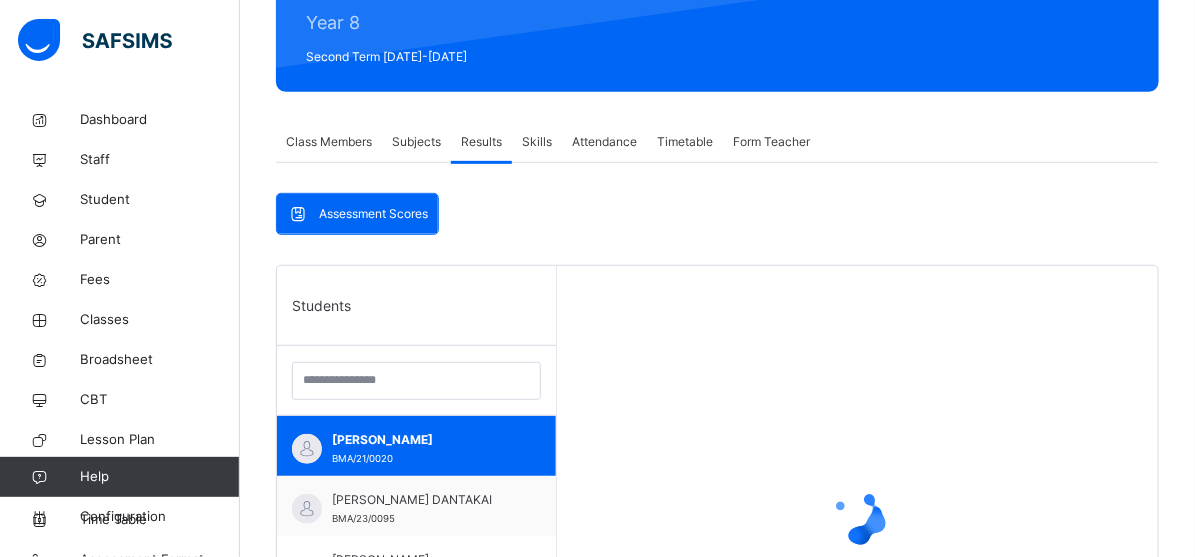 click on "Assessment Scores Assessment Scores Students ABU UBAYDA  ABUBAKAR BMA/21/0020 ABUBAKAR SULEIMAN DANTAKAI BMA/23/0095 AISHA BAPPA MUHAMMAD BMA/23/0087 Muhammad  Yusuf BMA/21/0021 MUHAMMAD SHAKUR ONIMISI ADAMS BMA/23/0098 MUSA MUSTAPHA TAFIDA BMA/23/0080" at bounding box center [717, 513] 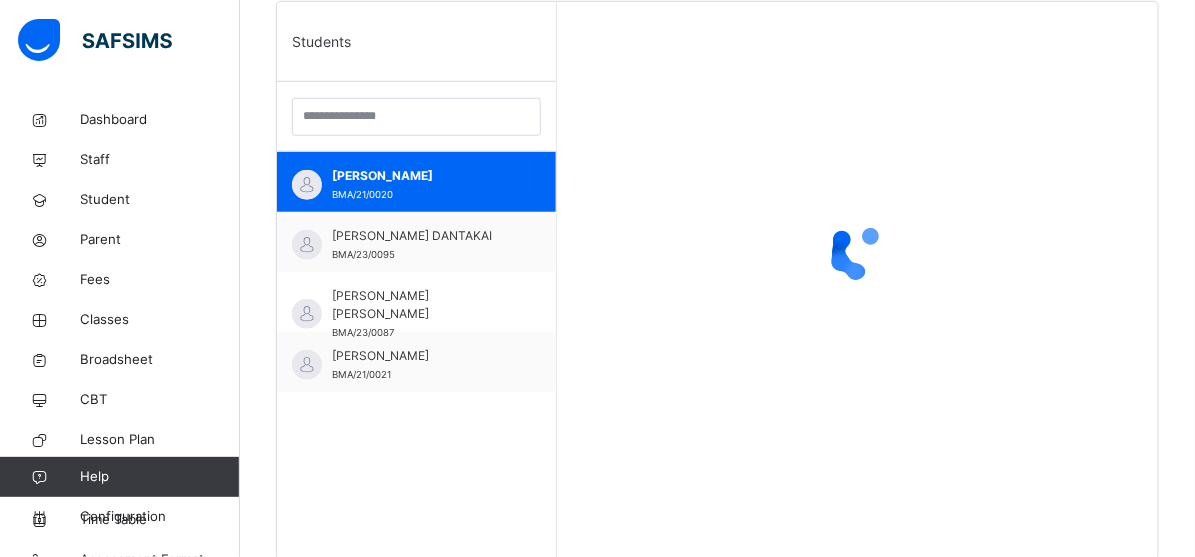 scroll, scrollTop: 580, scrollLeft: 0, axis: vertical 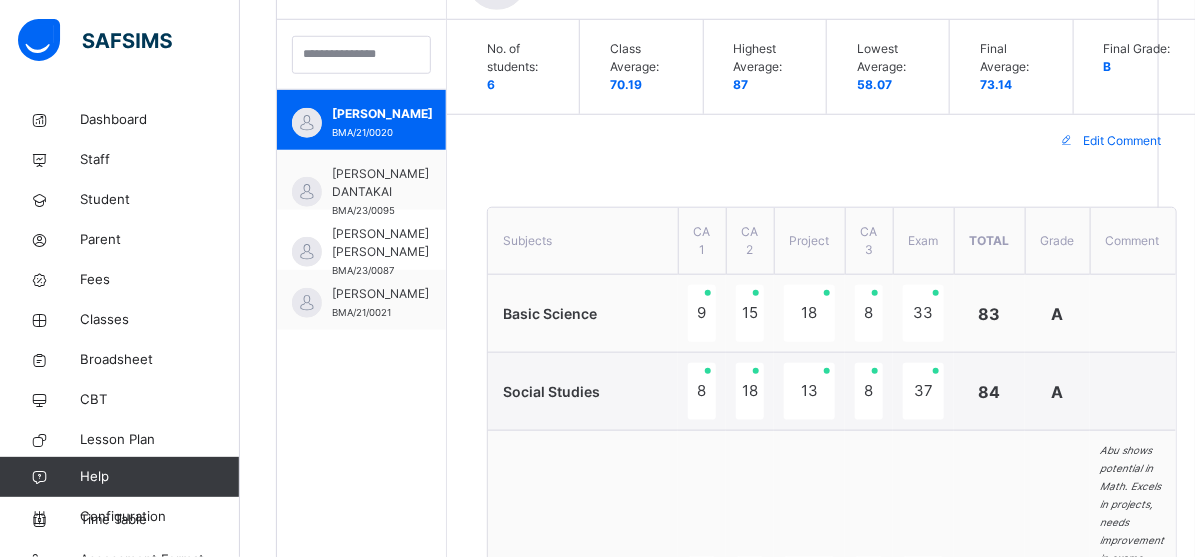 click on "7" at bounding box center [750, 585] 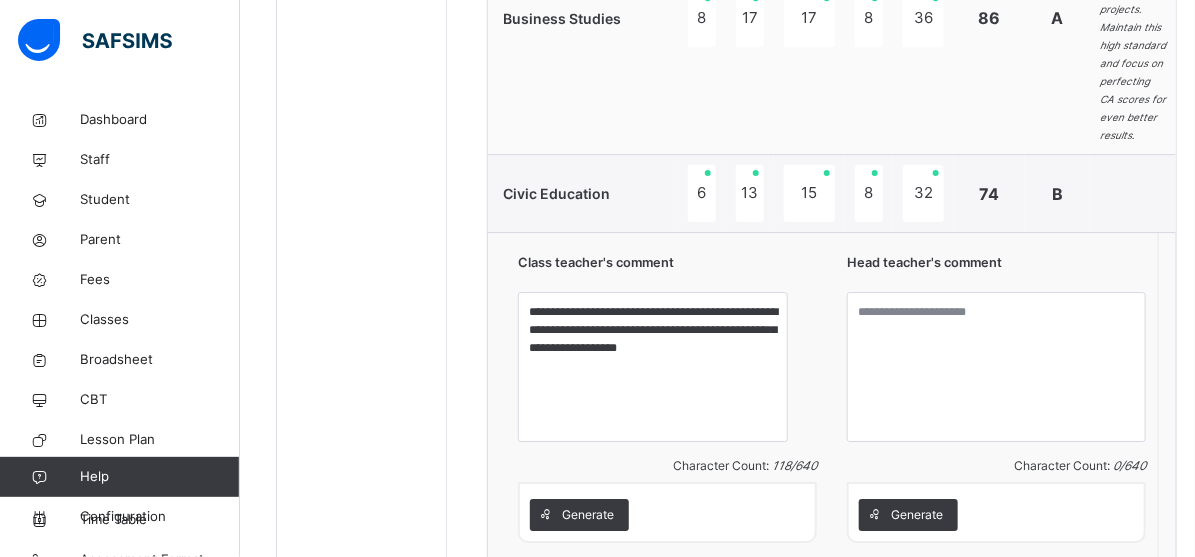 scroll, scrollTop: 2240, scrollLeft: 0, axis: vertical 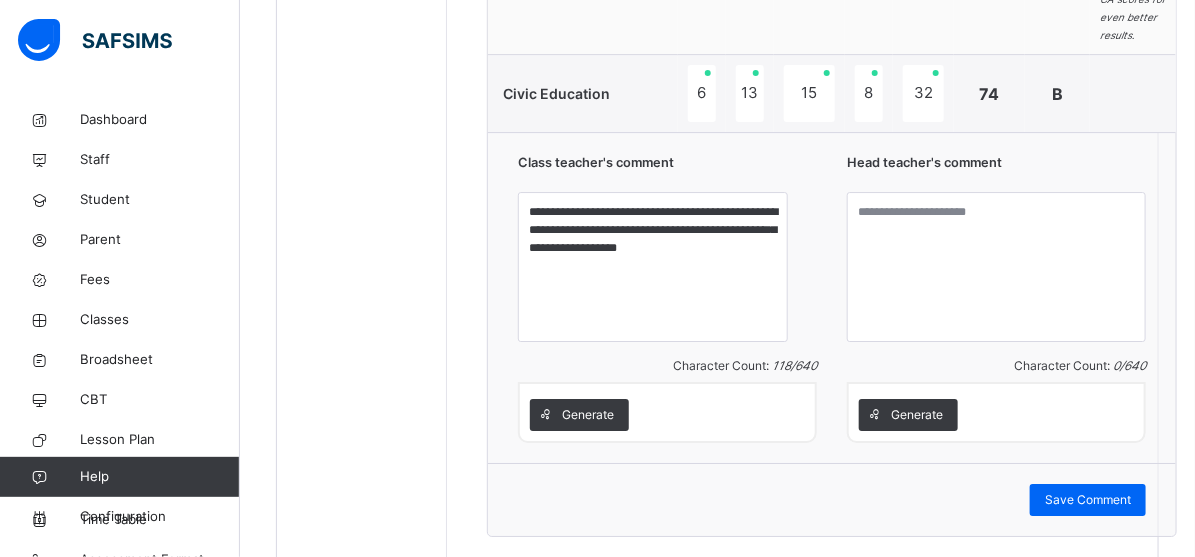click on "**********" at bounding box center (832, 297) 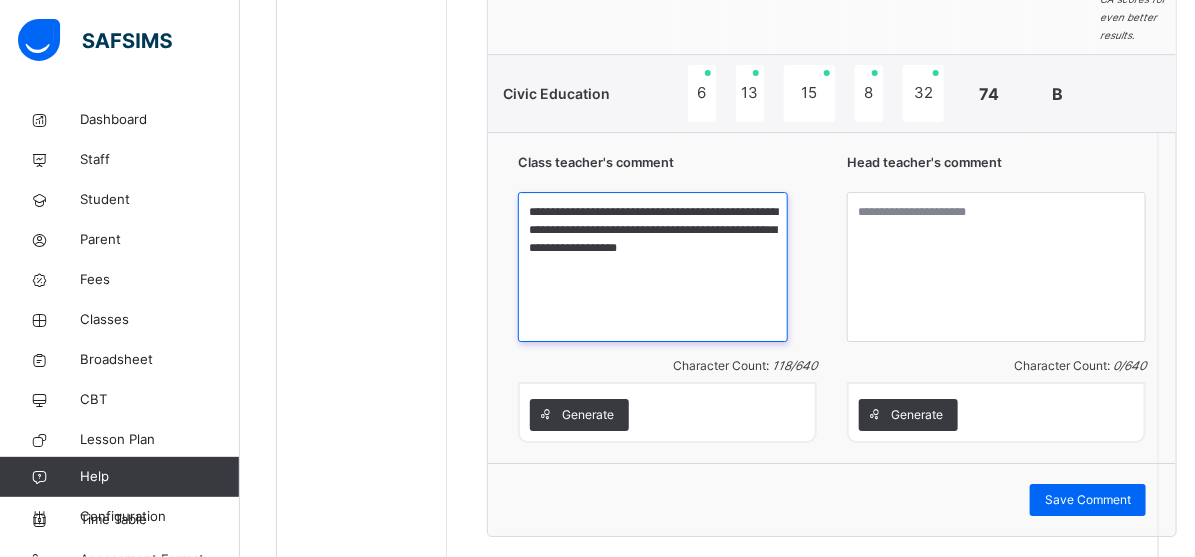 click on "**********" at bounding box center (653, 267) 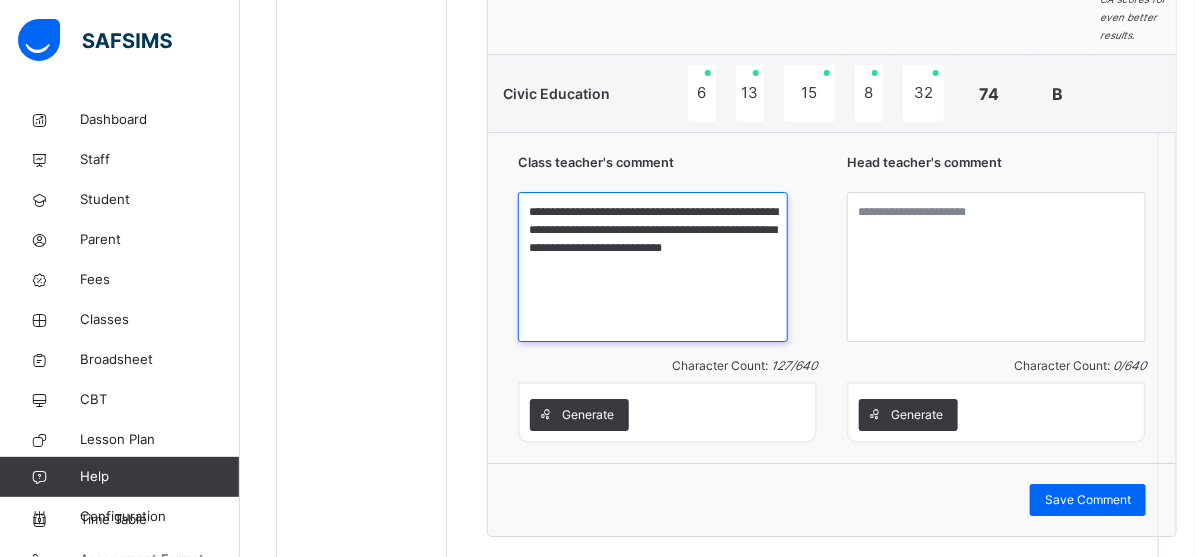 type on "**********" 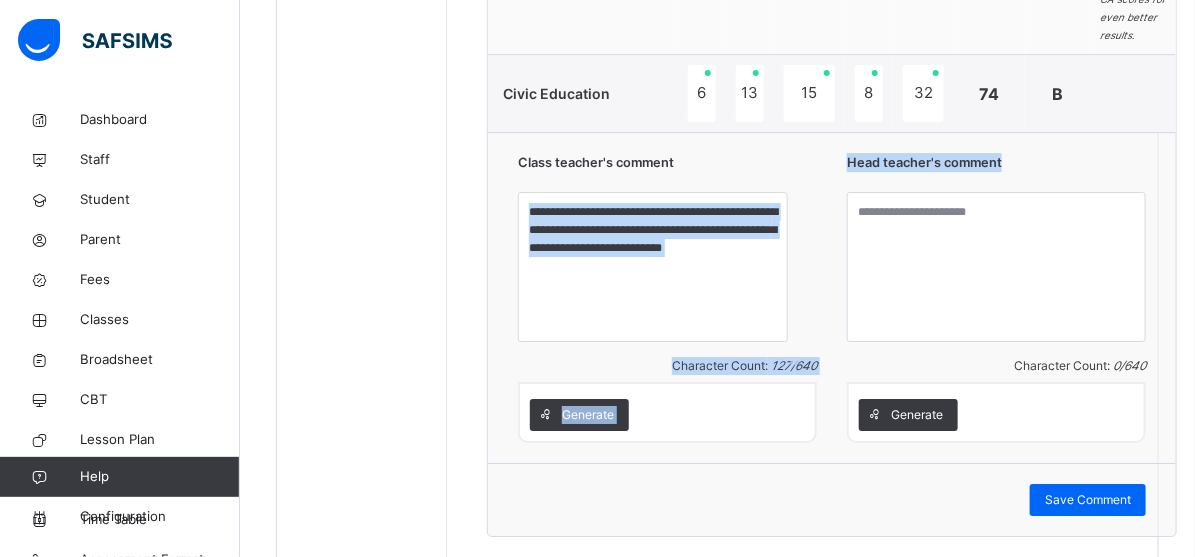 drag, startPoint x: 811, startPoint y: 141, endPoint x: 855, endPoint y: 153, distance: 45.607018 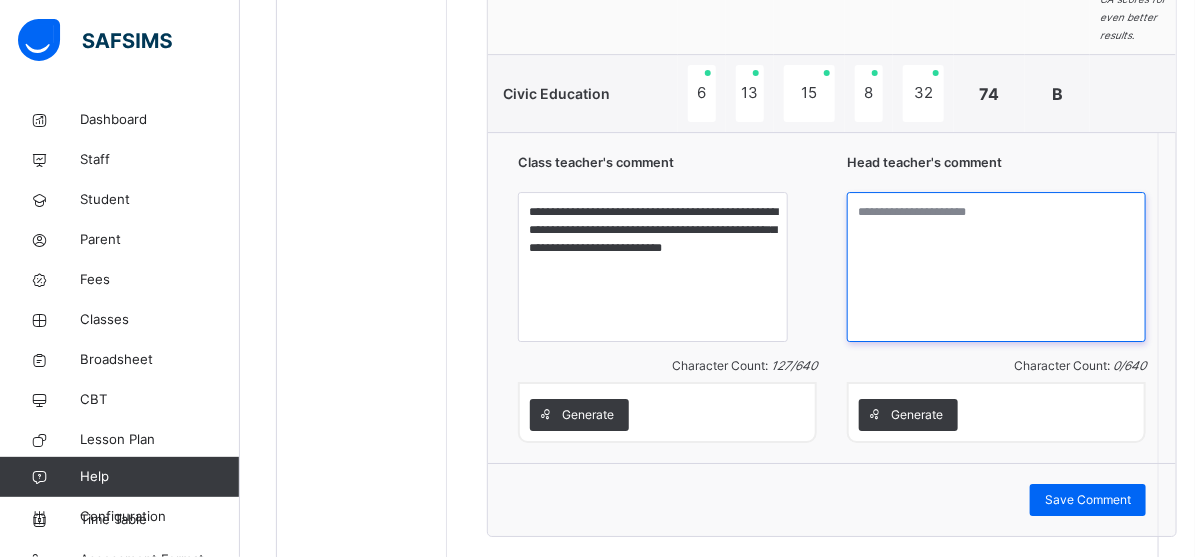 click at bounding box center [996, 267] 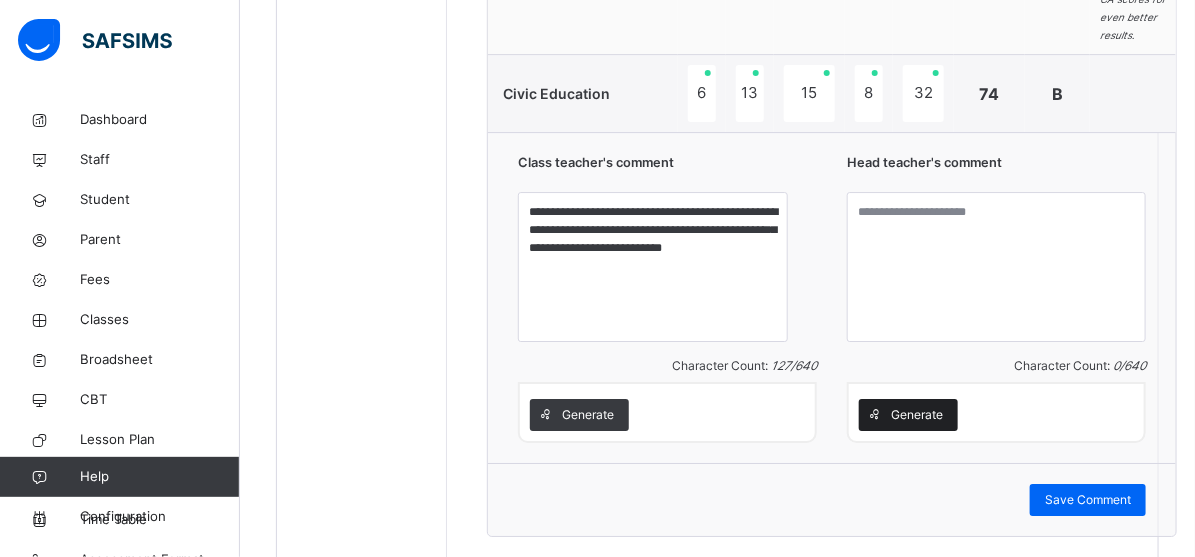 click on "Generate" at bounding box center [917, 415] 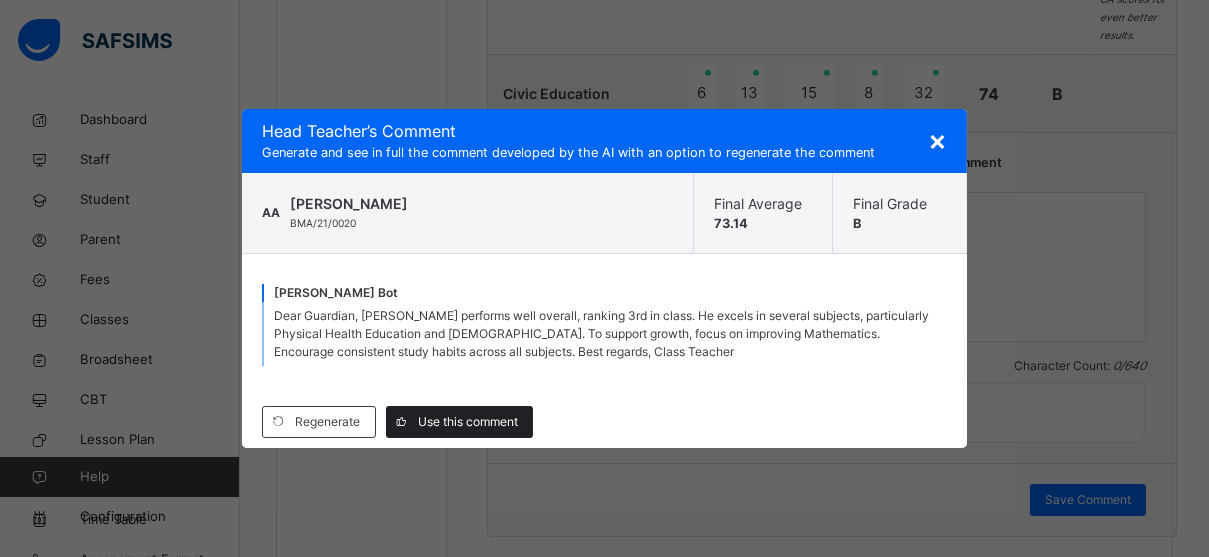 click on "Use this comment" at bounding box center [468, 422] 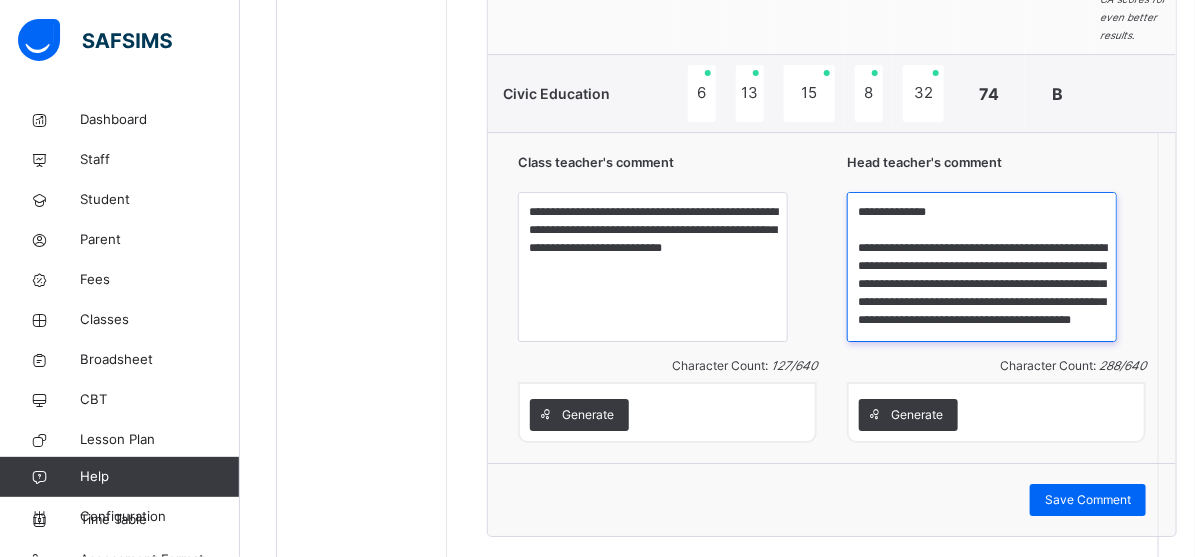 click on "**********" at bounding box center [982, 267] 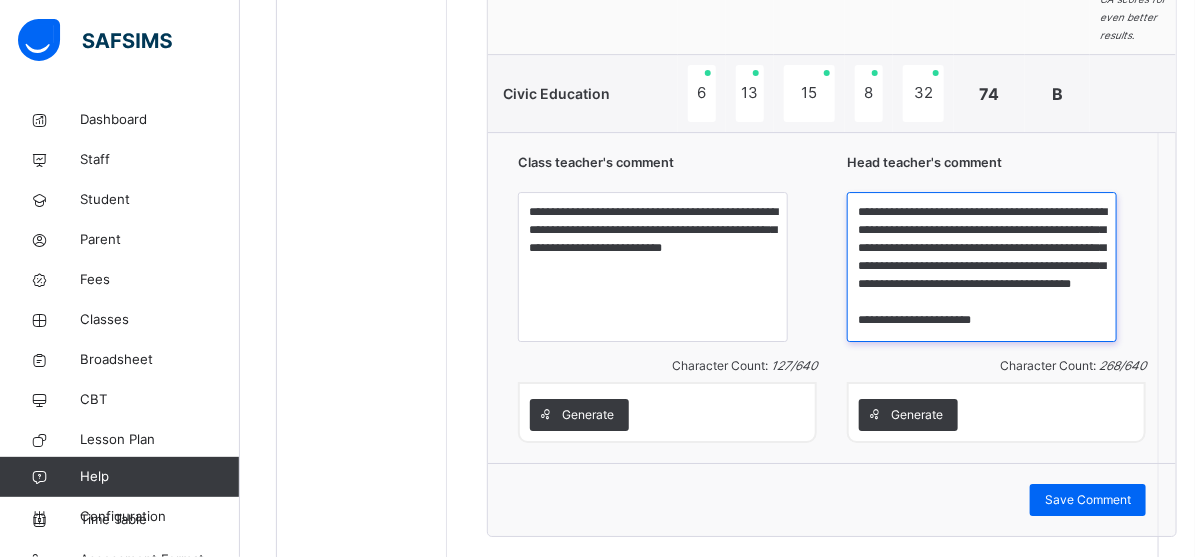 scroll, scrollTop: 33, scrollLeft: 0, axis: vertical 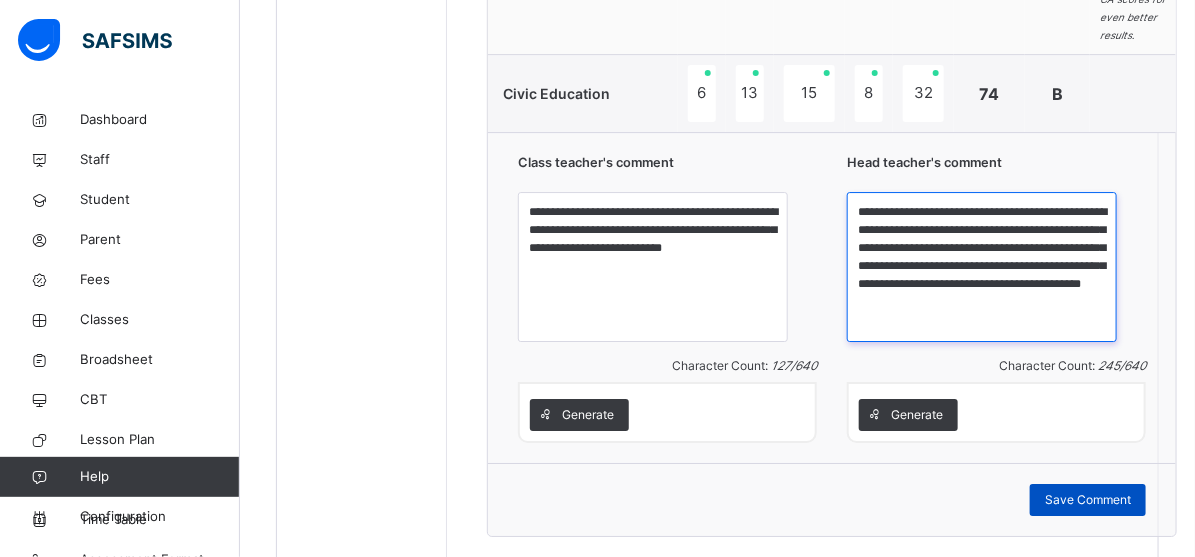 type on "**********" 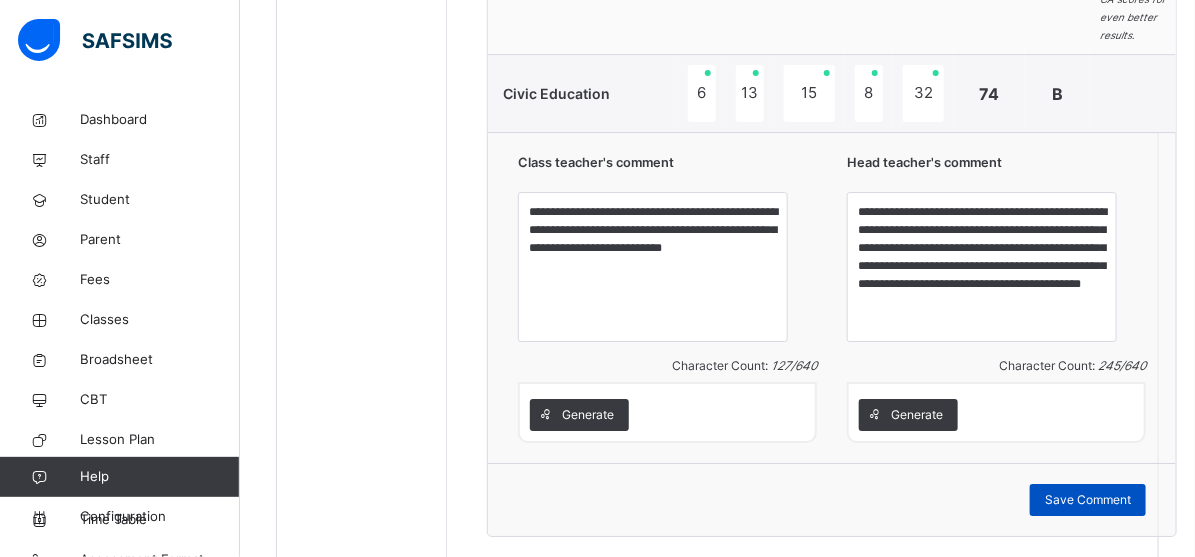 click on "Save Comment" at bounding box center [1088, 500] 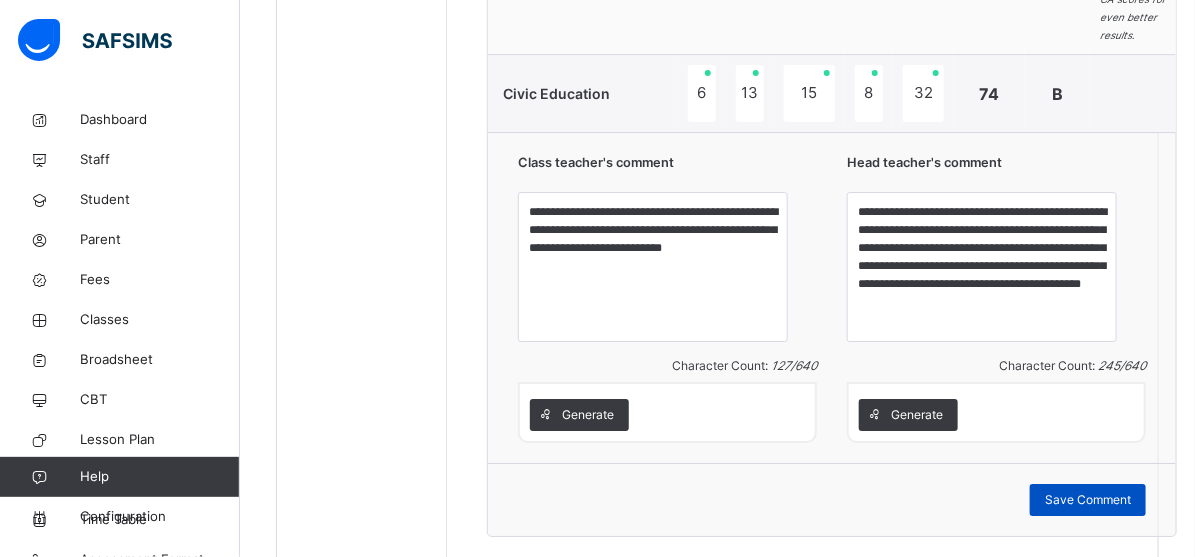 click on "Save Comment" at bounding box center [1088, 500] 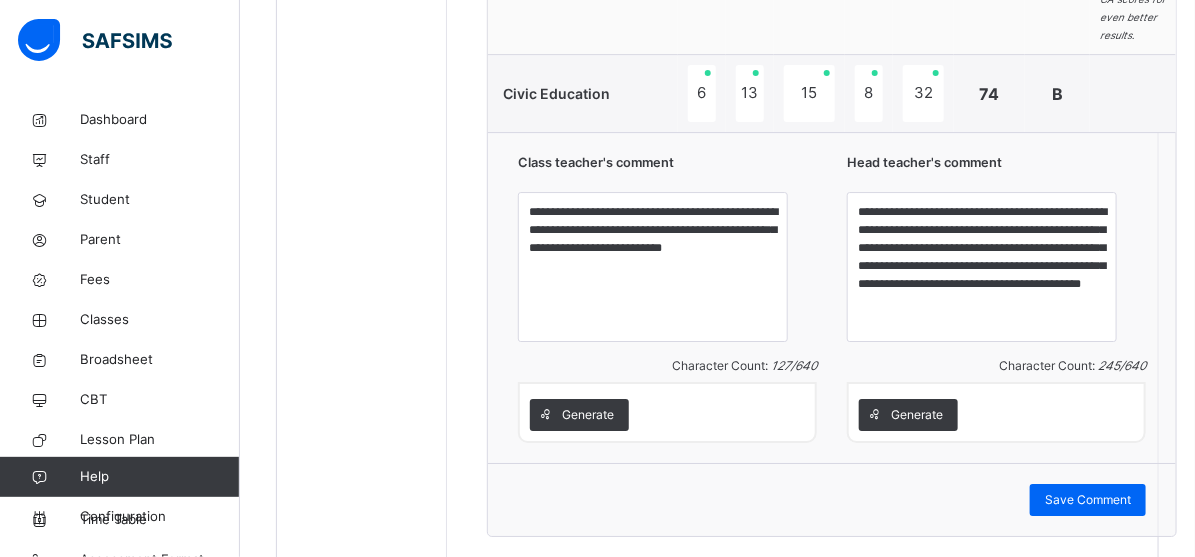 click on "Students ABU UBAYDA  ABUBAKAR BMA/21/0020 ABUBAKAR SULEIMAN DANTAKAI BMA/23/0095 AISHA BAPPA MUHAMMAD BMA/23/0087 Muhammad  Yusuf BMA/21/0021 MUHAMMAD SHAKUR ONIMISI ADAMS BMA/23/0098 MUSA MUSTAPHA TAFIDA BMA/23/0080" at bounding box center (362, -572) 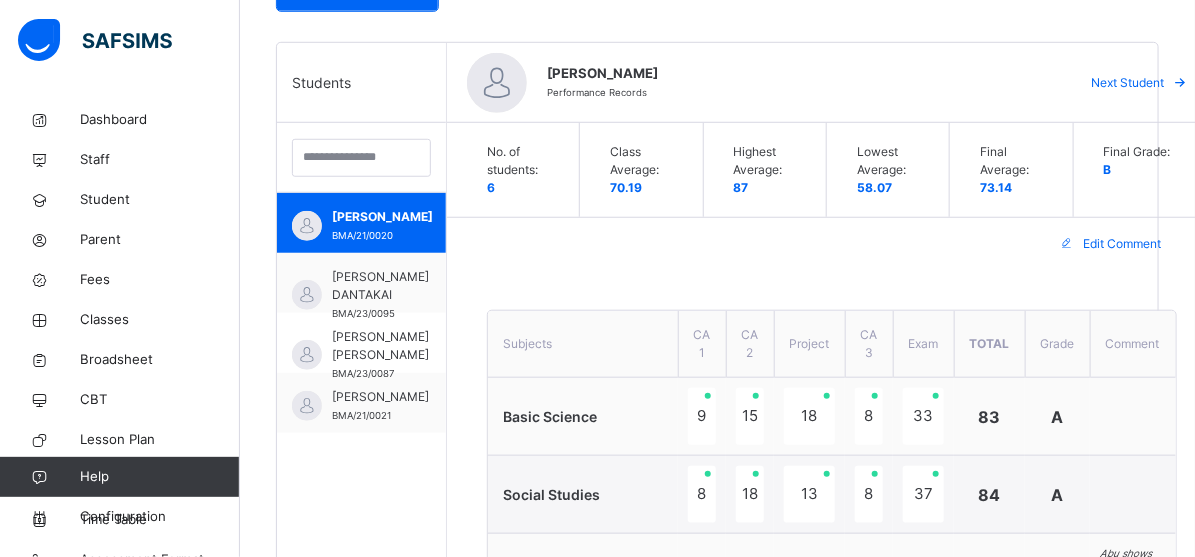 scroll, scrollTop: 421, scrollLeft: 0, axis: vertical 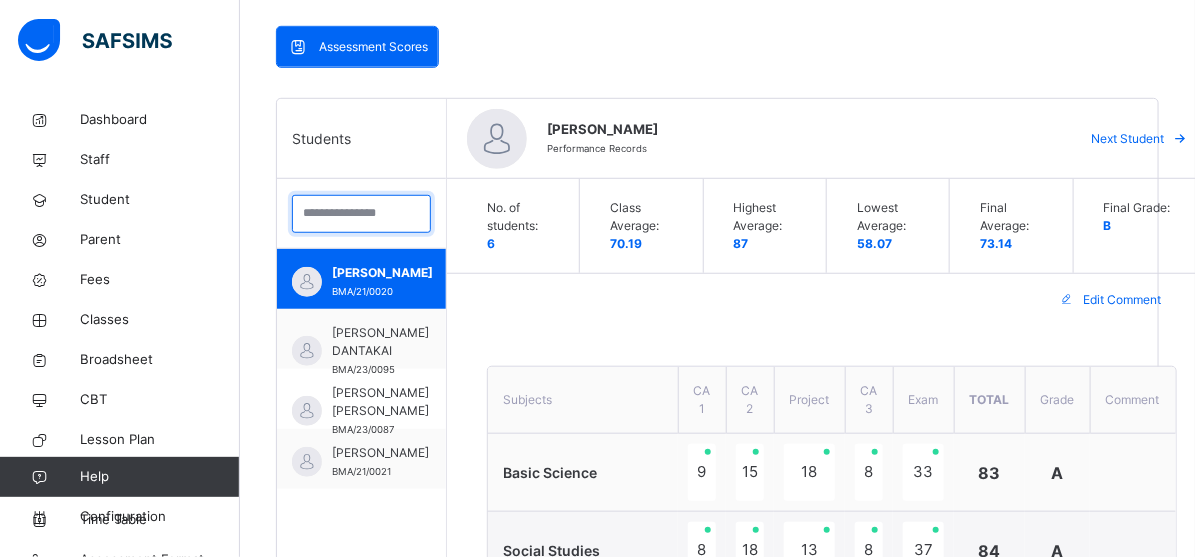 click at bounding box center [361, 214] 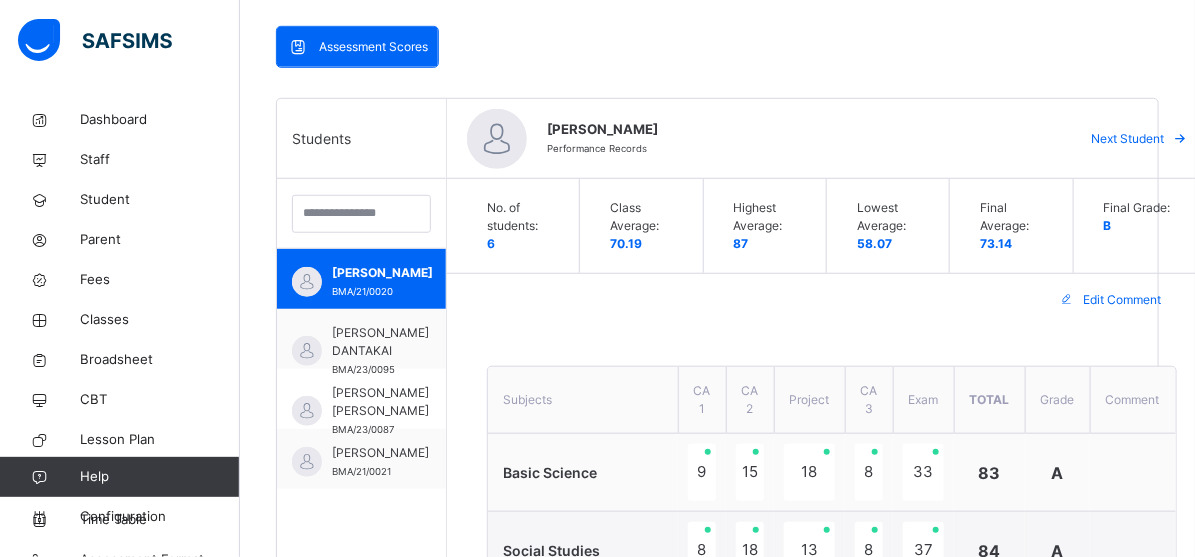 click on "Next Student" at bounding box center [1127, 139] 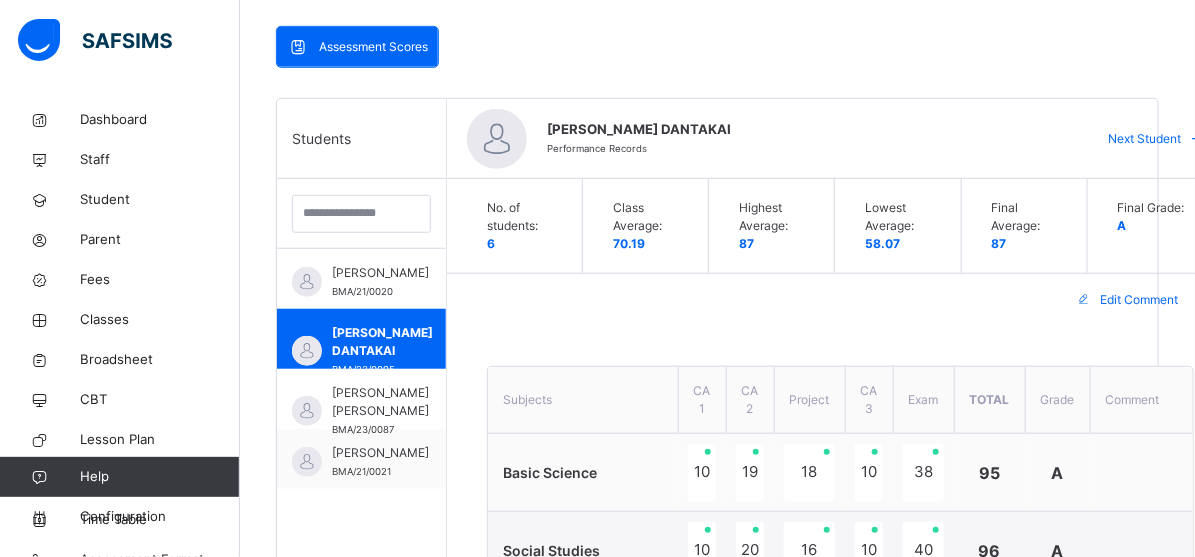 click on "ABUBAKAR SULEIMAN DANTAKAI Performance Records Next Student" at bounding box center (840, 139) 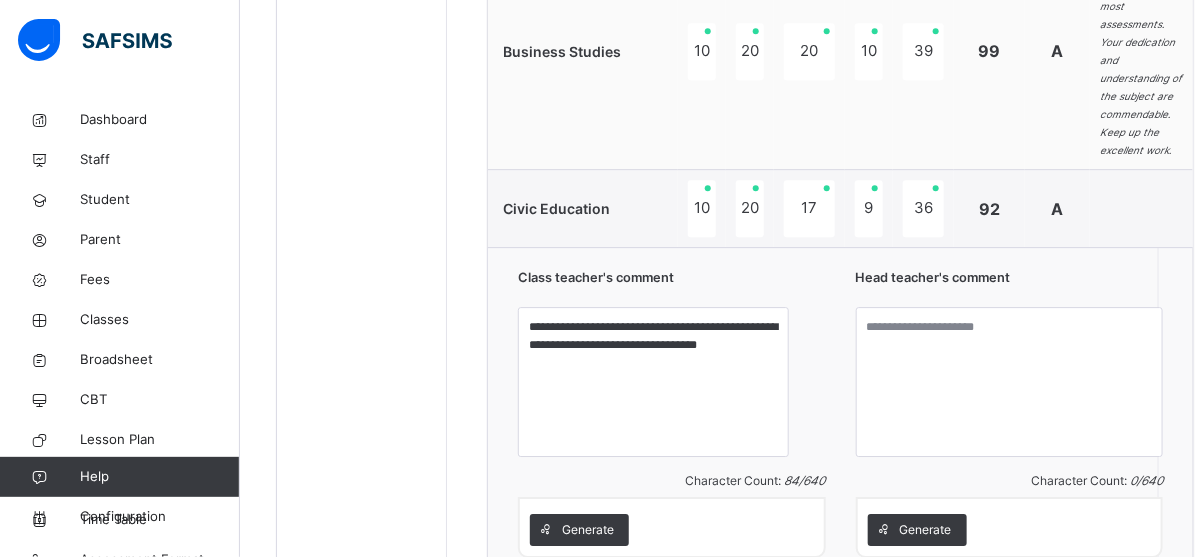 scroll, scrollTop: 2276, scrollLeft: 0, axis: vertical 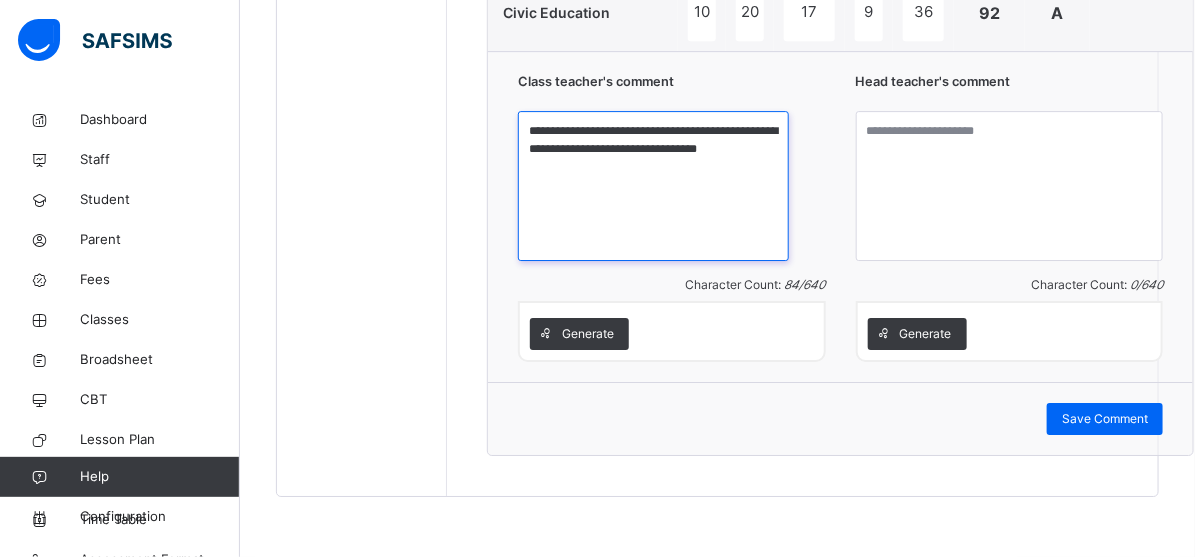 click on "**********" at bounding box center (653, 186) 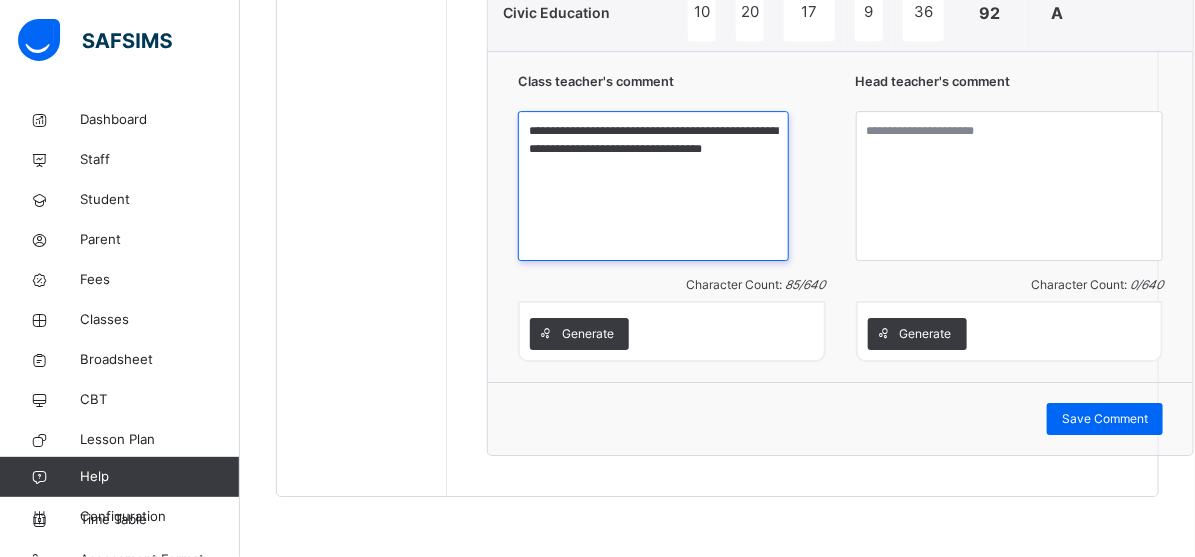 type on "**********" 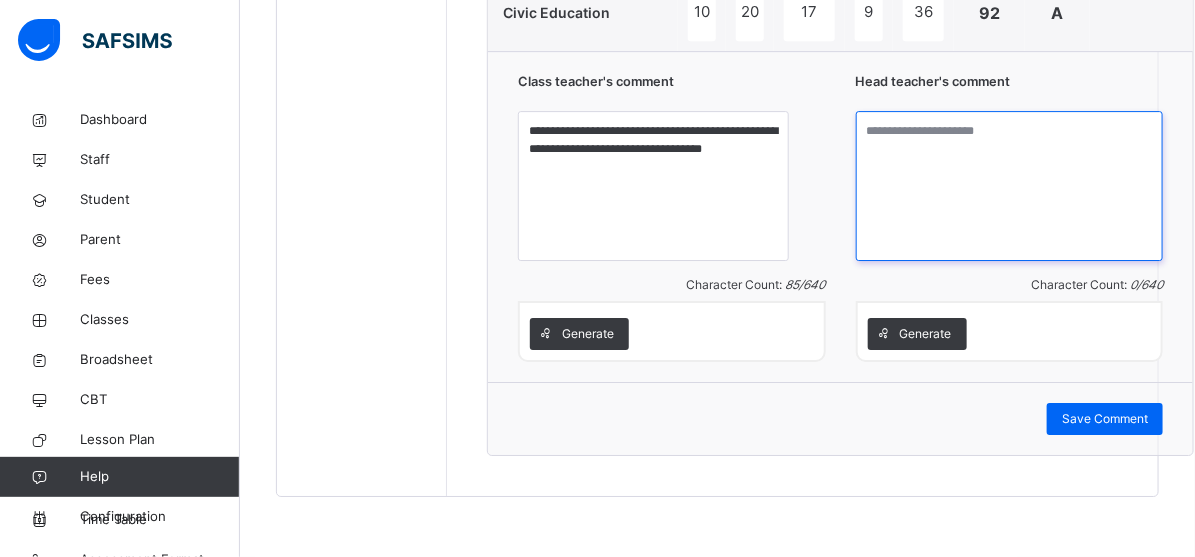 click at bounding box center [1010, 186] 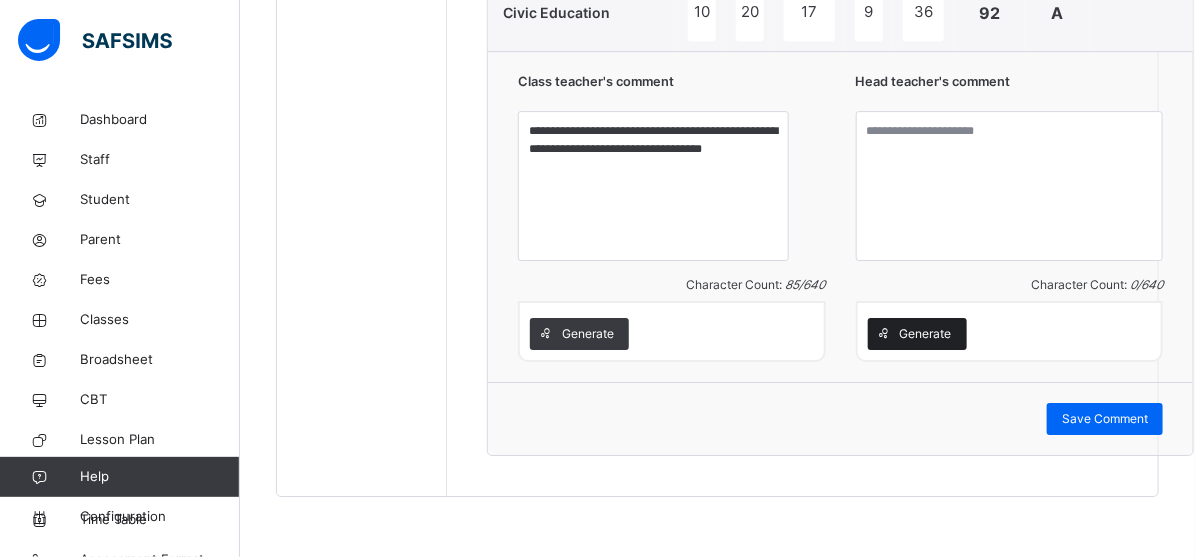 click on "Generate" at bounding box center (926, 334) 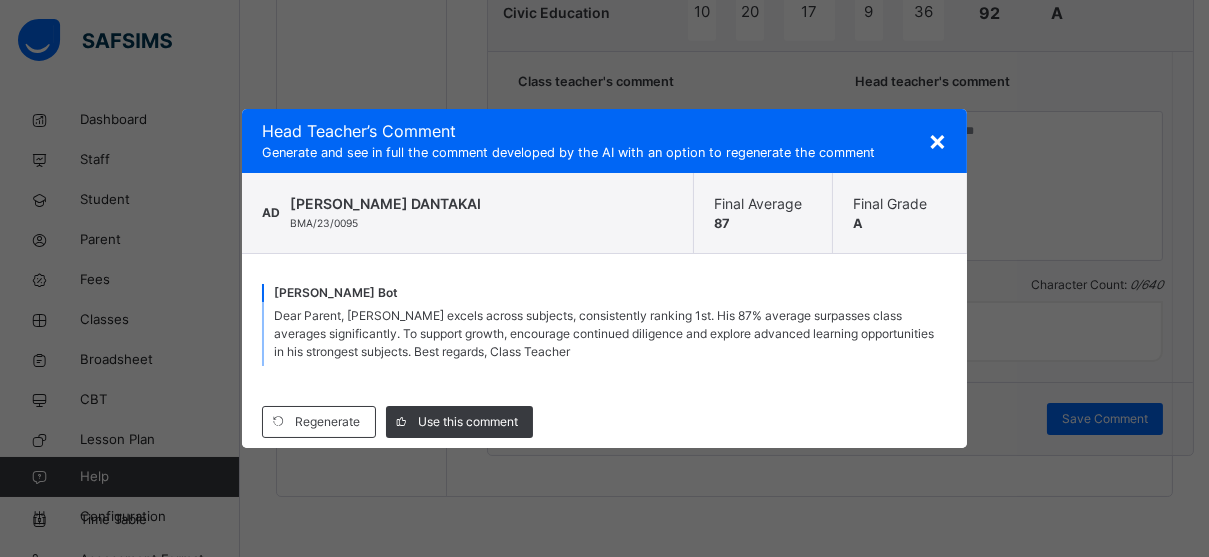 drag, startPoint x: 885, startPoint y: 330, endPoint x: 835, endPoint y: 350, distance: 53.851646 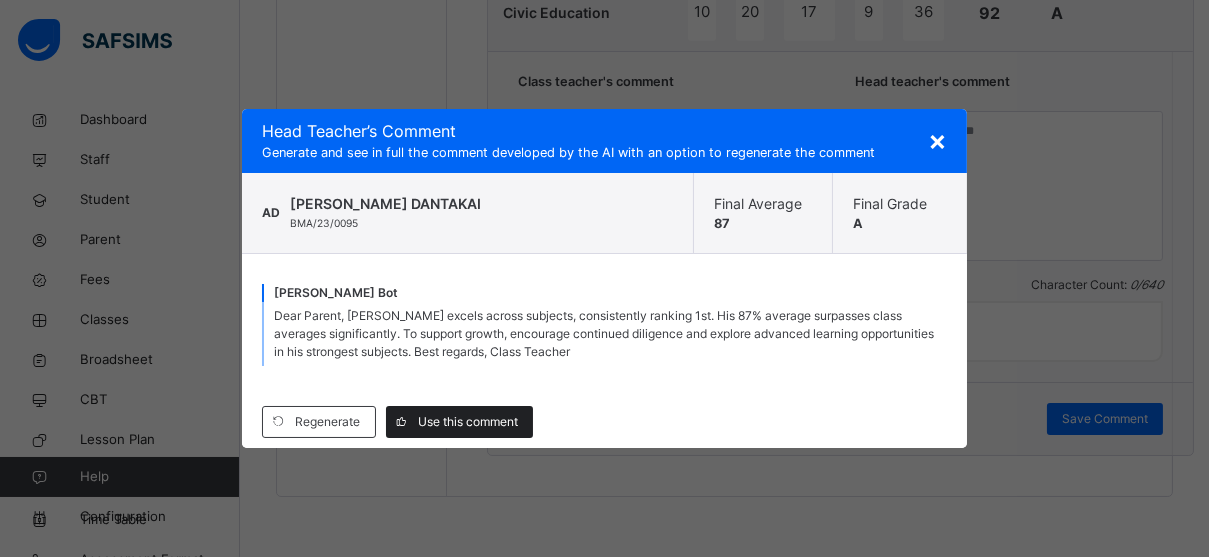 click on "Use this comment" at bounding box center [468, 422] 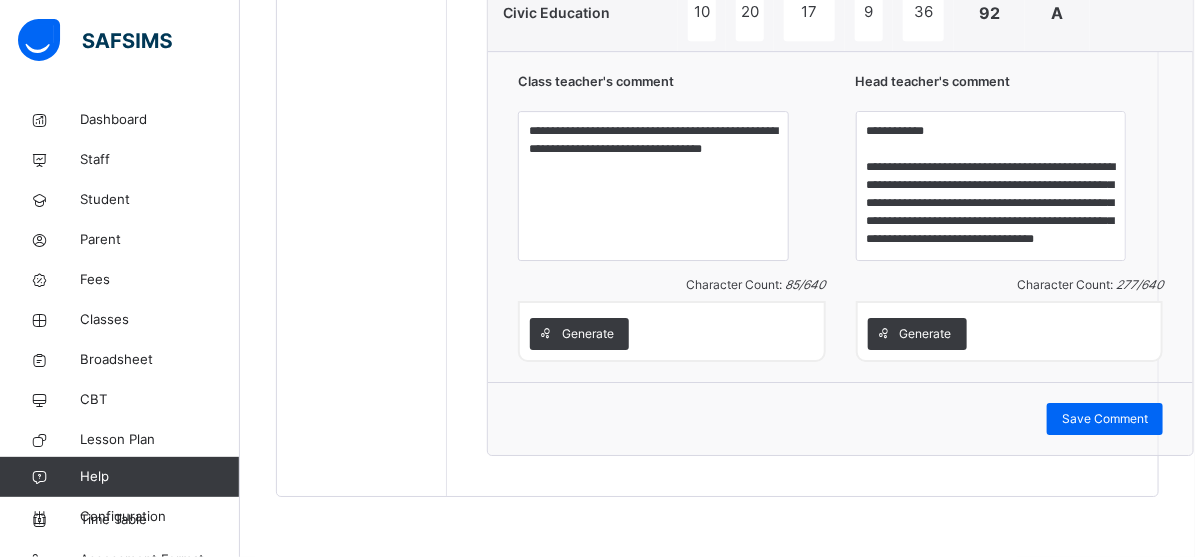 click on "No. of students:   6   Class Average:   70.19   Highest Average:   87   Lowest Average:   58.07   Final Average:   87   Final Grade:   A Edit Comment Subjects CA 1 CA 2 Project CA 3 Exam Total Grade Comment Basic Science 10 19 18 10 38 95 A Social Studies 10 20 16 10 40 96 A Mathematics 9 17 18 9 33 86 A Abubakar excels in Math. Outstanding performance across all assessments. Keep up the excellent work and consider exploring advanced topics to further challenge yourself. English 7 17 18 8 37 87 A Basic Technology 9 17 18 8 29 81 A ICT 10 15 18 36 79 B Agricultural science 5 16 18 10 31 80 A Home Economic 9 13 15.5 5 34 76.5 B Physical Health Education 8 17.5 20 10 36.5 92 A Qur'an 8 19 17 7 34 85 A Islamic Religious Studies 8 18 20 10 29.5 85.5 A Arabic 8 16 20 9 31 84 A Business Studies 10 20 20 10 39 99 A Exceptional performance! Perfect scores in most assessments. Your dedication and understanding of the subject are commendable. Keep up the excellent work. Civic Education  10 20 17 9 36 92 A   85 / 640" at bounding box center (840, -577) 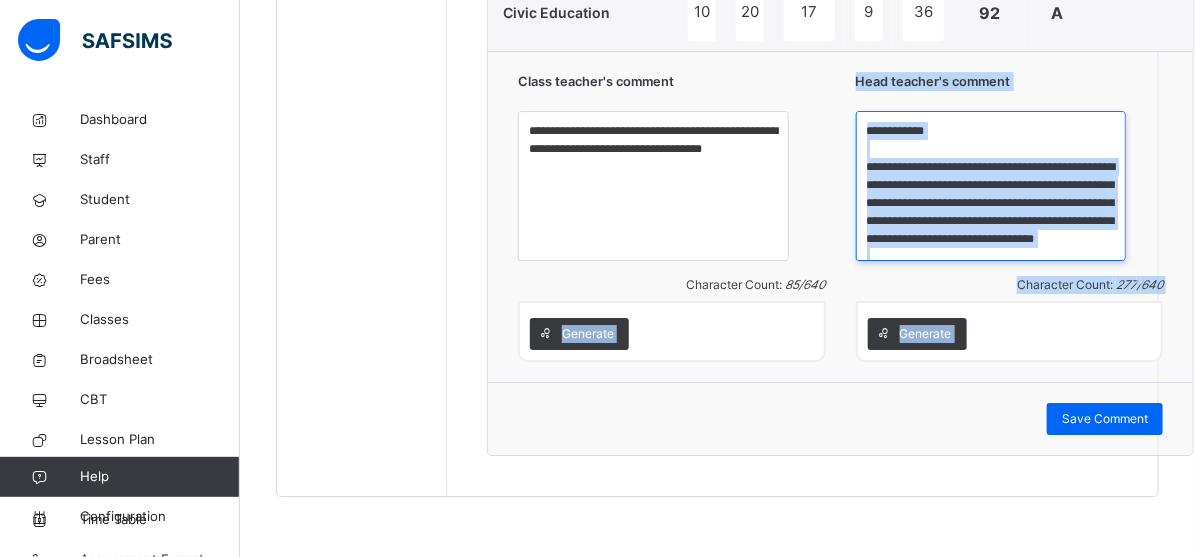 click on "**********" at bounding box center (991, 186) 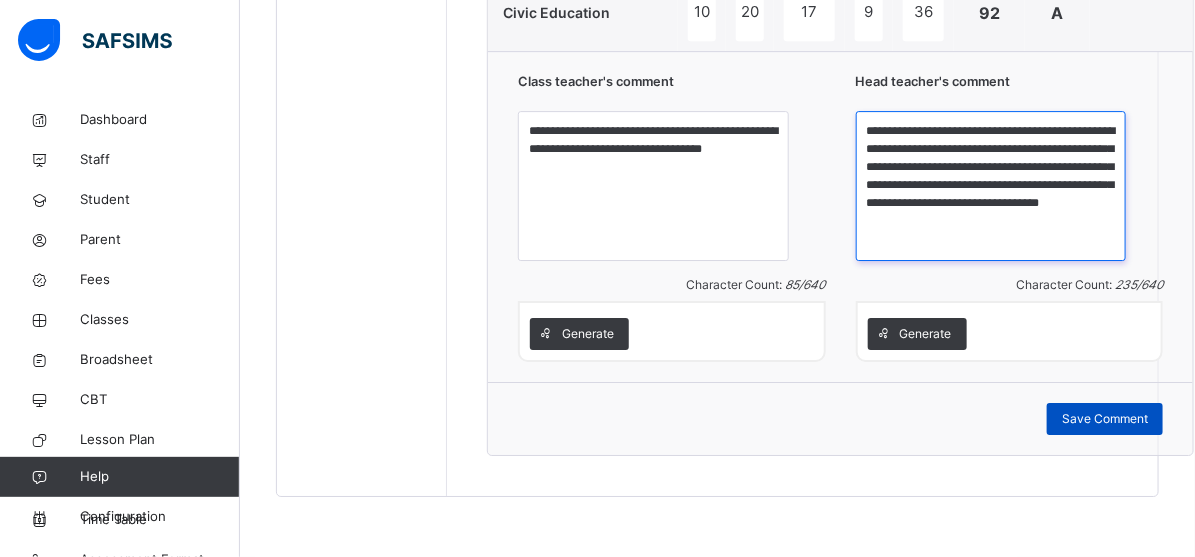type on "**********" 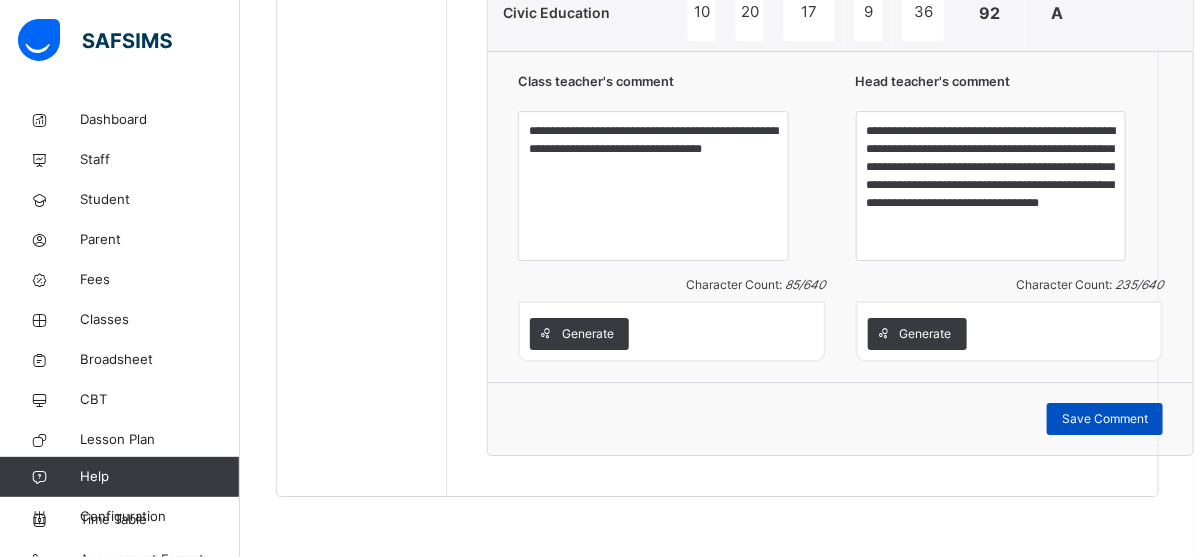 click on "Save Comment" at bounding box center (1105, 419) 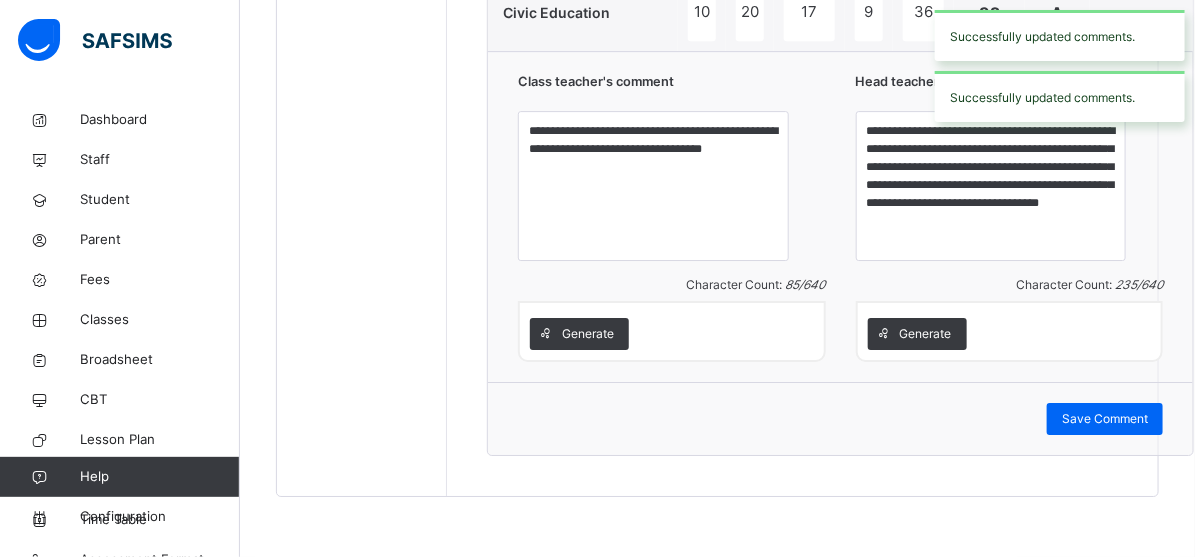 click on "Students ABU UBAYDA  ABUBAKAR BMA/21/0020 ABUBAKAR SULEIMAN DANTAKAI BMA/23/0095 AISHA BAPPA MUHAMMAD BMA/23/0087 Muhammad  Yusuf BMA/21/0021 MUHAMMAD SHAKUR ONIMISI ADAMS BMA/23/0098 MUSA MUSTAPHA TAFIDA BMA/23/0080" at bounding box center (362, -617) 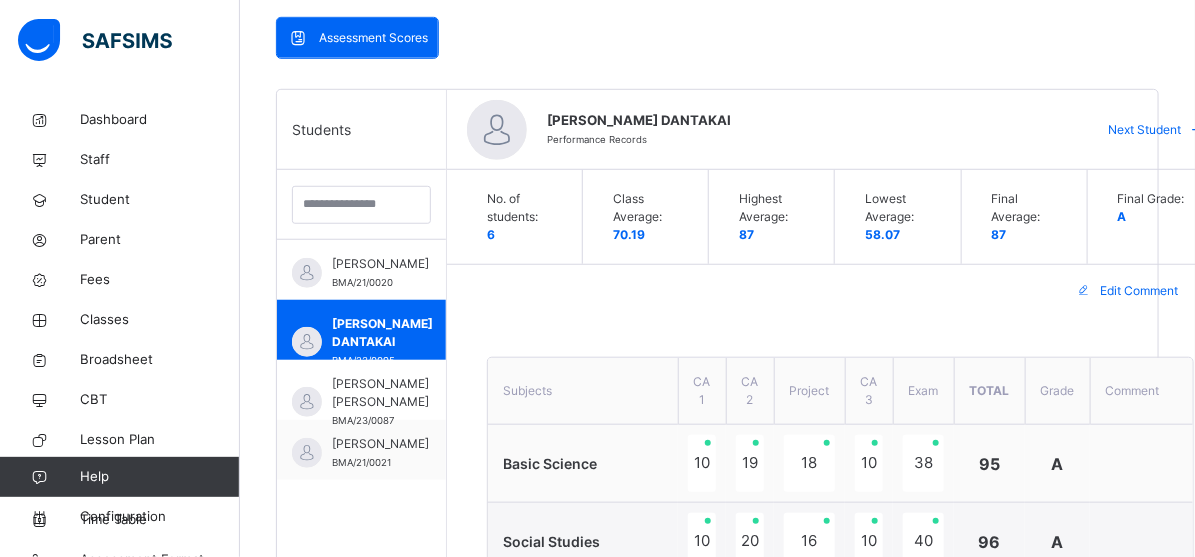 scroll, scrollTop: 385, scrollLeft: 0, axis: vertical 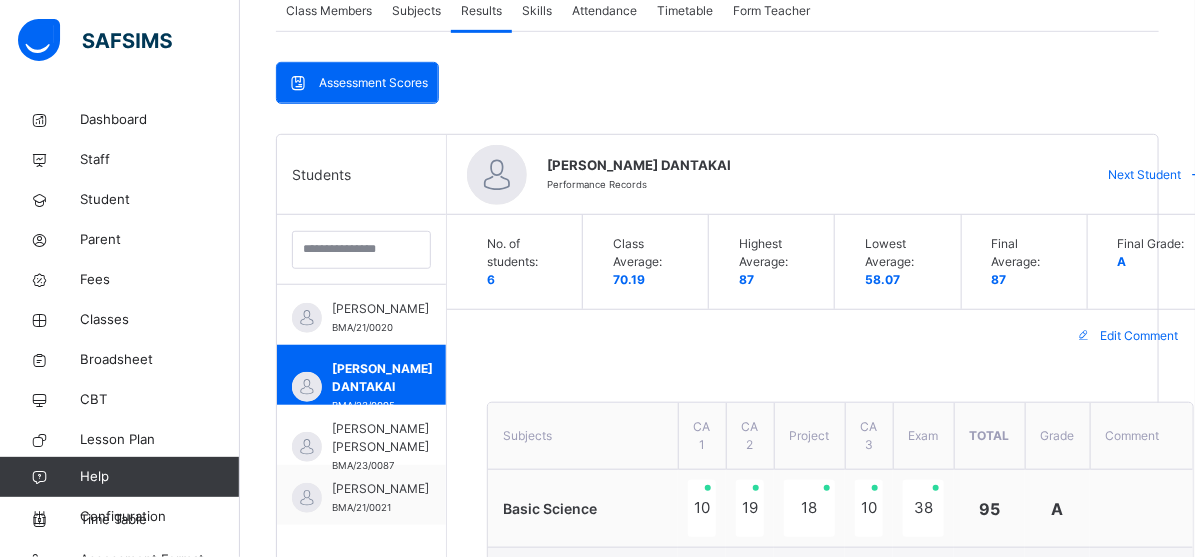 click on "Next Student" at bounding box center [1144, 175] 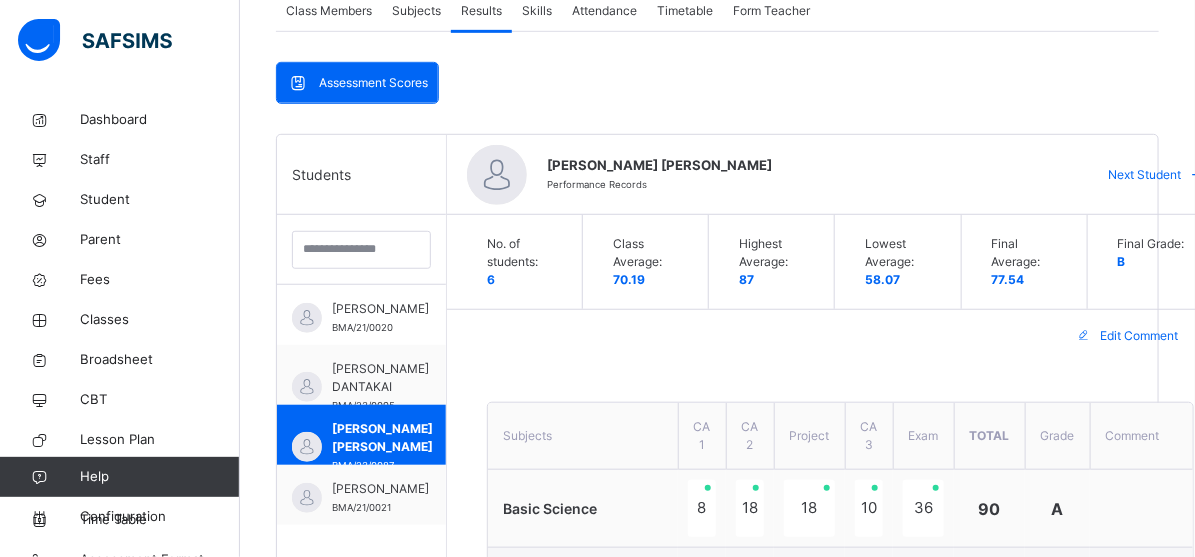 click on "Students ABU UBAYDA  ABUBAKAR BMA/21/0020 ABUBAKAR SULEIMAN DANTAKAI BMA/23/0095 AISHA BAPPA MUHAMMAD BMA/23/0087 Muhammad  Yusuf BMA/21/0021 MUHAMMAD SHAKUR ONIMISI ADAMS BMA/23/0098 MUSA MUSTAPHA TAFIDA BMA/23/0080 AISHA BAPPA MUHAMMAD Performance Records Next Student   No. of students:   6   Class Average:   70.19   Highest Average:   87   Lowest Average:   58.07   Final Average:   77.54   Final Grade:   B Edit Comment Subjects CA 1 CA 2 Project CA 3 Exam Total Grade Comment Basic Science 8 18 18 10 36 90 A Social Studies 10 16 17 9 33 85 A Mathematics 9 16 17 8 23 73 B Aisha demonstrates strong Math skills. Excellent in continuous assessments and projects. Focus on improving exam performance to match other areas of strength. English 8 14 18 8 34 82 A Basic Technology 5 10 11 9 32 67 B ICT 8 14 15 29 66 B Agricultural science 5 8 18 10 27 68 B Home Economic 10 18 19 8 32 87 A Physical Health Education 9 16.5 20 10 22 77.5 B Qur'an 8 18 14 5 27 72 B Islamic Religious Studies 9 17 20 10 21 77 B Arabic 5.5 11" at bounding box center (717, 1238) 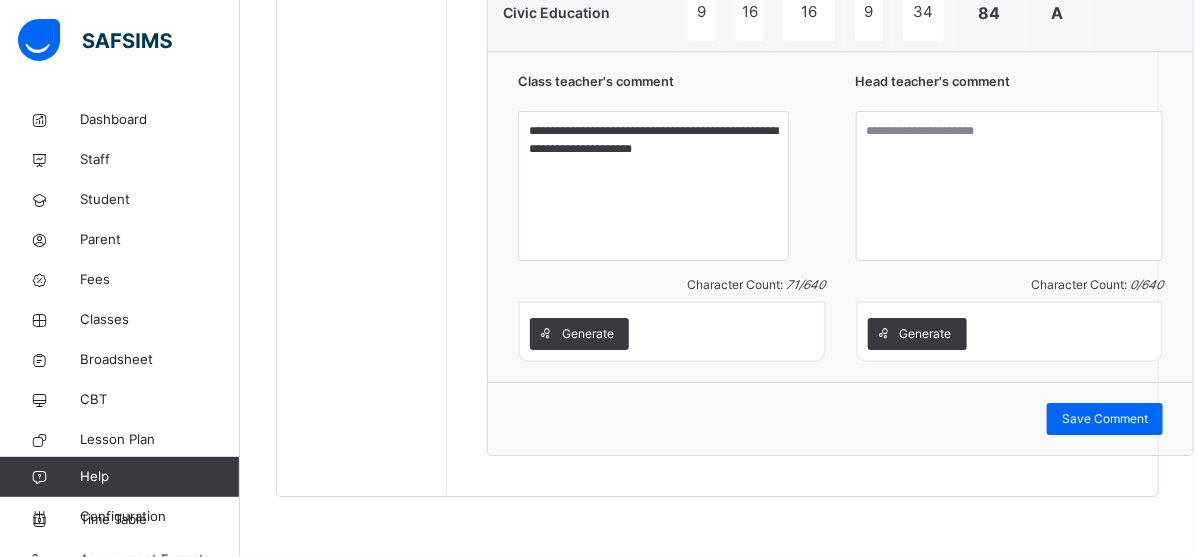 scroll, scrollTop: 2240, scrollLeft: 0, axis: vertical 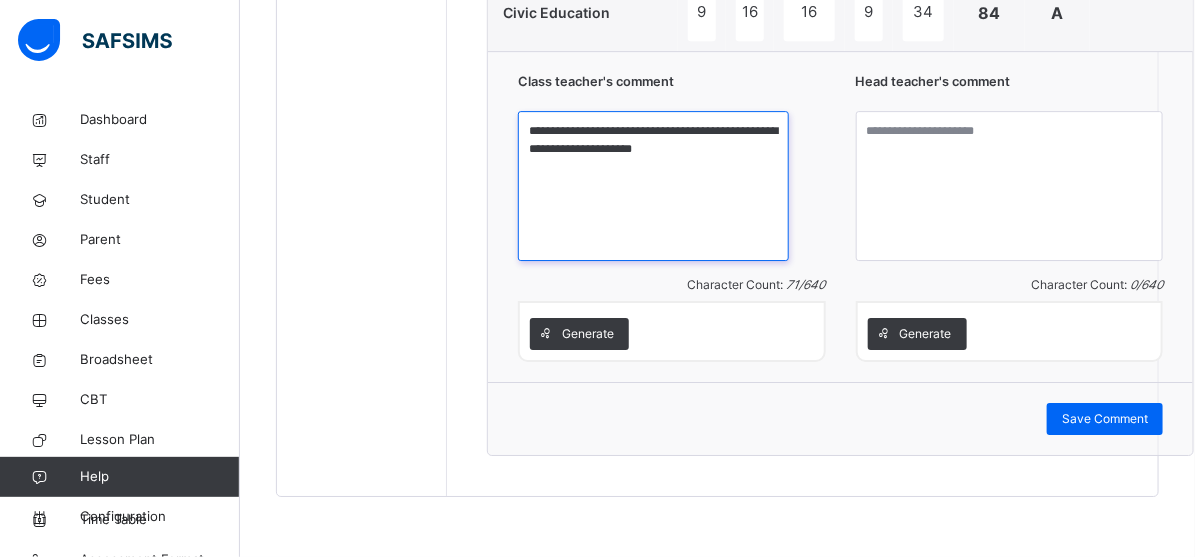 drag, startPoint x: 735, startPoint y: 157, endPoint x: 719, endPoint y: 157, distance: 16 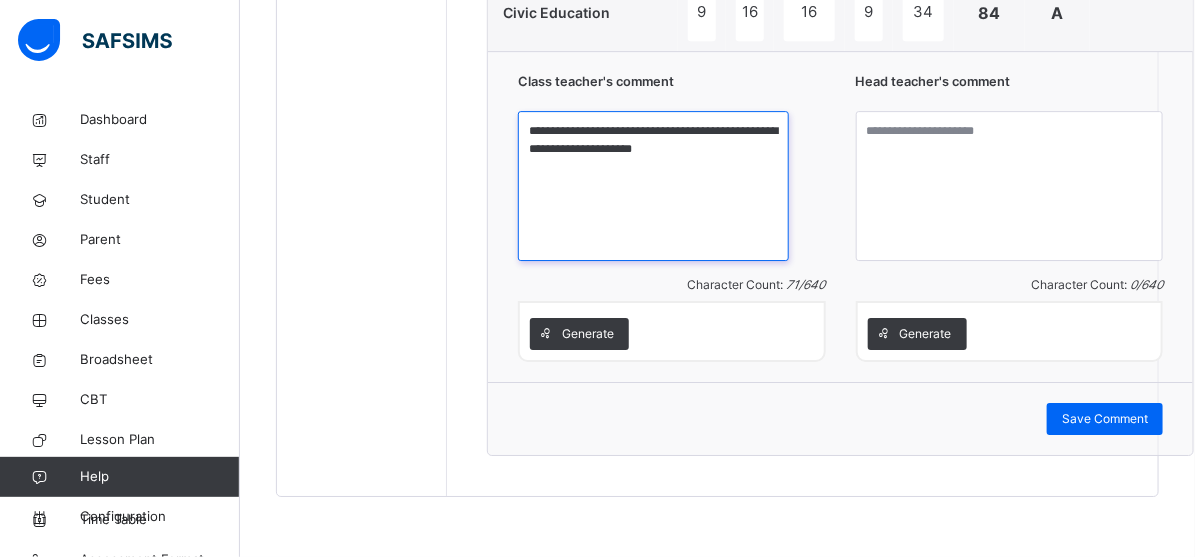click on "**********" at bounding box center (653, 186) 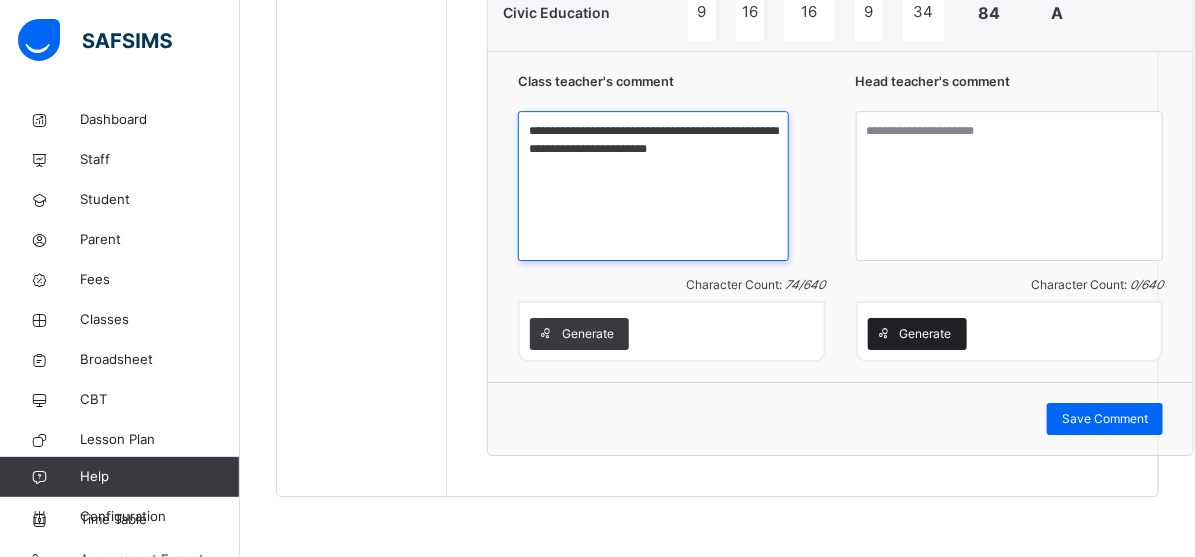 type on "**********" 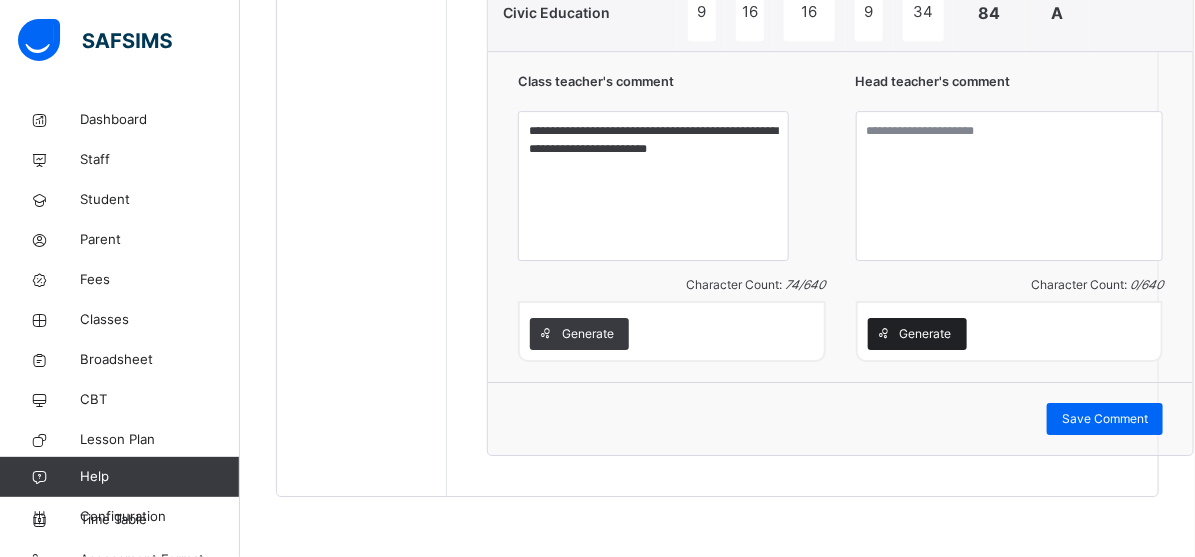 click on "Generate" at bounding box center (917, 334) 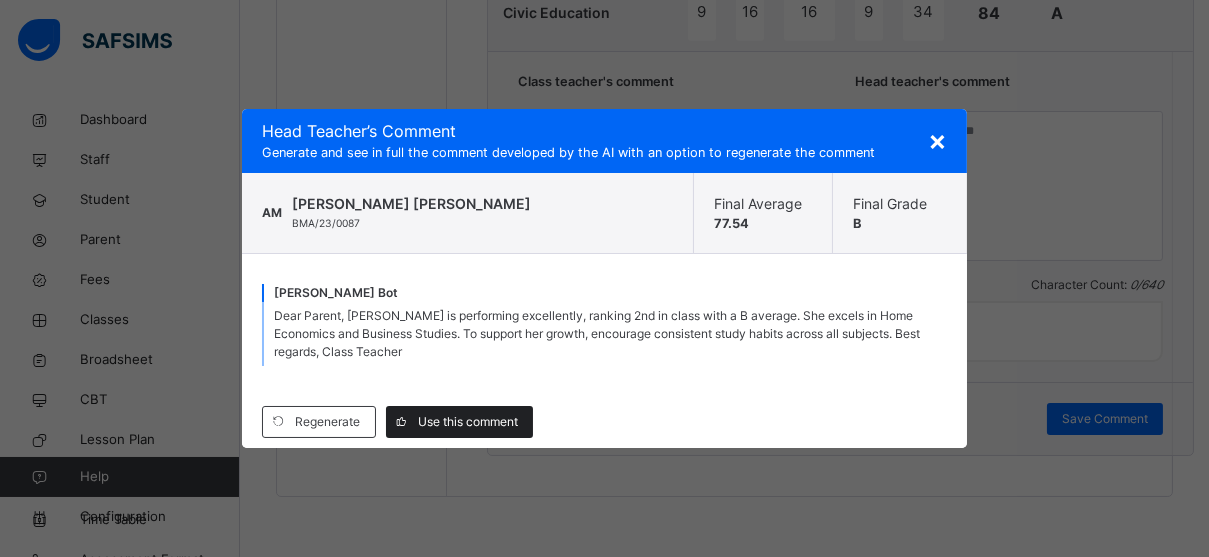 click on "Use this comment" at bounding box center (459, 422) 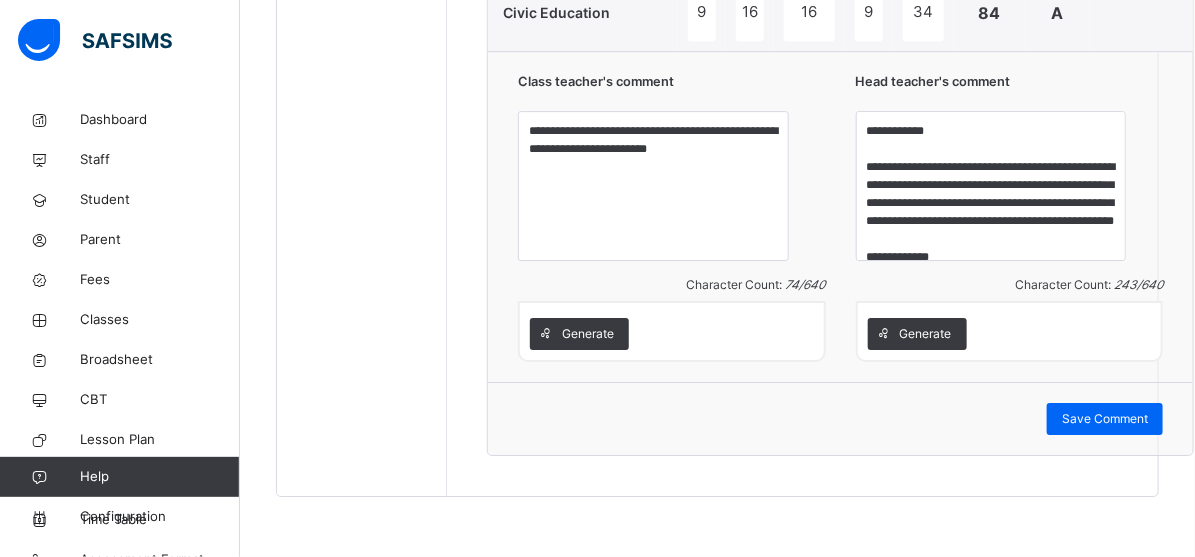 click on "**********" at bounding box center [840, -494] 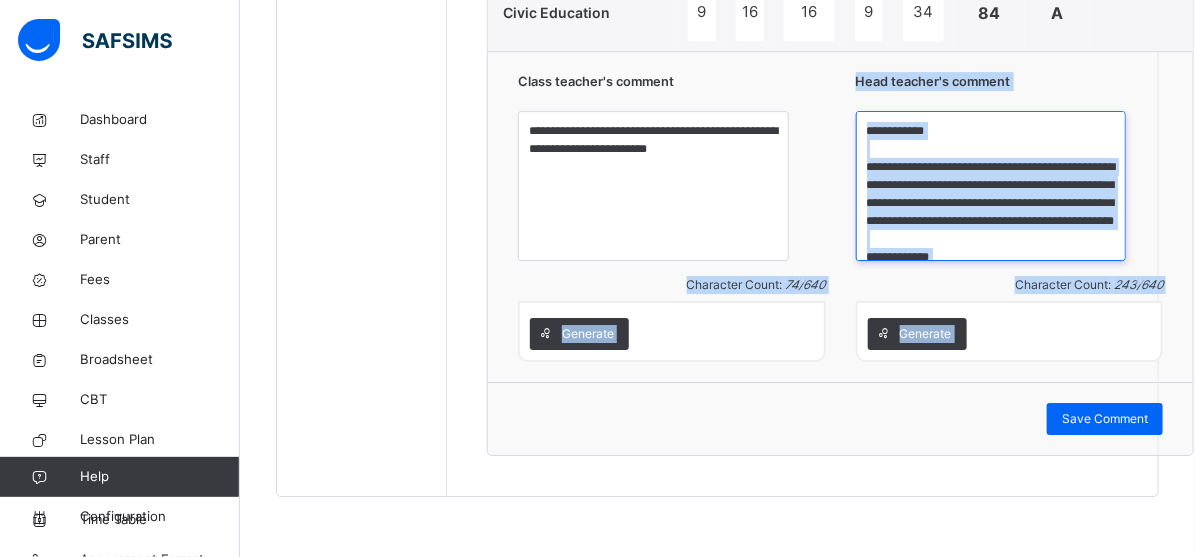 click on "**********" at bounding box center (991, 186) 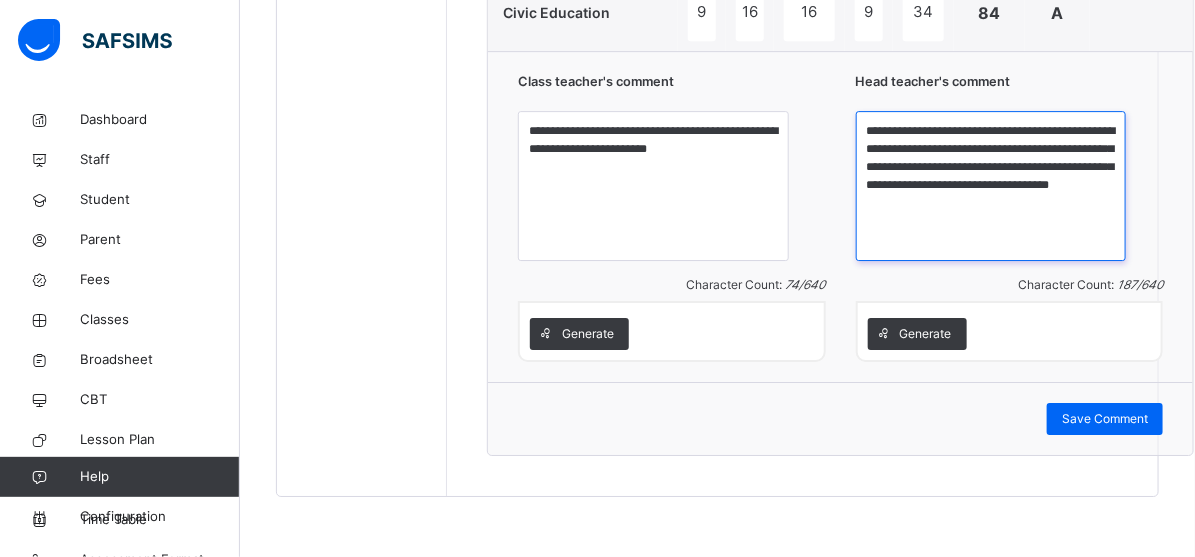scroll, scrollTop: 0, scrollLeft: 0, axis: both 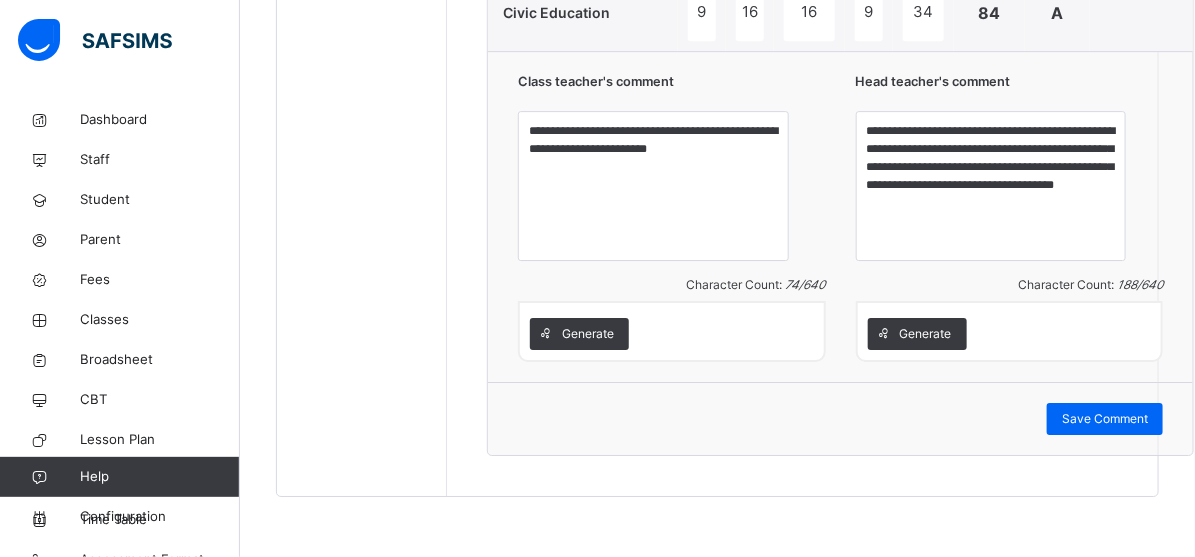 click on "**********" at bounding box center (840, 216) 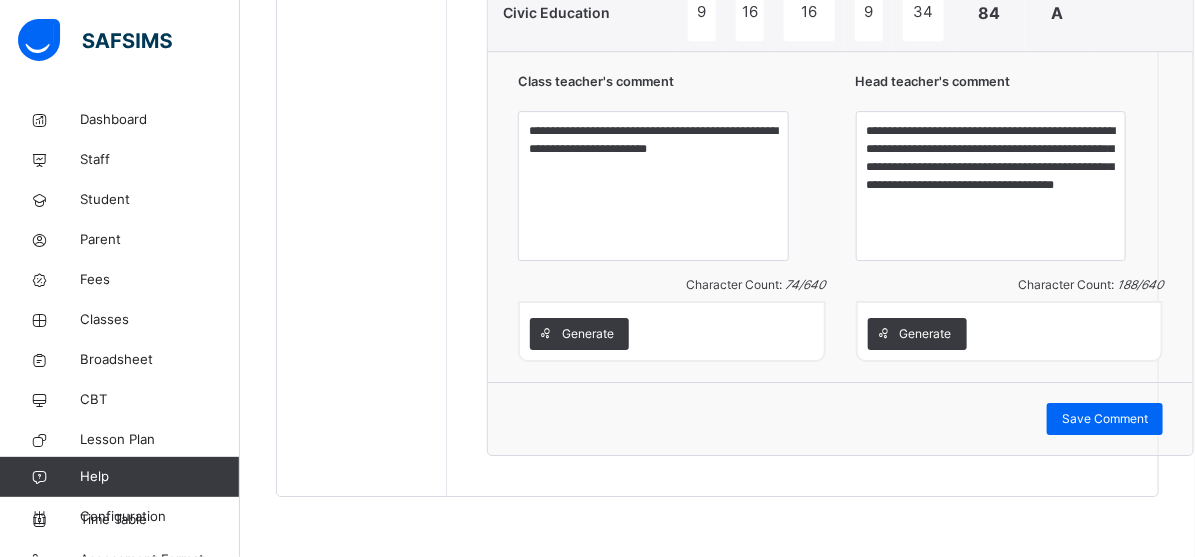 drag, startPoint x: 482, startPoint y: 130, endPoint x: 614, endPoint y: 223, distance: 161.47136 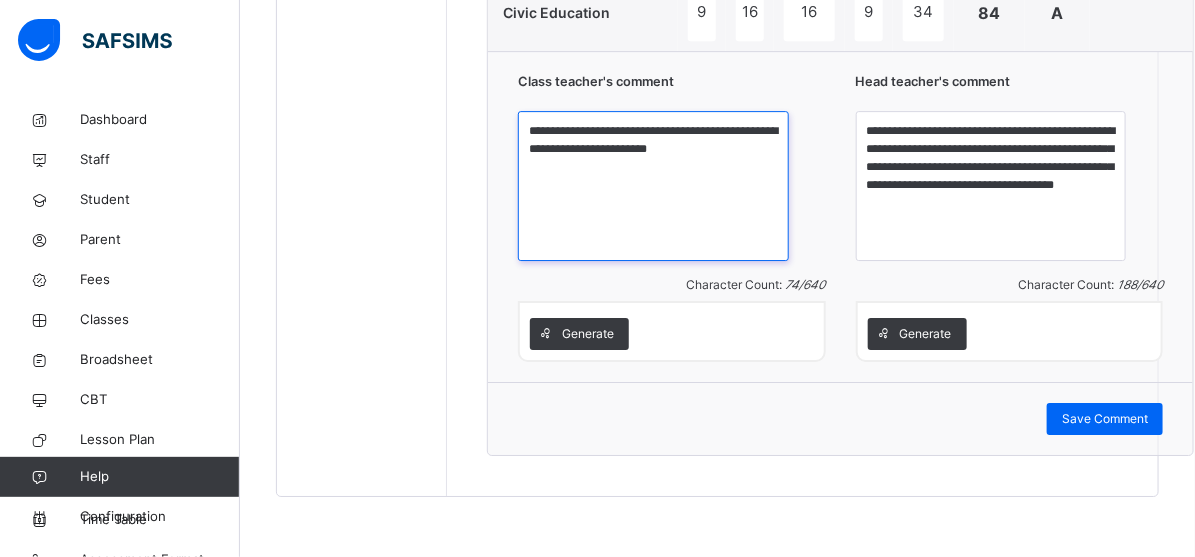 drag, startPoint x: 614, startPoint y: 223, endPoint x: 839, endPoint y: 279, distance: 231.86418 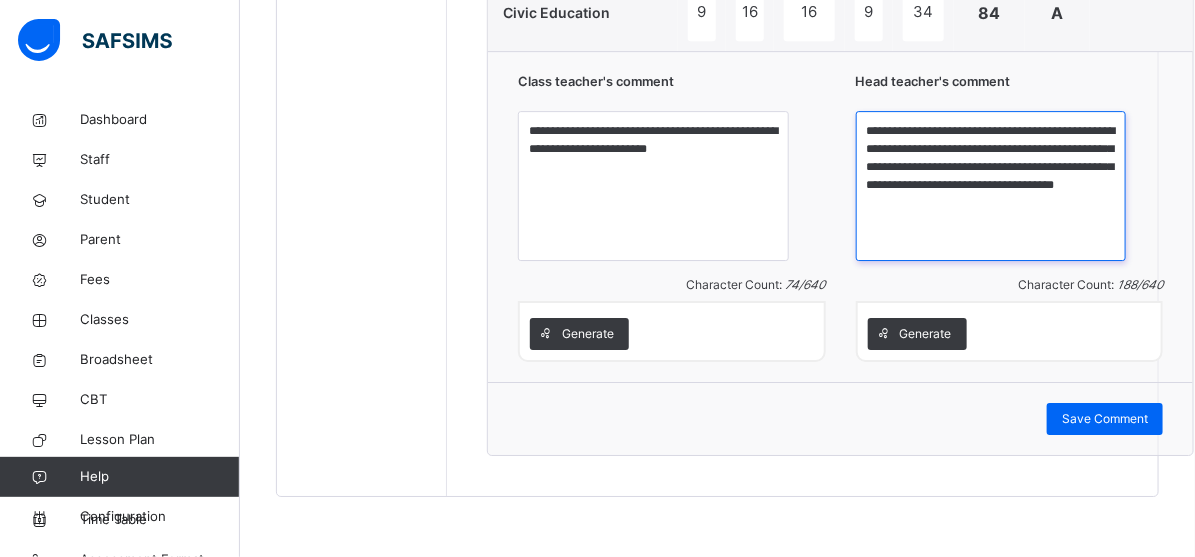 click on "**********" at bounding box center [991, 186] 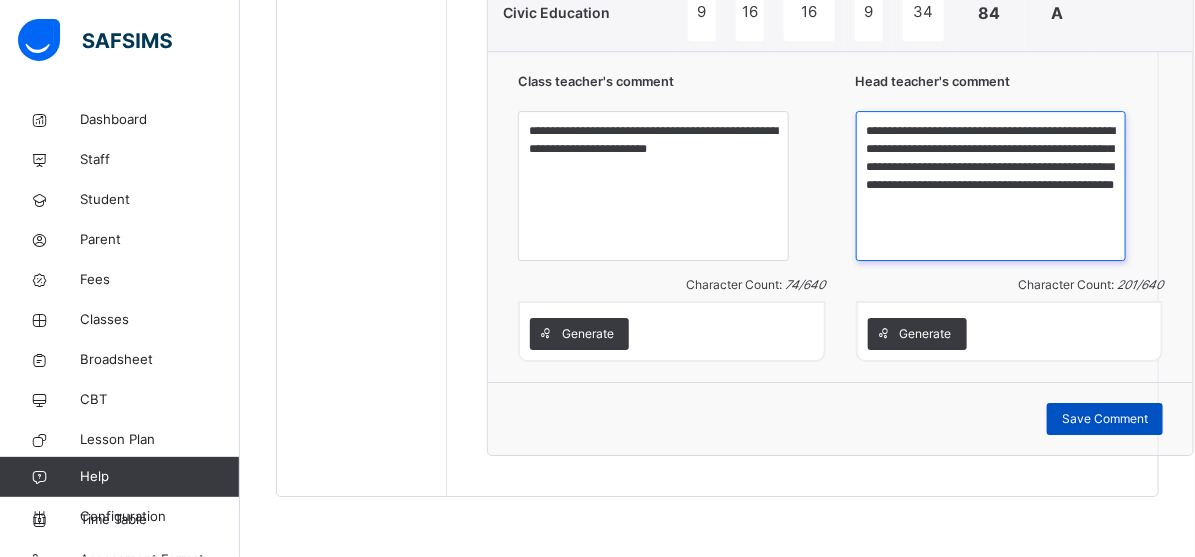 type on "**********" 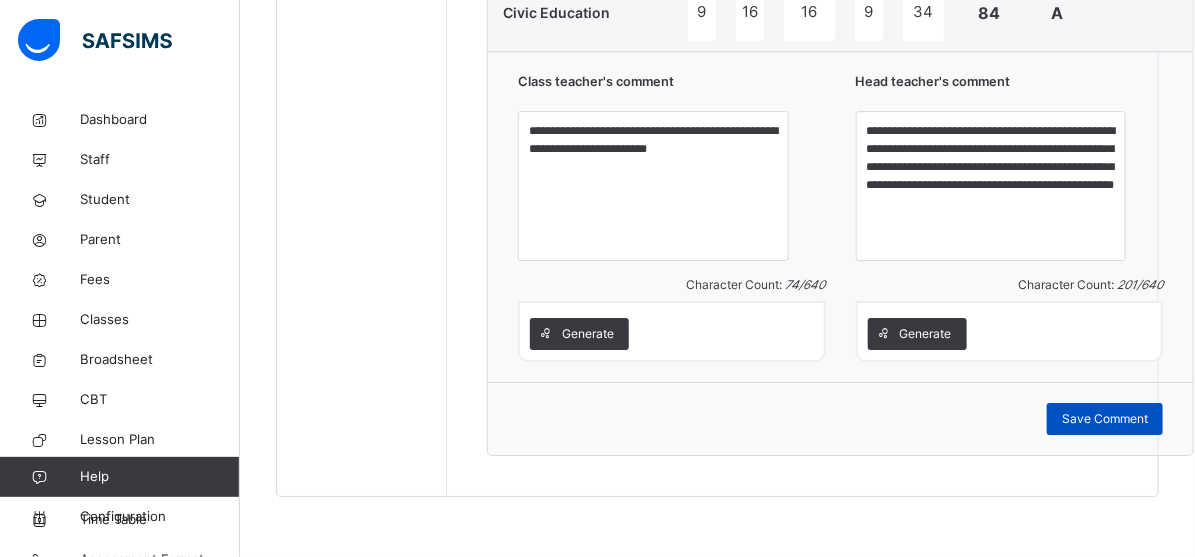 click on "Save Comment" at bounding box center [1105, 419] 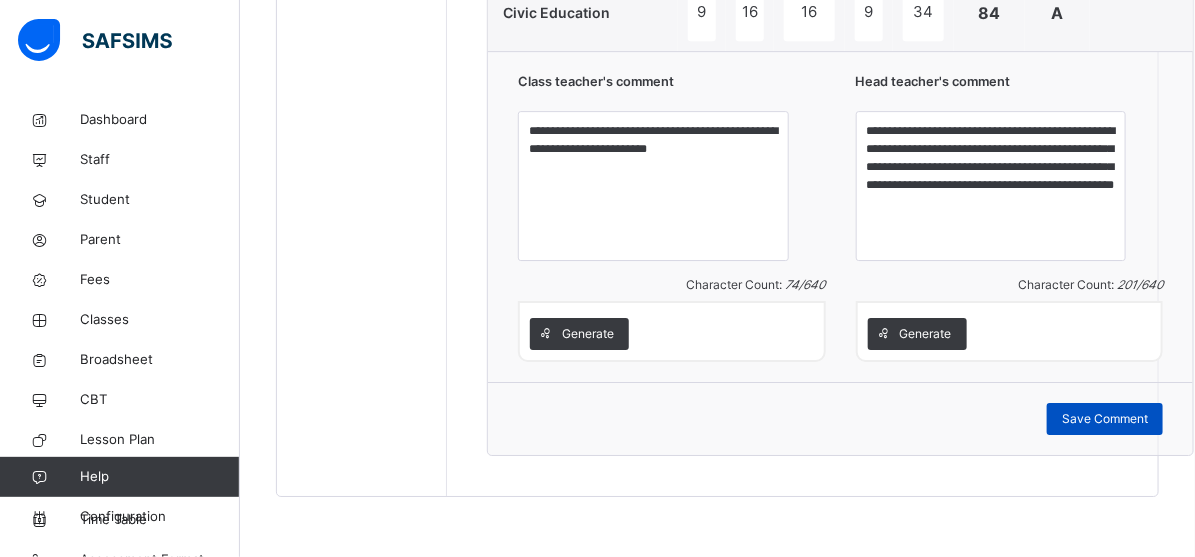 click on "Save Comment" at bounding box center (1105, 419) 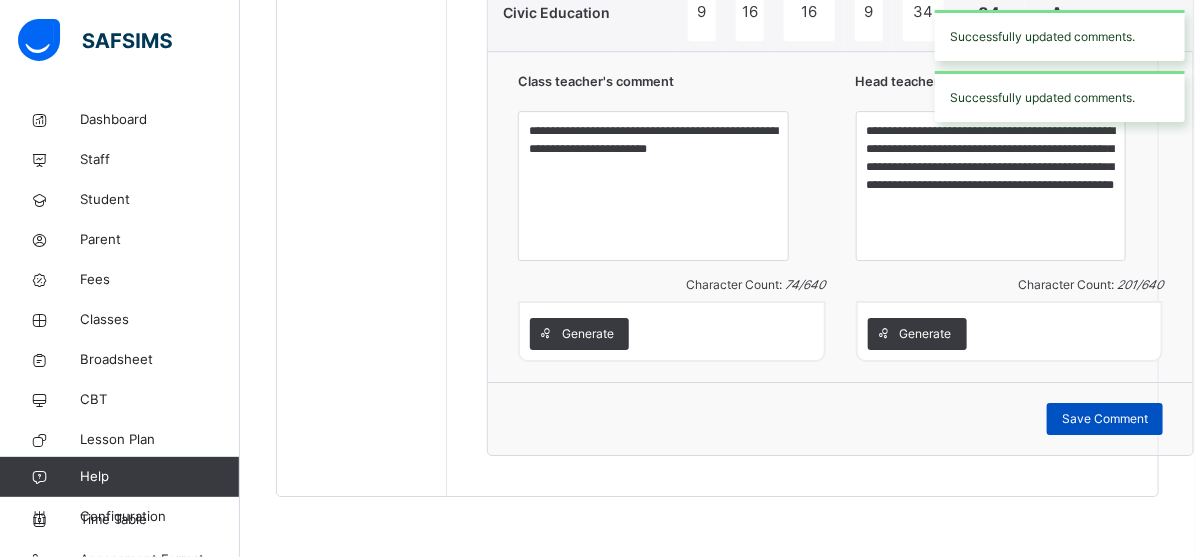 click on "Save Comment" at bounding box center (1105, 419) 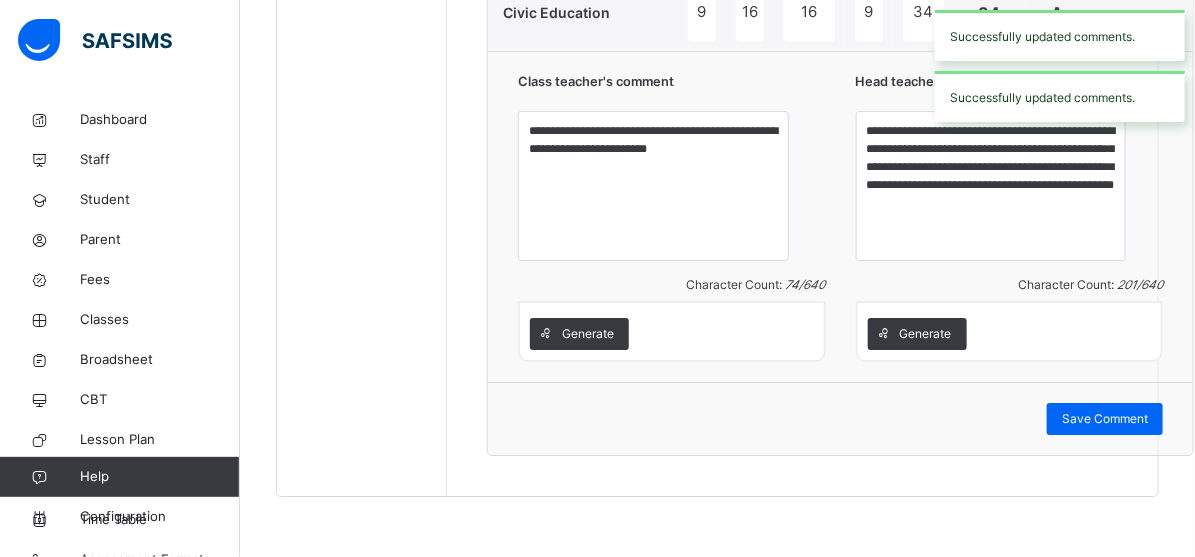 click on "Save Comment" at bounding box center (1105, 419) 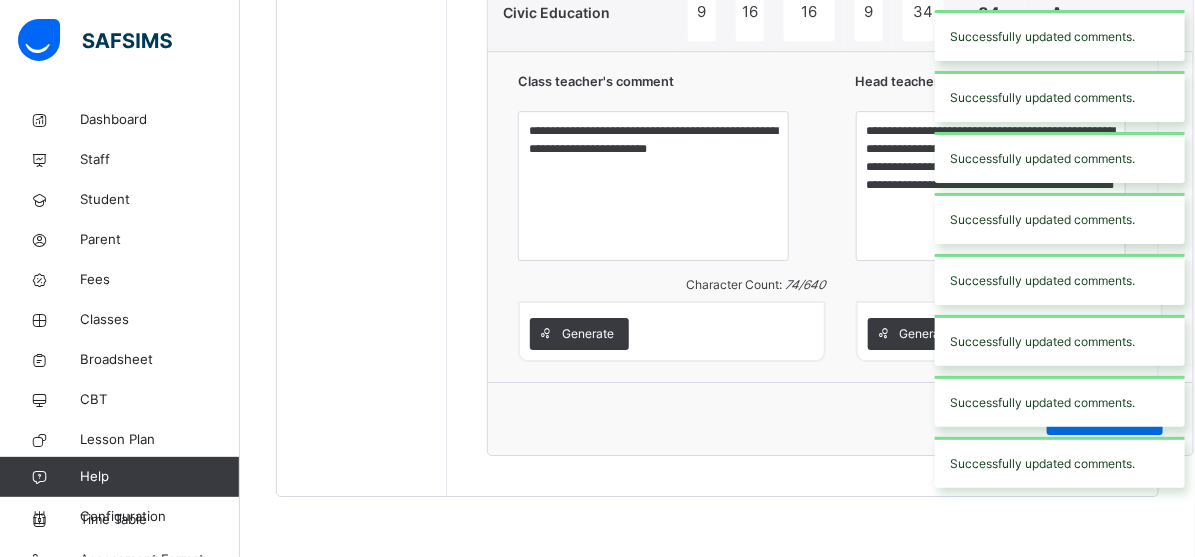 click on "Save Comment" at bounding box center [840, 419] 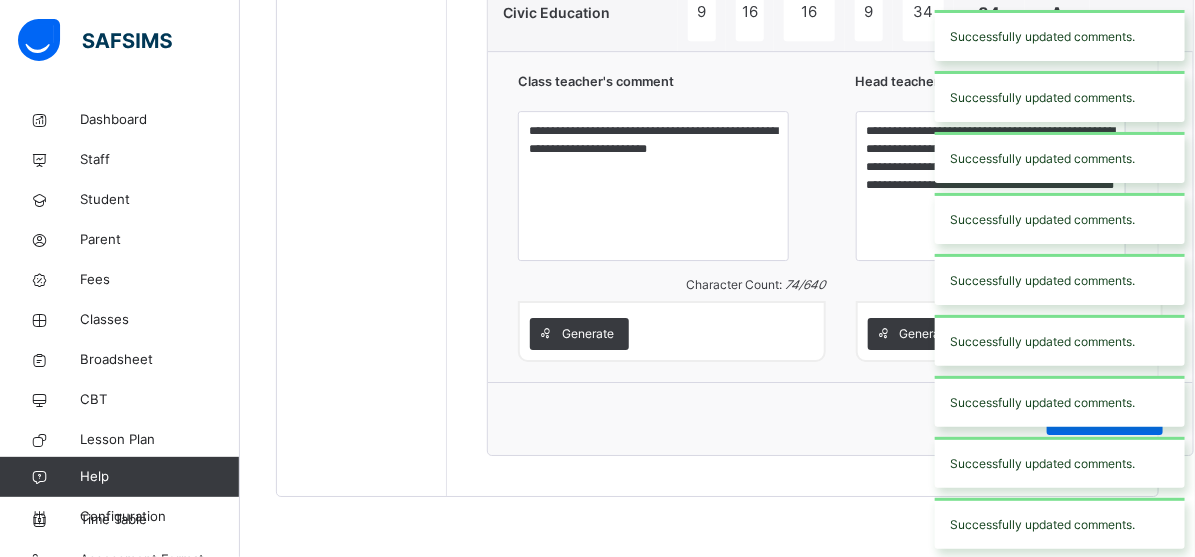 click on "Students ABU UBAYDA  ABUBAKAR BMA/21/0020 ABUBAKAR SULEIMAN DANTAKAI BMA/23/0095 AISHA BAPPA MUHAMMAD BMA/23/0087 Muhammad  Yusuf BMA/21/0021 MUHAMMAD SHAKUR ONIMISI ADAMS BMA/23/0098 MUSA MUSTAPHA TAFIDA BMA/23/0080" at bounding box center [362, -608] 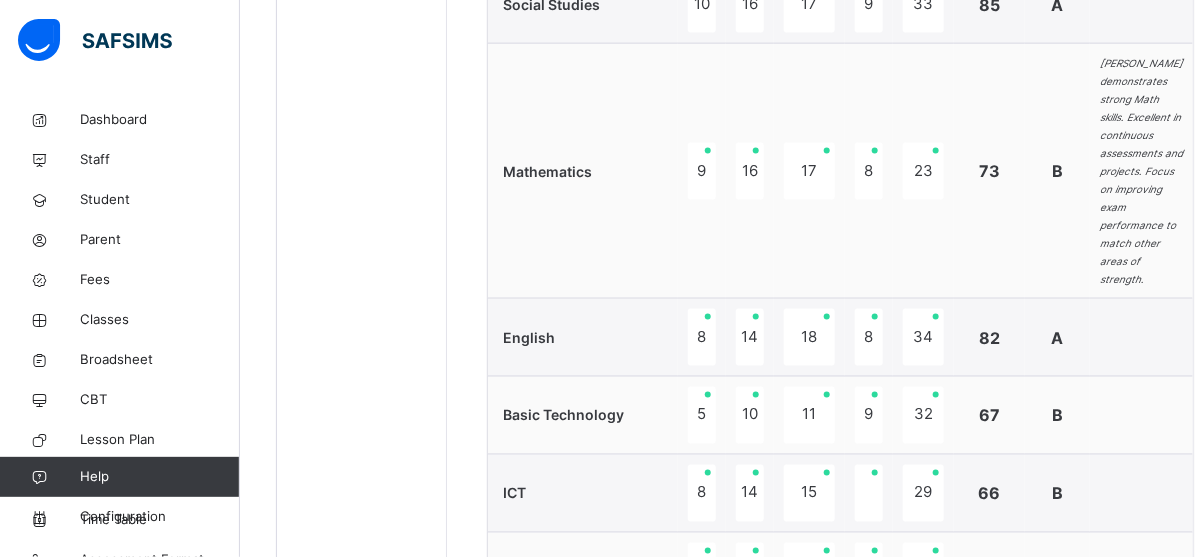 scroll, scrollTop: 276, scrollLeft: 0, axis: vertical 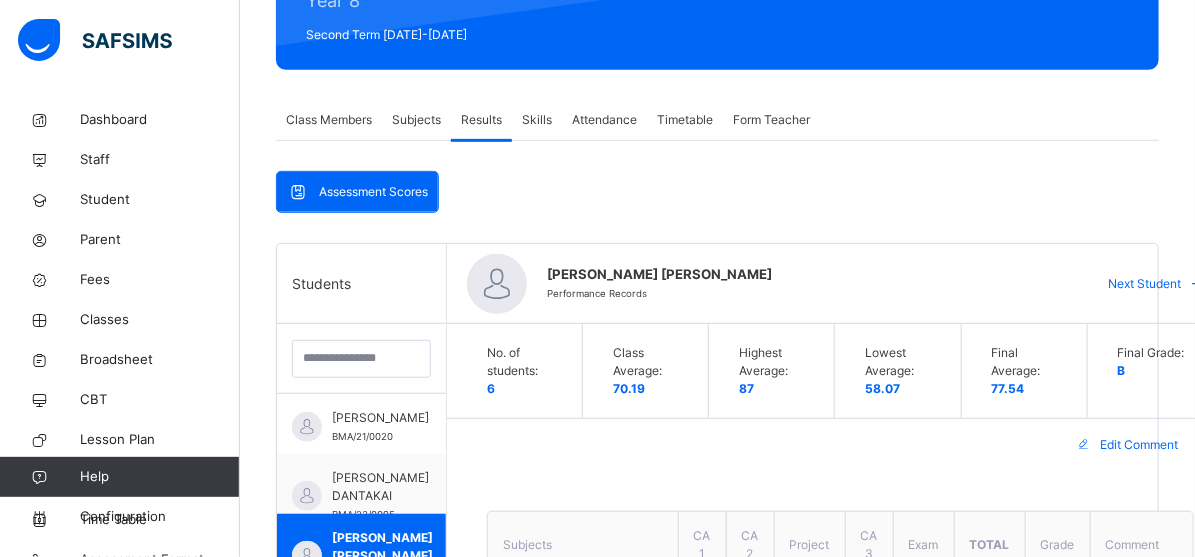 click at bounding box center (361, 359) 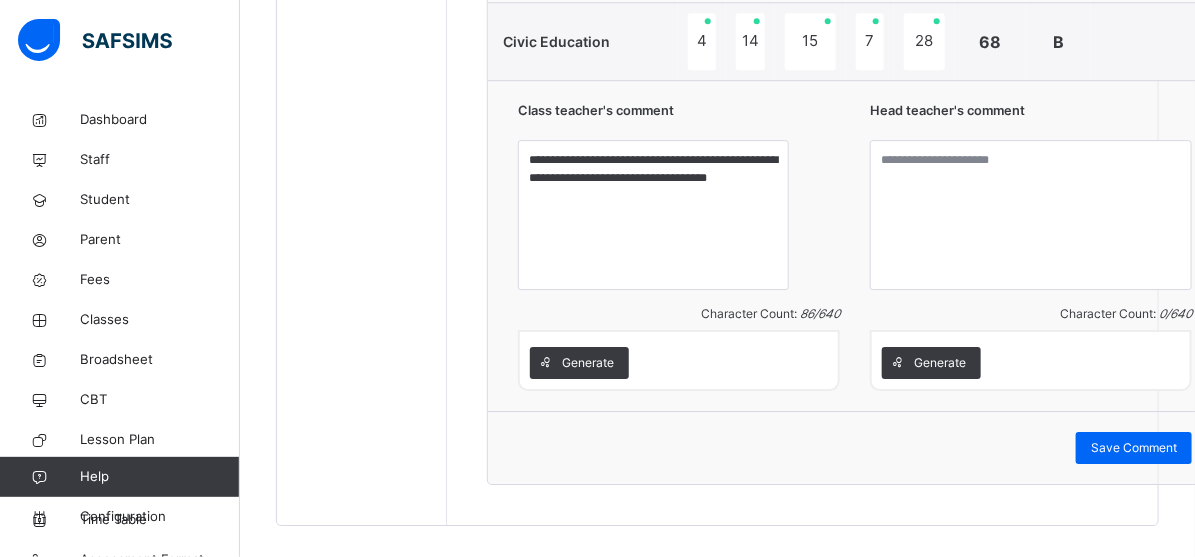 scroll, scrollTop: 2130, scrollLeft: 0, axis: vertical 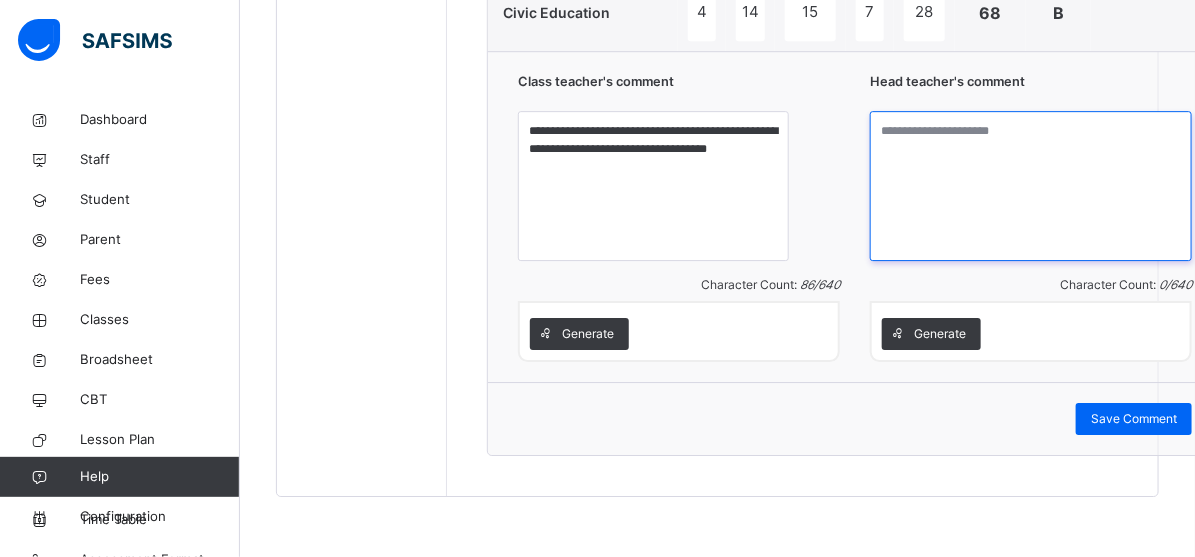 click at bounding box center (1031, 186) 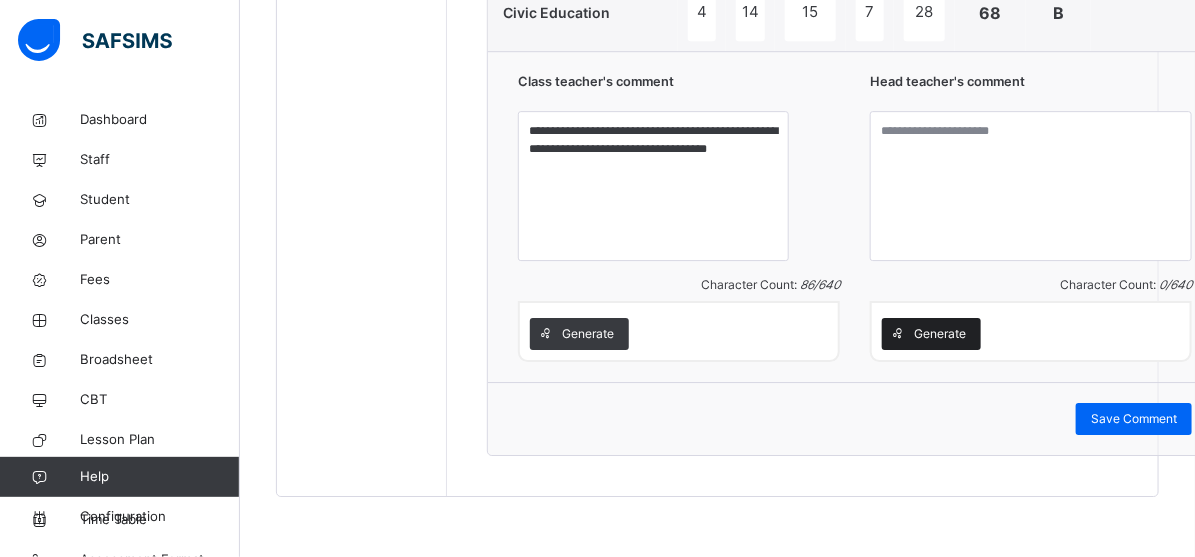 click at bounding box center [898, 334] 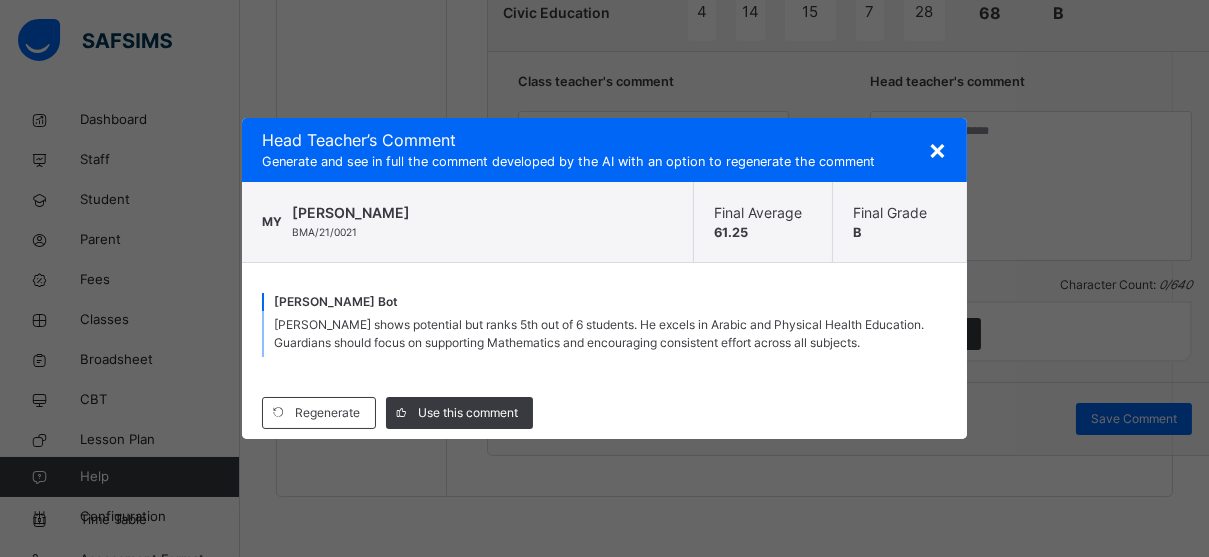 click on "Regenerate     Use this comment" at bounding box center (604, 413) 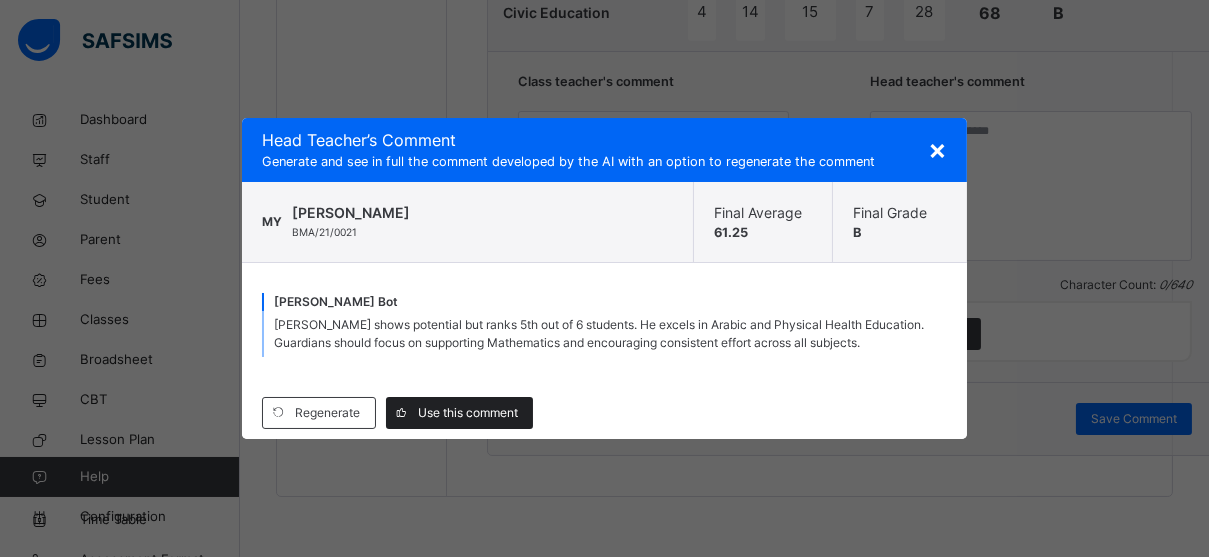 click on "Use this comment" at bounding box center [468, 413] 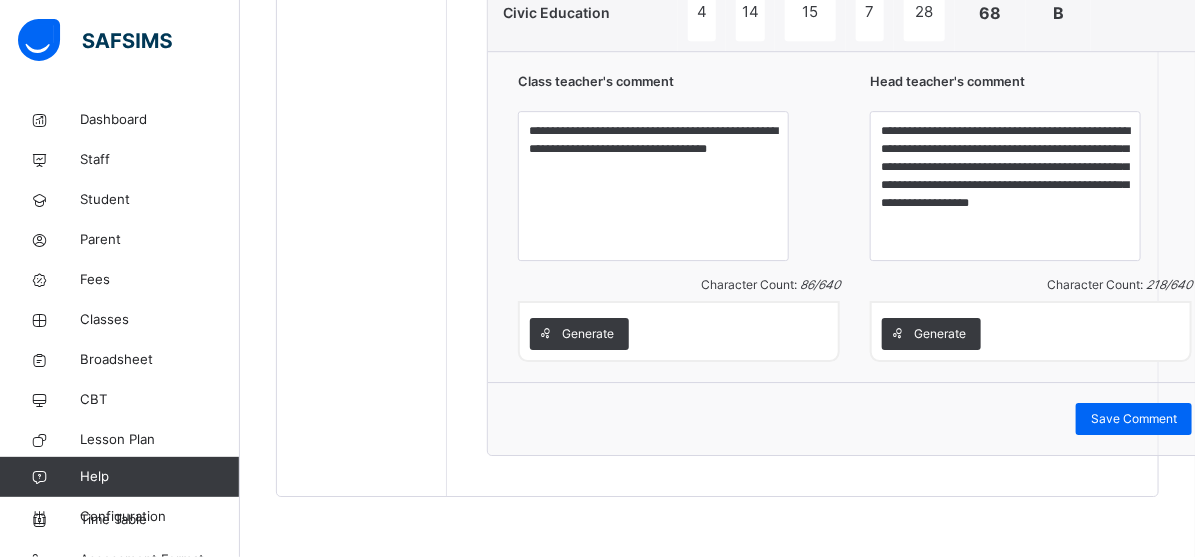 click on "Character Count:   86 / 640" at bounding box center (679, 285) 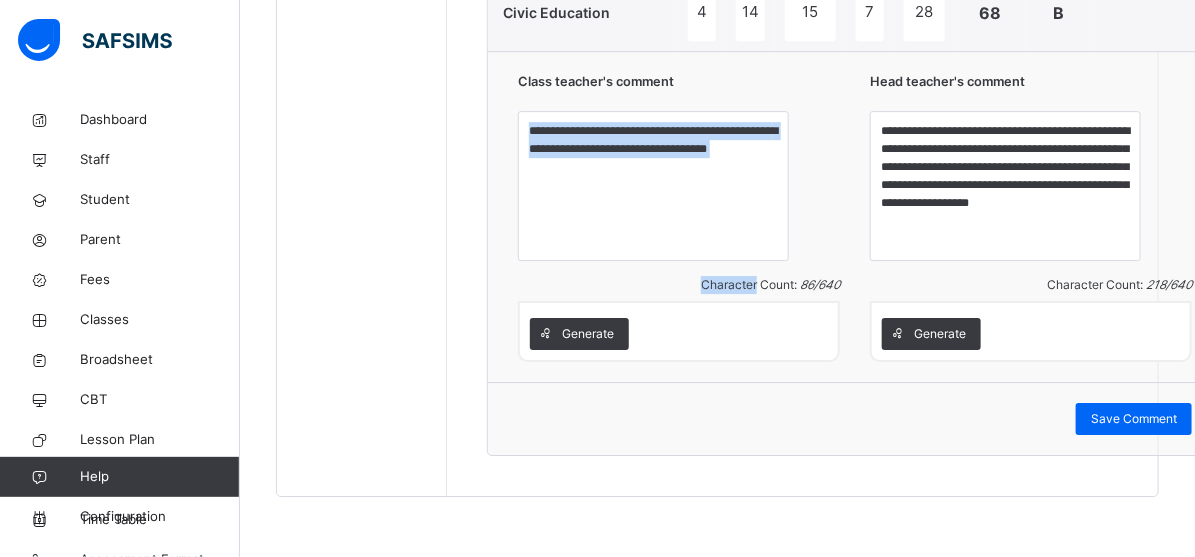 drag, startPoint x: 531, startPoint y: 406, endPoint x: 721, endPoint y: 371, distance: 193.1968 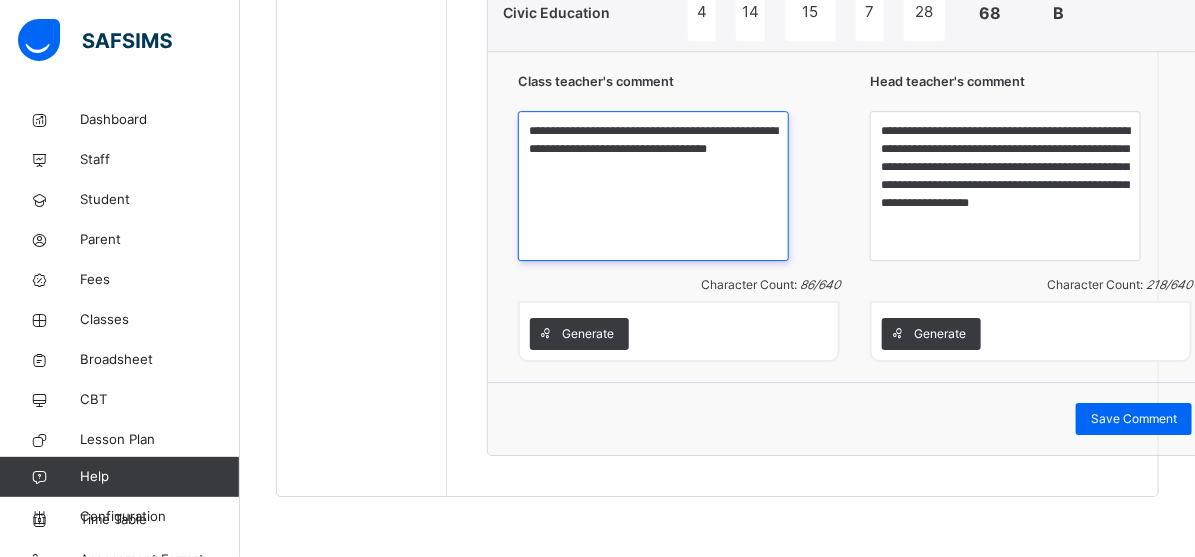 drag, startPoint x: 815, startPoint y: 387, endPoint x: 889, endPoint y: 370, distance: 75.9276 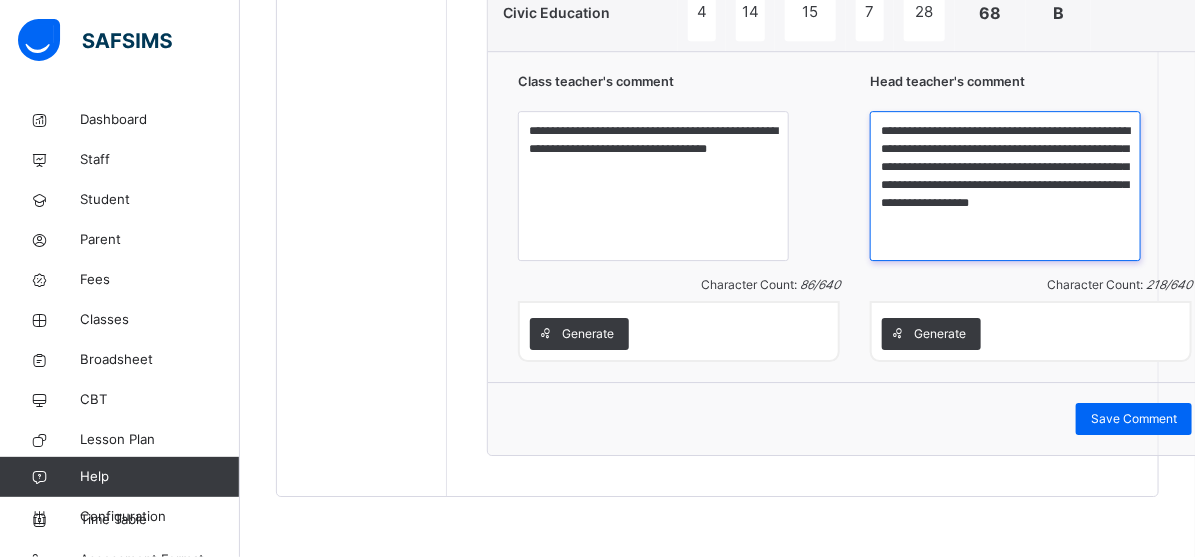 click on "**********" at bounding box center [1005, 186] 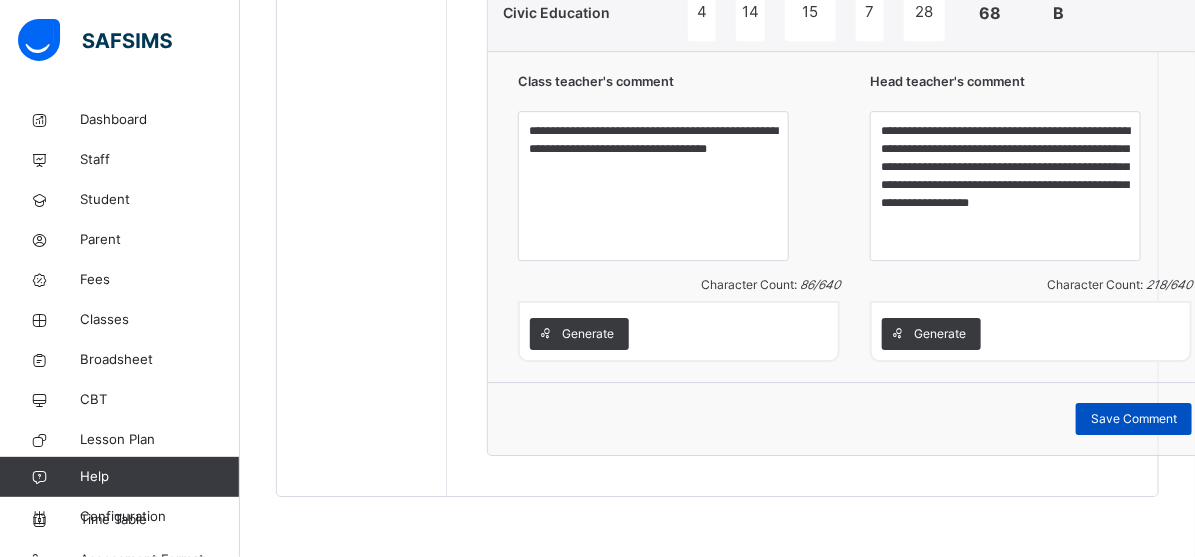 click on "Save Comment" at bounding box center (1134, 419) 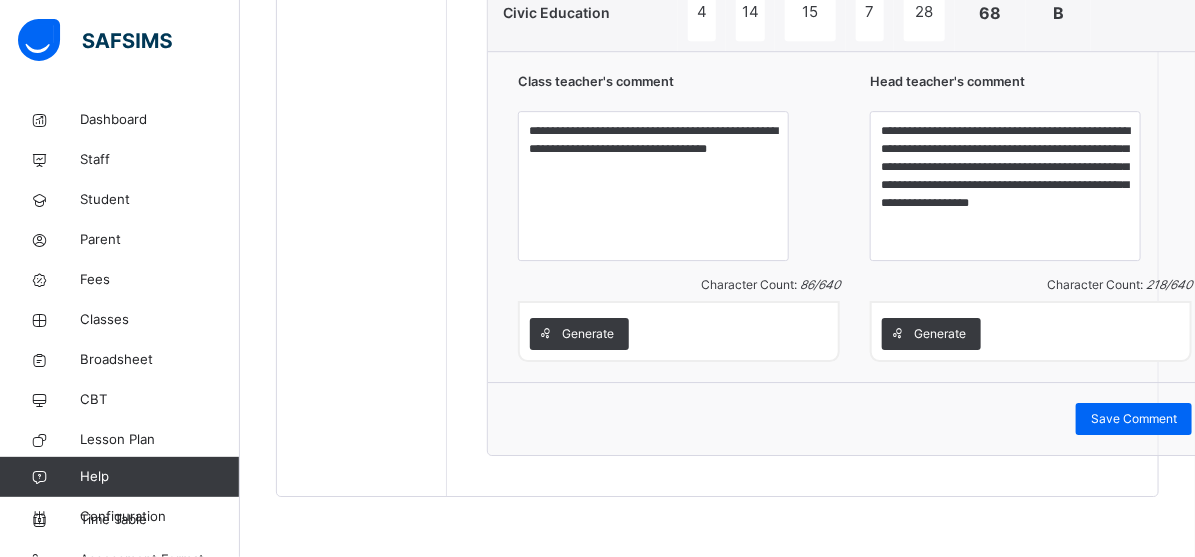 click on "Students ABU UBAYDA  ABUBAKAR BMA/21/0020 ABUBAKAR SULEIMAN DANTAKAI BMA/23/0095 AISHA BAPPA MUHAMMAD BMA/23/0087 Muhammad  Yusuf BMA/21/0021 MUHAMMAD SHAKUR ONIMISI ADAMS BMA/23/0098 MUSA MUSTAPHA TAFIDA BMA/23/0080" at bounding box center [362, -554] 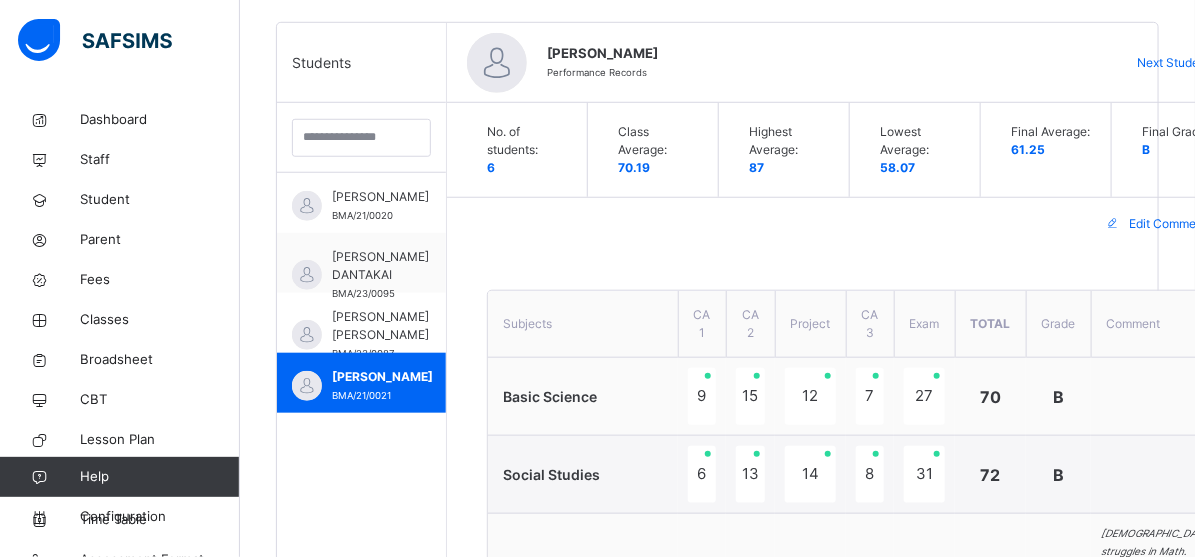 scroll, scrollTop: 494, scrollLeft: 0, axis: vertical 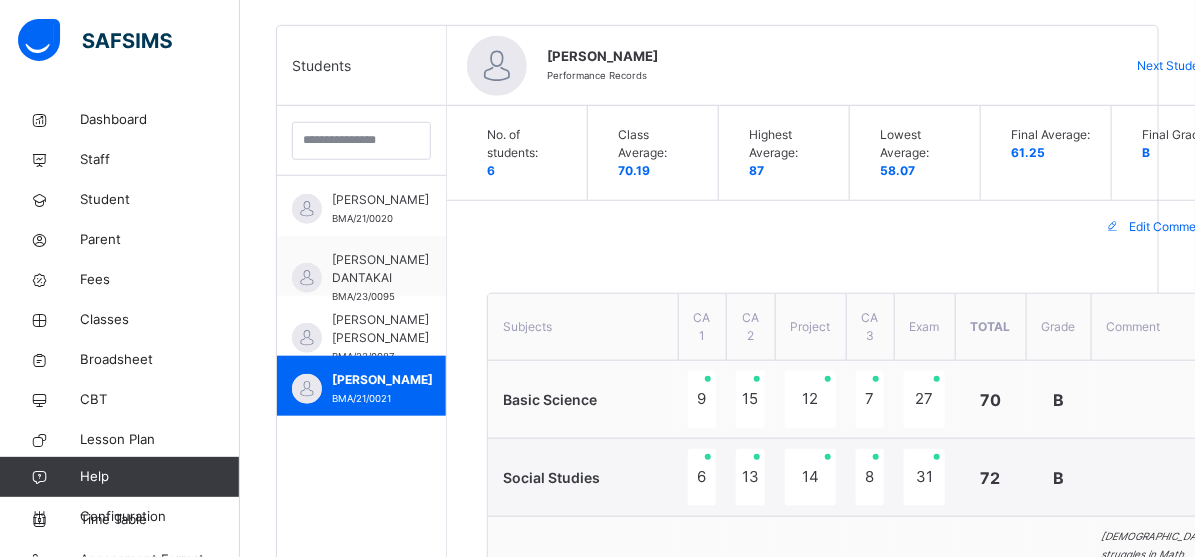 click on "Next Student" at bounding box center (1173, 66) 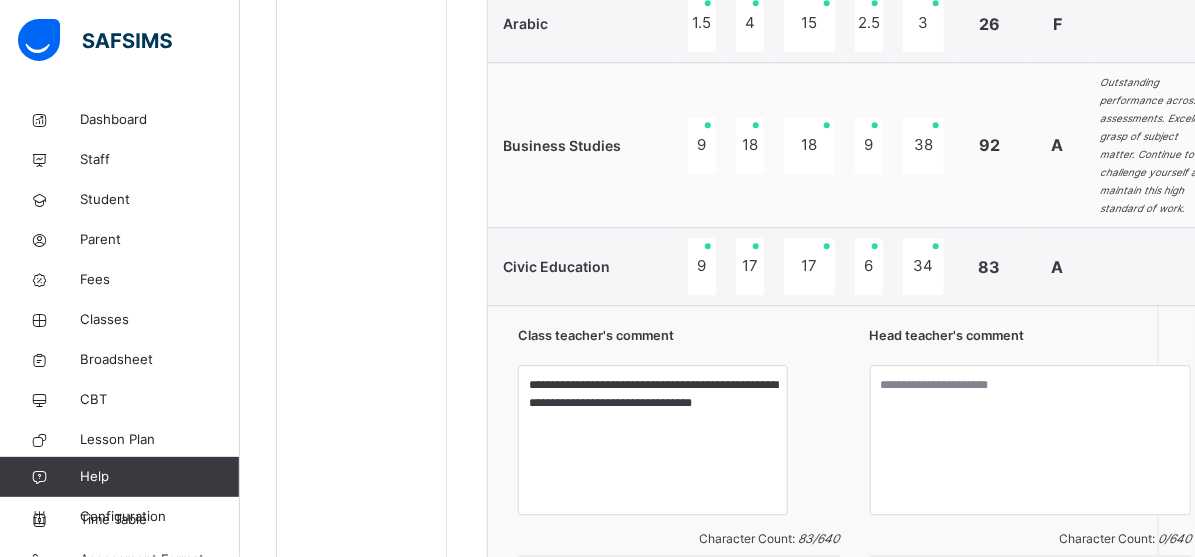 scroll, scrollTop: 2258, scrollLeft: 0, axis: vertical 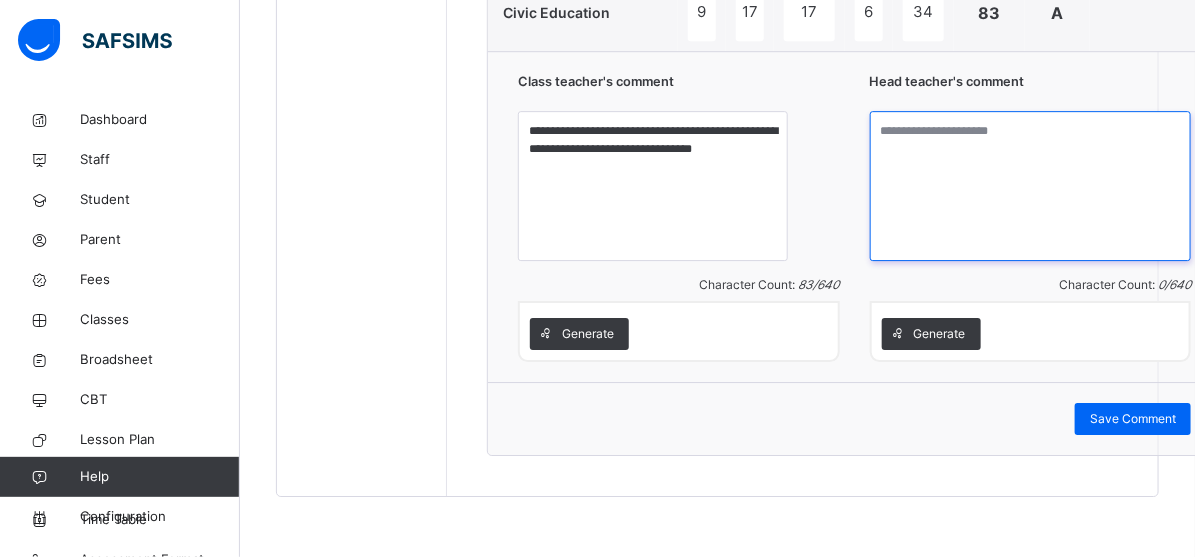click at bounding box center [1031, 186] 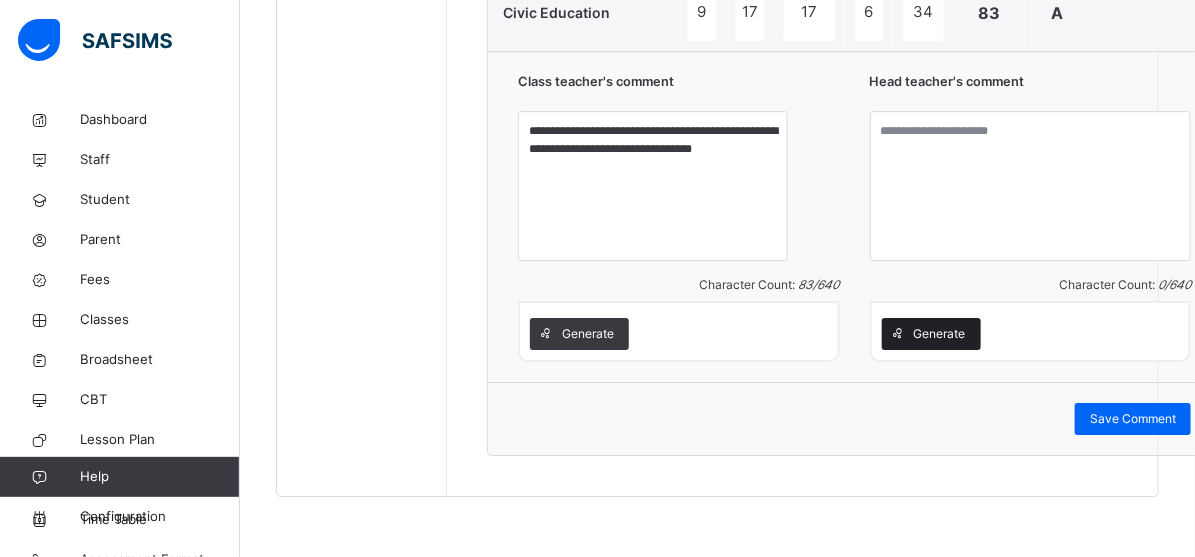 click at bounding box center [898, 334] 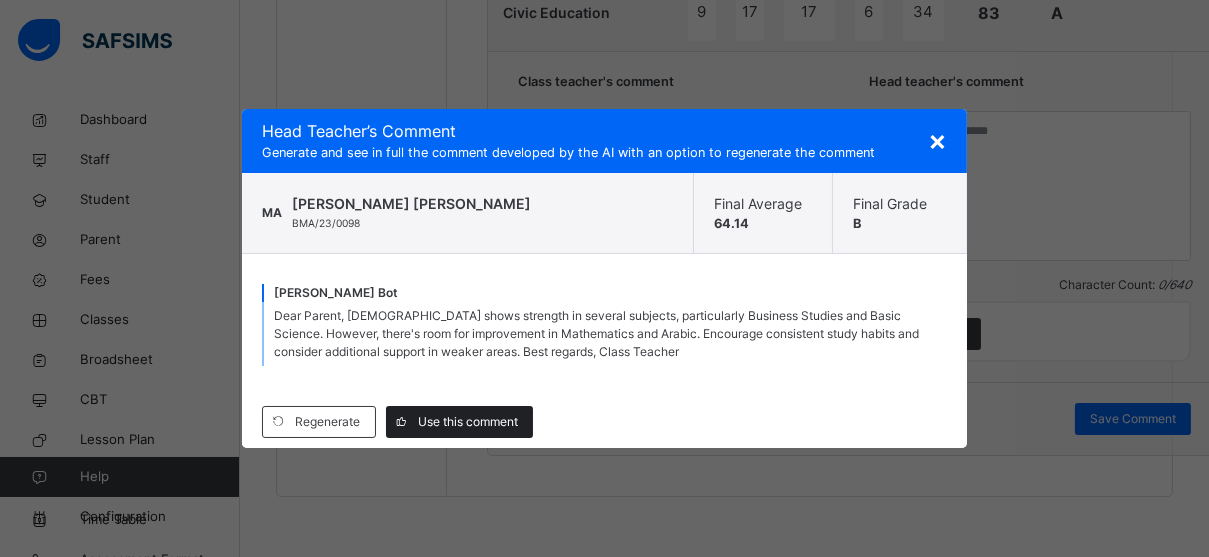 click on "Use this comment" at bounding box center (468, 422) 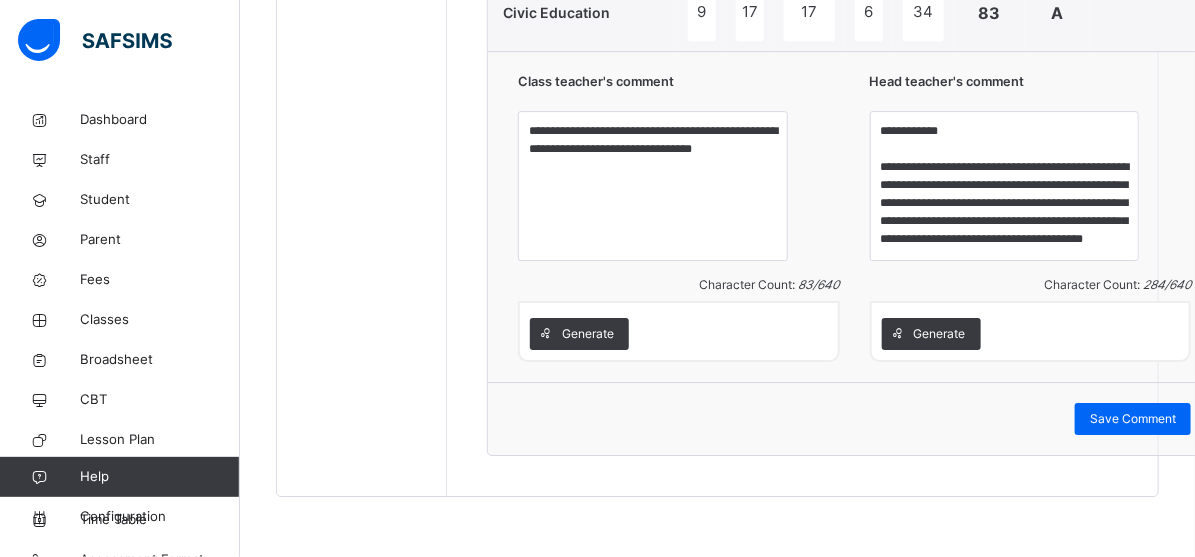 click on "No. of students:   6   Class Average:   70.19   Highest Average:   87   Lowest Average:   58.07   Final Average:   64.14   Final Grade:   B Edit Comment Subjects CA 1 CA 2 Project CA 3 Exam Total Grade Comment Basic Science 10 15 15 9 35 84 A Social Studies 5 12 16 10 37 80 A Mathematics 4 11 10 4 16 45 D Muhammad shows promise in Math. Strong in projects and exams, but needs improvement in continuous assessments. Focus on consistent performance across all areas. English 7 17 15 7 37 83 A Basic Technology 4 7 8 6 22 47 D ICT 9 10 18 38 75 B Agricultural science 5 9 13 5 18 50 C Home Economic 9 7 12.5 5 28 61.5 B Physical Health Education 8 17 20 10 34 89 A Qur'an 3 3 1 12 19 F Islamic Religious Studies 10 12 20 10 11.5 63.5 B Arabic 1.5 4 15 2.5 3 26 F Business Studies 9 18 18 9 38 92 A Outstanding performance across all assessments. Excellent grasp of subject matter. Continue to challenge yourself and maintain this high standard of work. Civic Education  9 17 17 6 34 83 A Class teacher's comment   83 / 640" at bounding box center (854, -514) 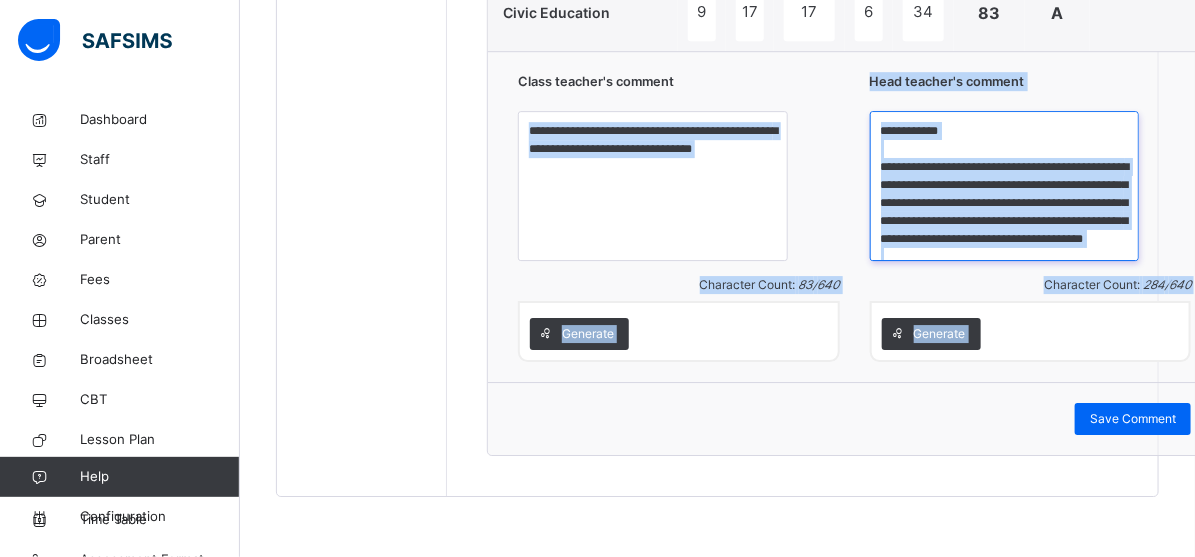 click on "**********" at bounding box center (1005, 186) 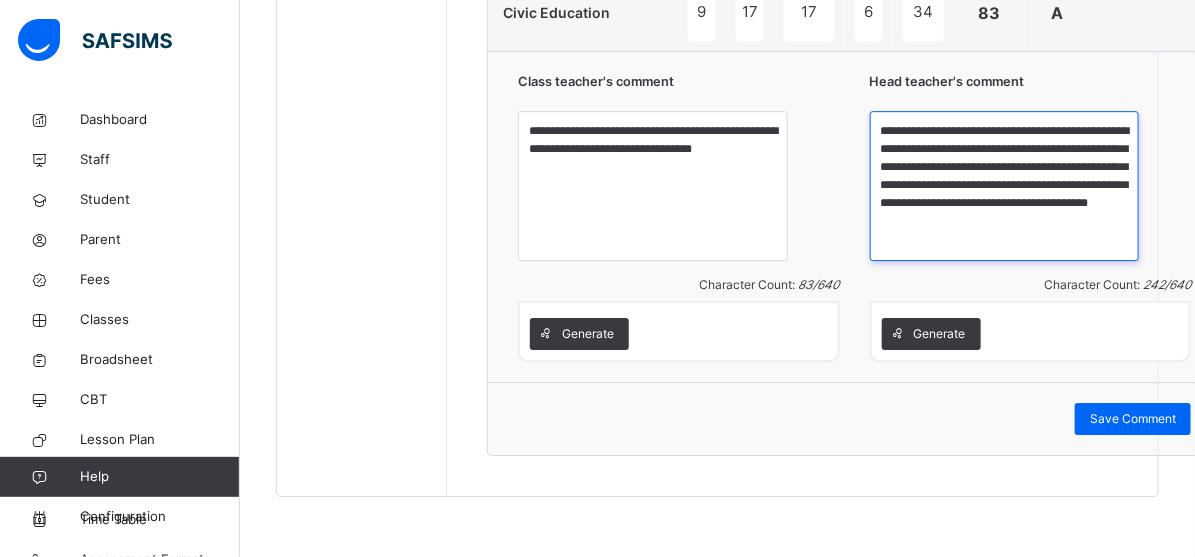 scroll, scrollTop: 15, scrollLeft: 0, axis: vertical 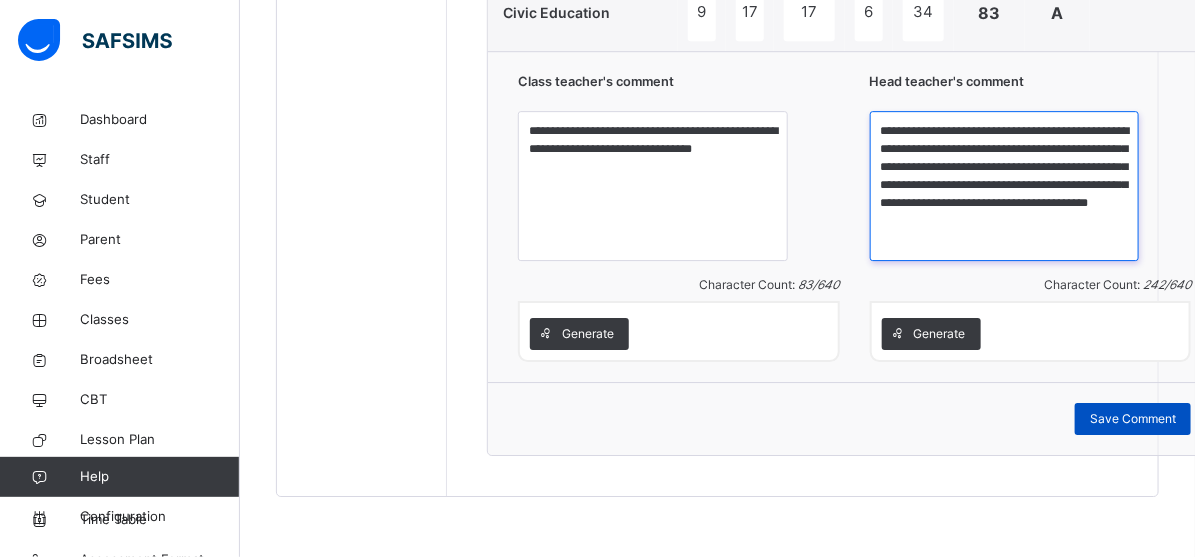 type on "**********" 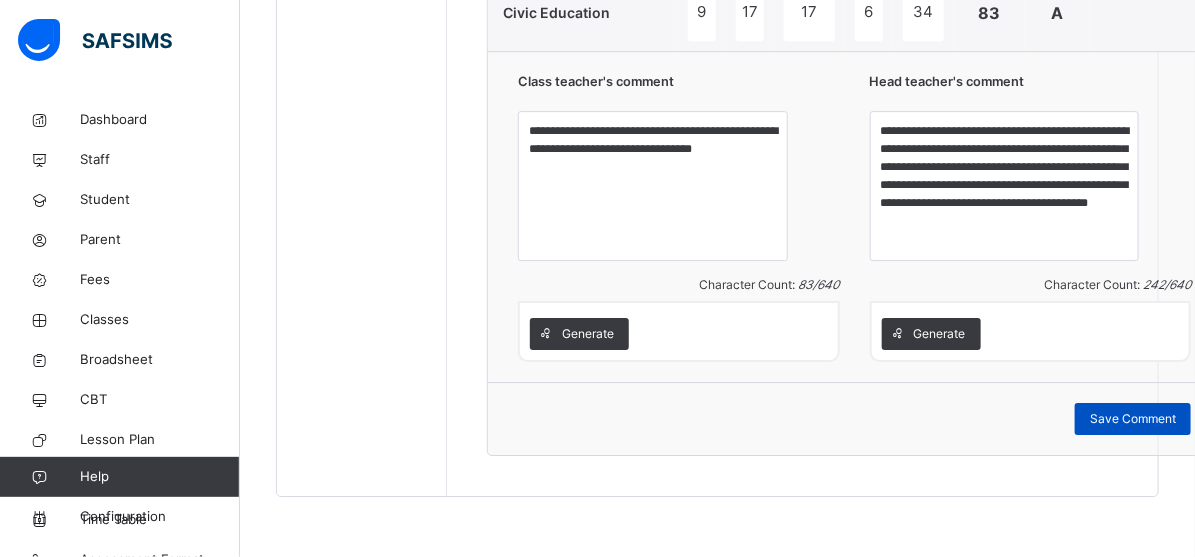 click on "Save Comment" at bounding box center (1133, 419) 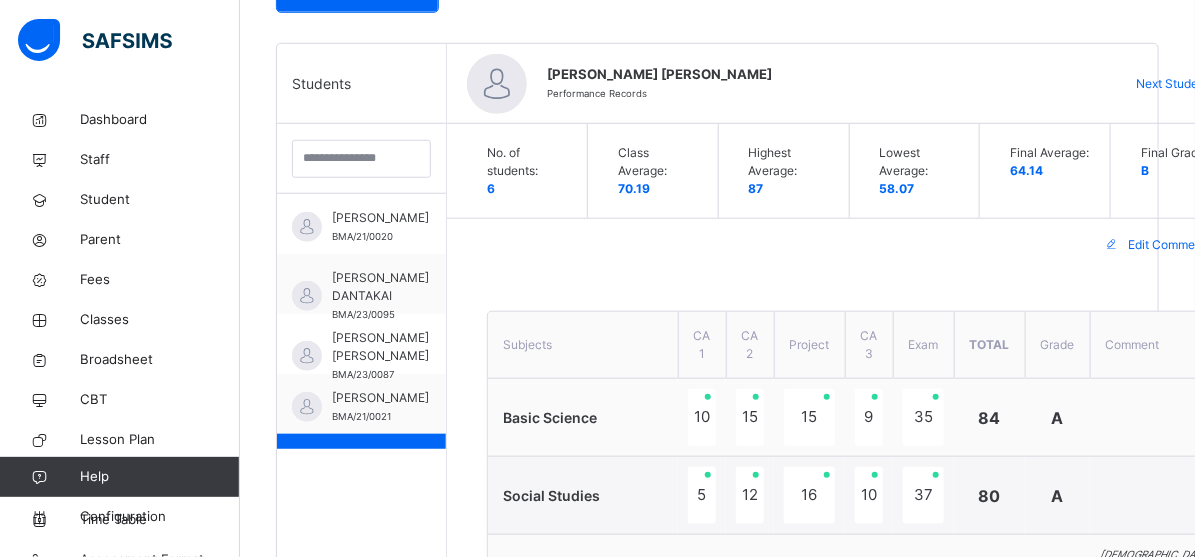scroll, scrollTop: 440, scrollLeft: 0, axis: vertical 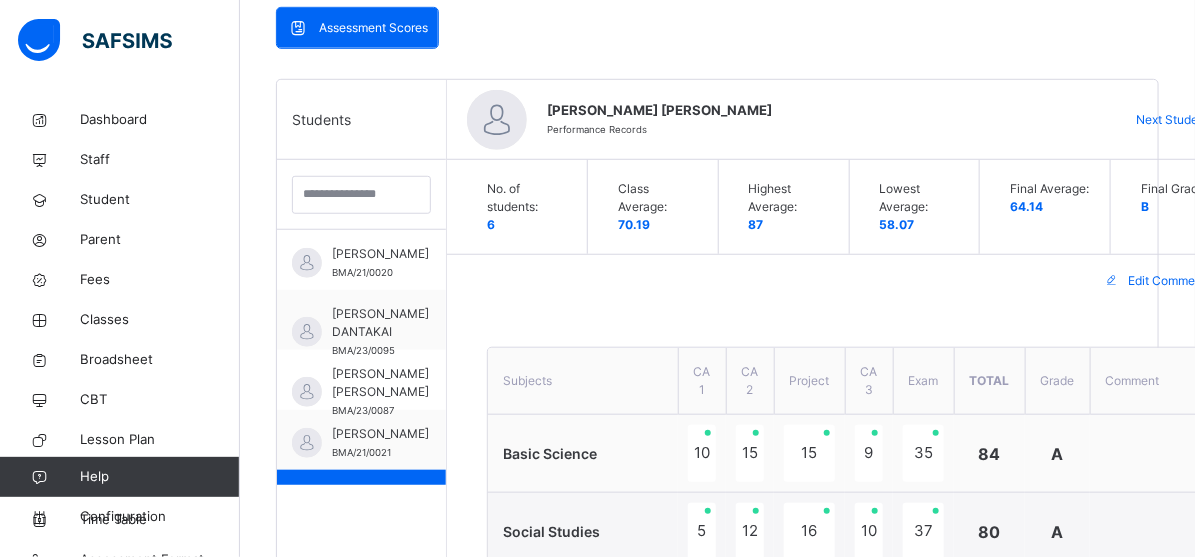 drag, startPoint x: 410, startPoint y: 244, endPoint x: 469, endPoint y: 226, distance: 61.68468 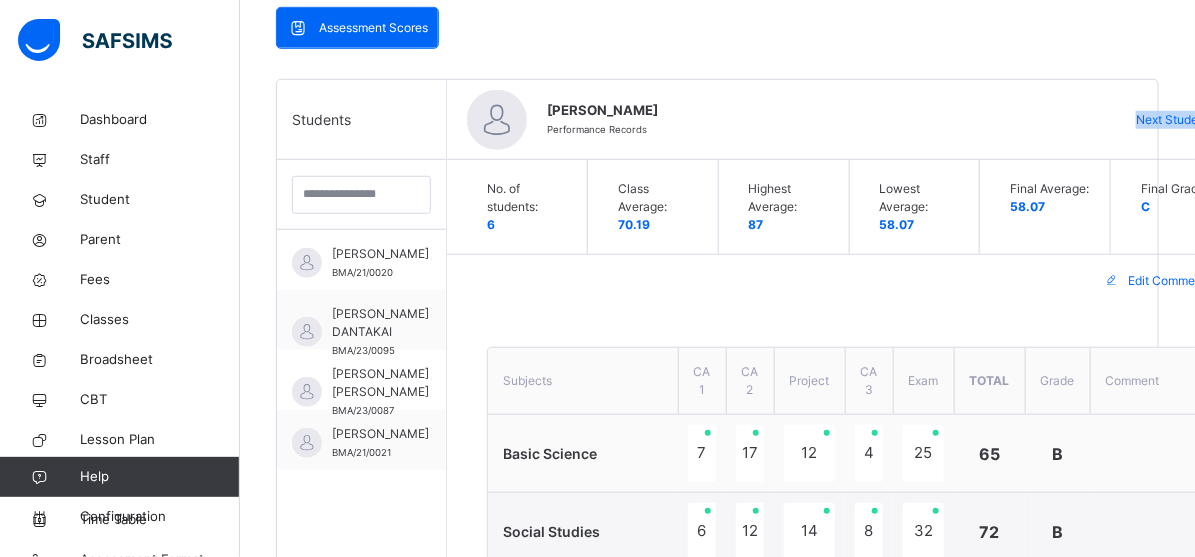 drag, startPoint x: 1106, startPoint y: 114, endPoint x: 996, endPoint y: 130, distance: 111.15755 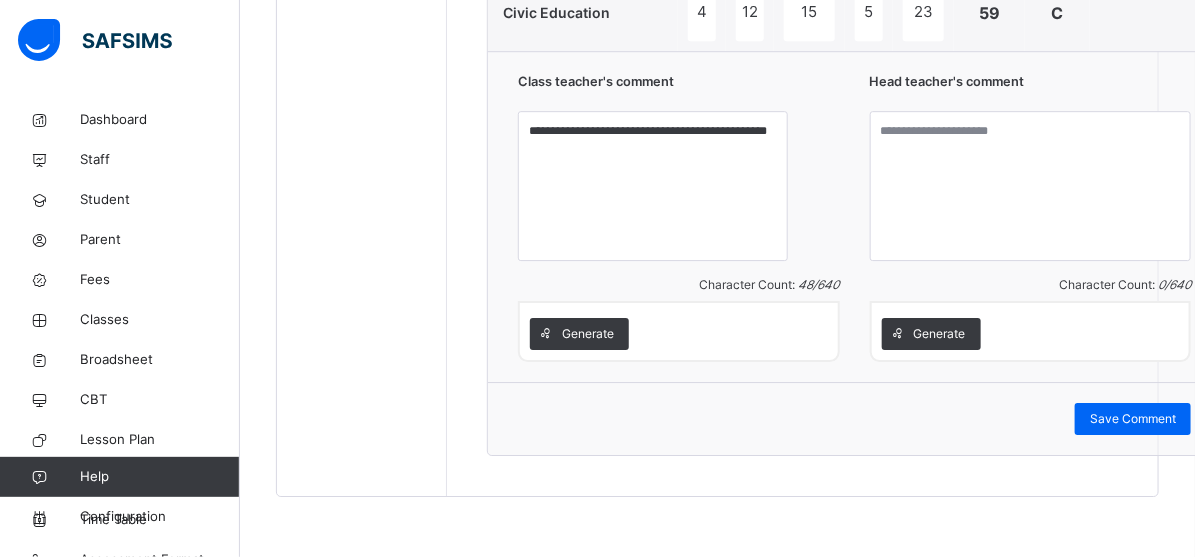 scroll, scrollTop: 2149, scrollLeft: 0, axis: vertical 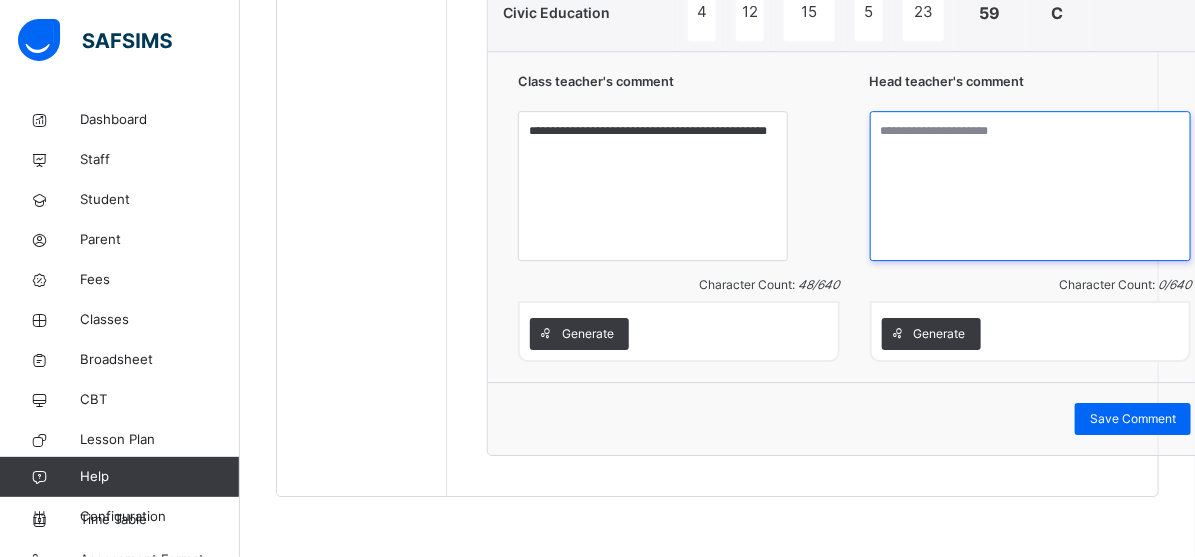 click at bounding box center [1031, 186] 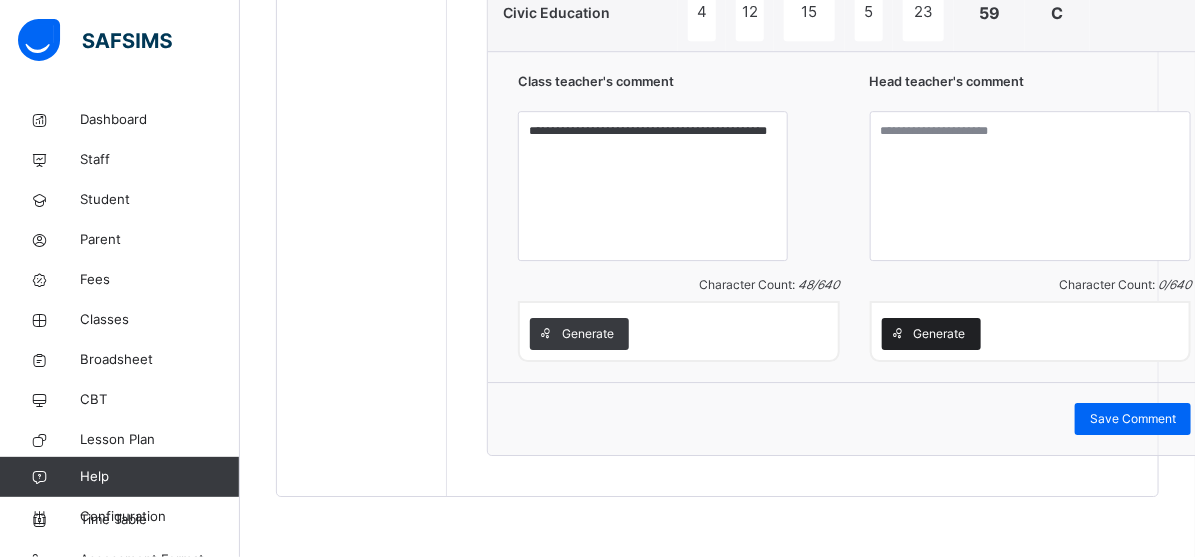 click on "Generate" at bounding box center [940, 334] 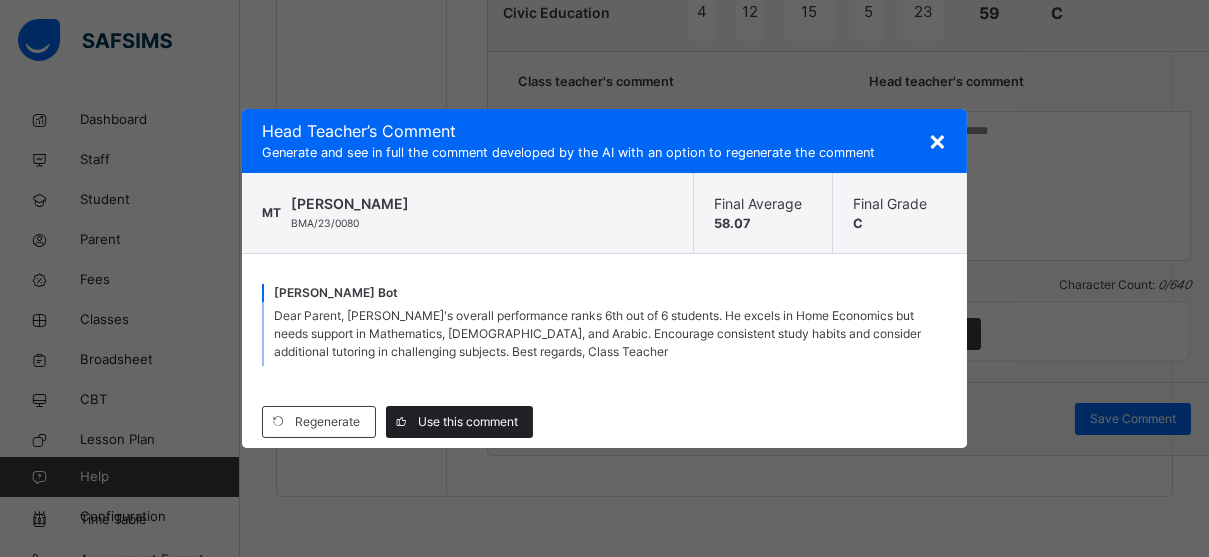 click on "Use this comment" at bounding box center [468, 422] 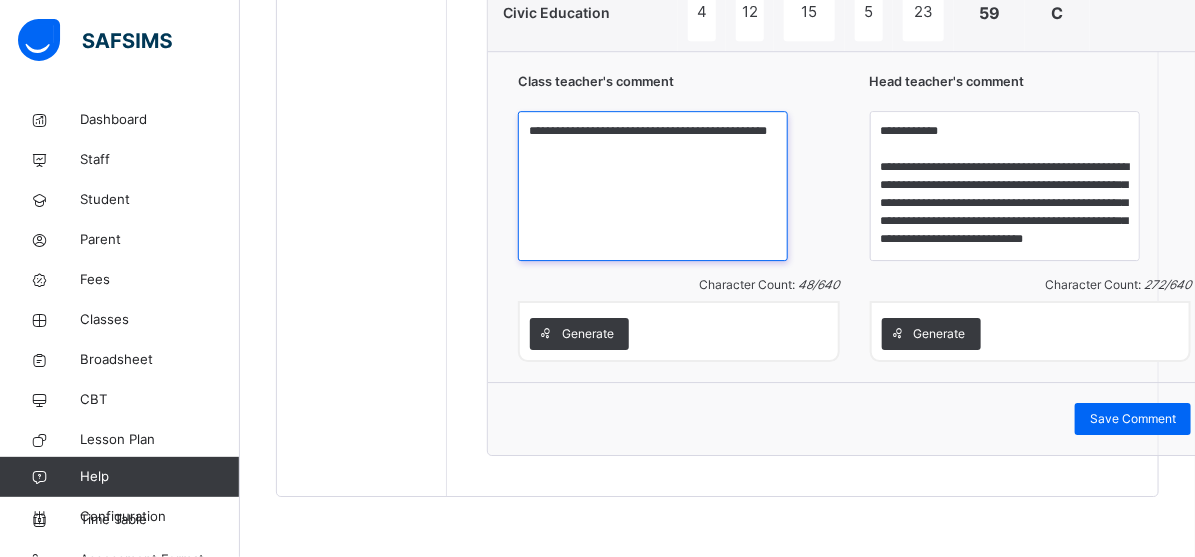 drag, startPoint x: 635, startPoint y: 350, endPoint x: 648, endPoint y: 346, distance: 13.601471 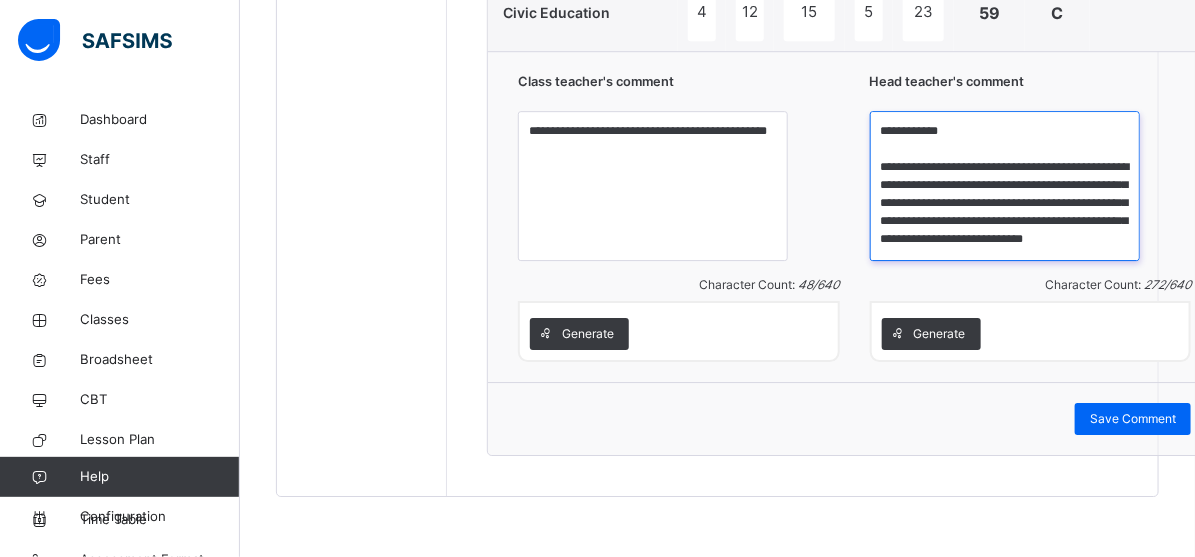 click on "**********" at bounding box center [1005, 186] 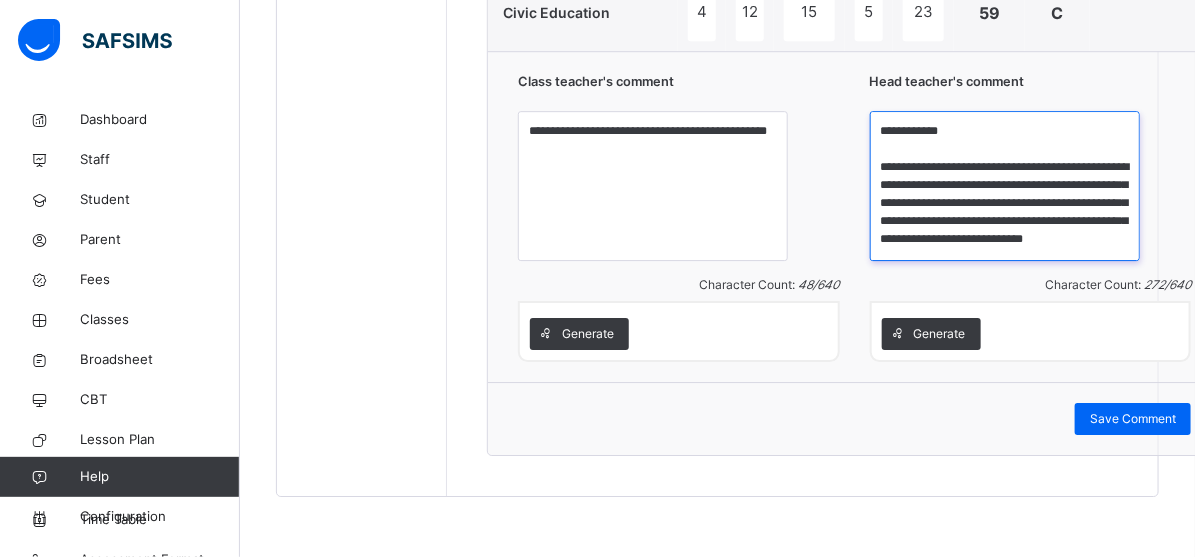 click on "**********" at bounding box center (1005, 186) 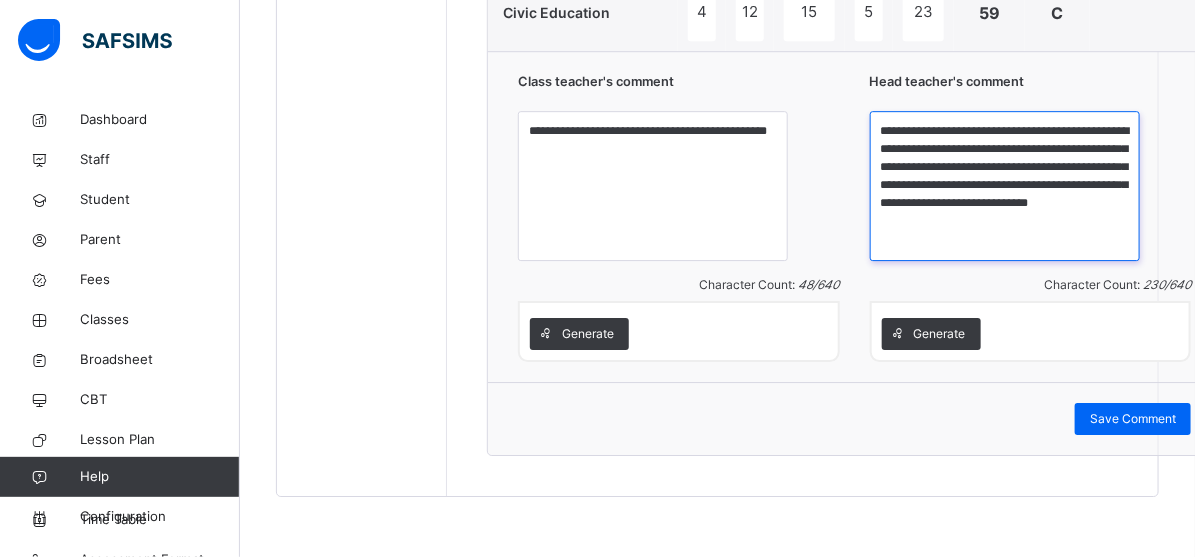 scroll, scrollTop: 15, scrollLeft: 0, axis: vertical 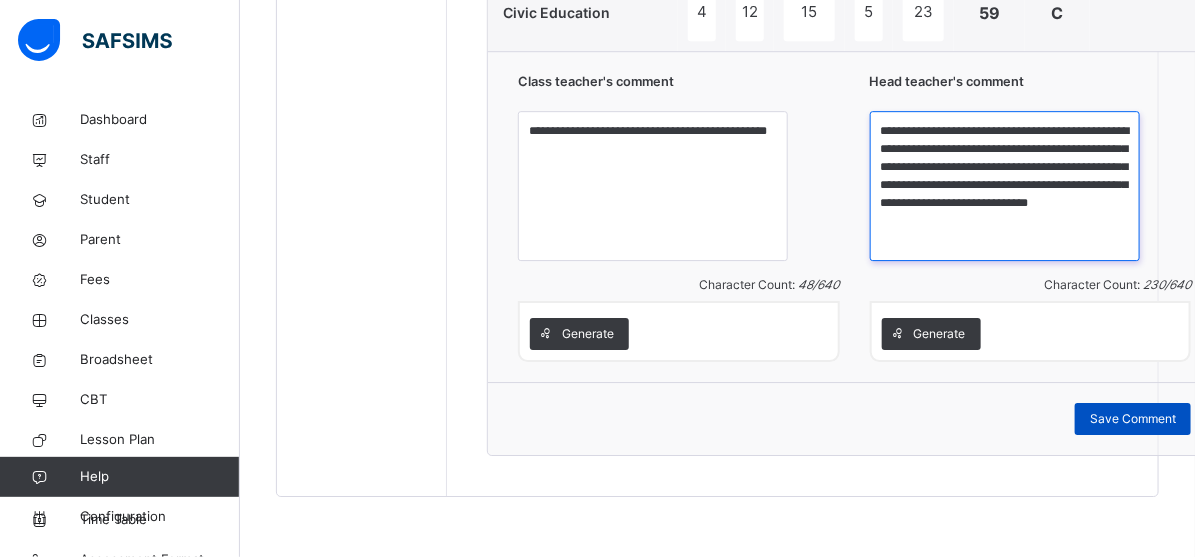 type on "**********" 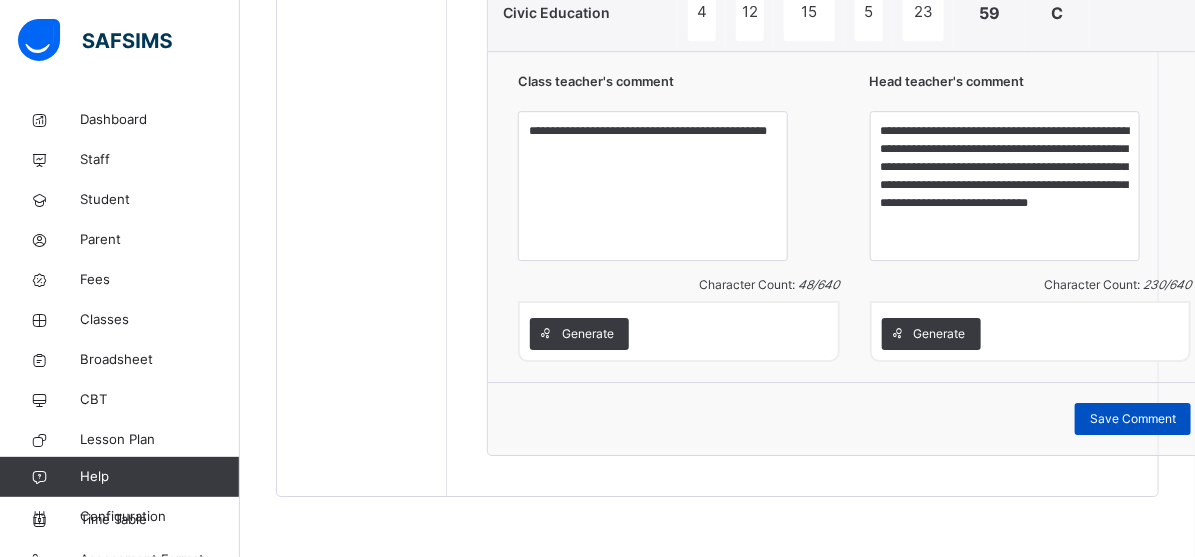 click on "Save Comment" at bounding box center (1133, 419) 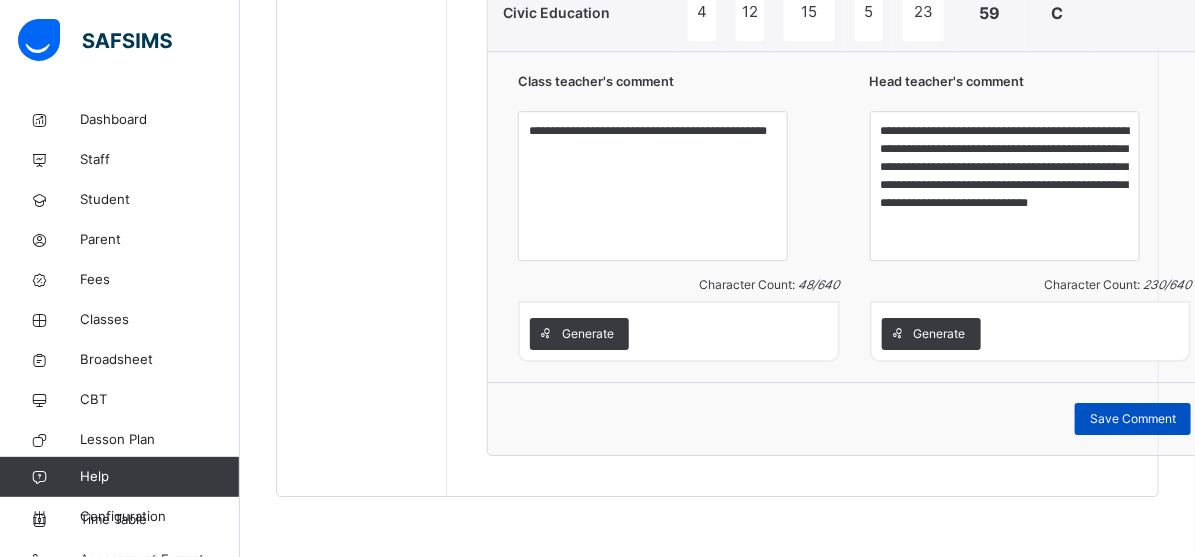 click on "Save Comment" at bounding box center [1133, 419] 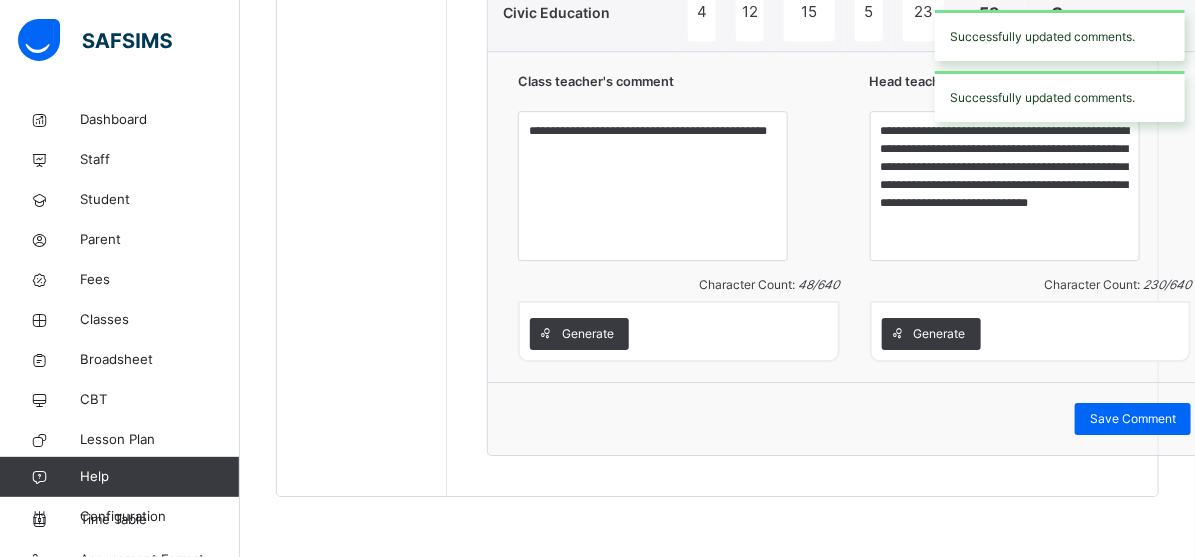 click on "Students ABU UBAYDA  ABUBAKAR BMA/21/0020 ABUBAKAR SULEIMAN DANTAKAI BMA/23/0095 AISHA BAPPA MUHAMMAD BMA/23/0087 Muhammad  Yusuf BMA/21/0021 MUHAMMAD SHAKUR ONIMISI ADAMS BMA/23/0098 MUSA MUSTAPHA TAFIDA BMA/23/0080 MUSA MUSTAPHA TAFIDA Performance Records Next Student   No. of students:   6   Class Average:   70.19   Highest Average:   87   Lowest Average:   58.07   Final Average:   58.07   Final Grade:   C Edit Comment Subjects CA 1 CA 2 Project CA 3 Exam Total Grade Comment Basic Science 7 17 12 4 25 65 B Social Studies 6 12 14 8 32 72 B Mathematics 4 4 6 4 8 26 F Musa needs substantial improvement in Math. Weak performance across all assessments. Requires immediate attention, extra classes, and dedicated practice to boost understanding and scores. English 5 9 12 6 34 66 B Basic Technology 3 6 7 6 26 48 D ICT 8 13 16 30 67 B Agricultural science 5 9 13 7 22 56 C Home Economic 10 17 18.5 5 29.5 80 A Physical Health Education 8 14 20 10 18.5 70.5 B Qur'an 5 5 10 2 15 37 F Islamic Religious Studies 9 11.5 20" at bounding box center (717, -545) 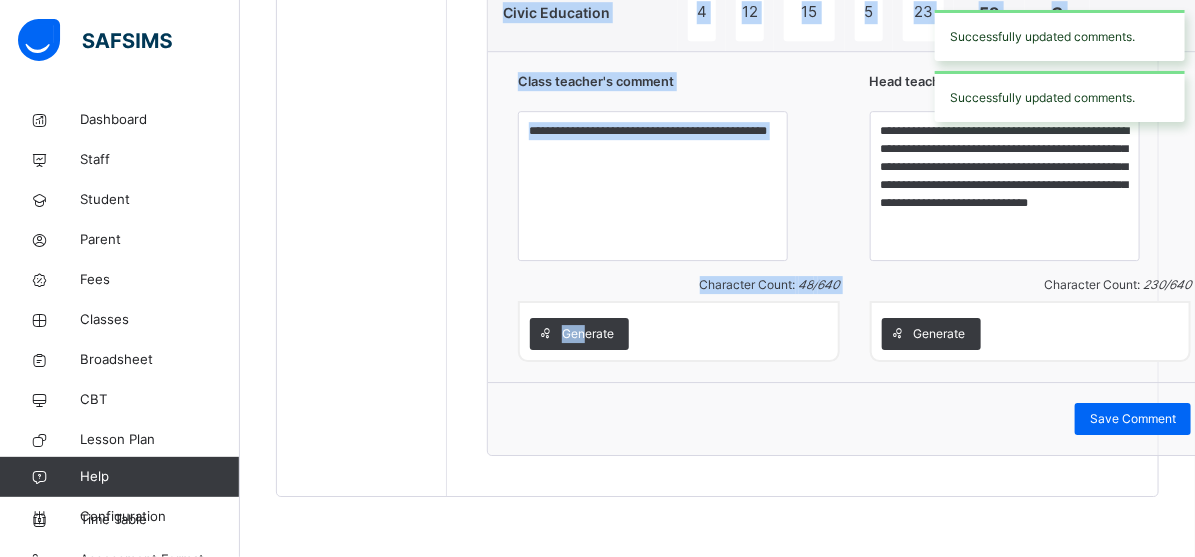 click on "Students ABU UBAYDA  ABUBAKAR BMA/21/0020 ABUBAKAR SULEIMAN DANTAKAI BMA/23/0095 AISHA BAPPA MUHAMMAD BMA/23/0087 Muhammad  Yusuf BMA/21/0021 MUHAMMAD SHAKUR ONIMISI ADAMS BMA/23/0098 MUSA MUSTAPHA TAFIDA BMA/23/0080" at bounding box center (362, -545) 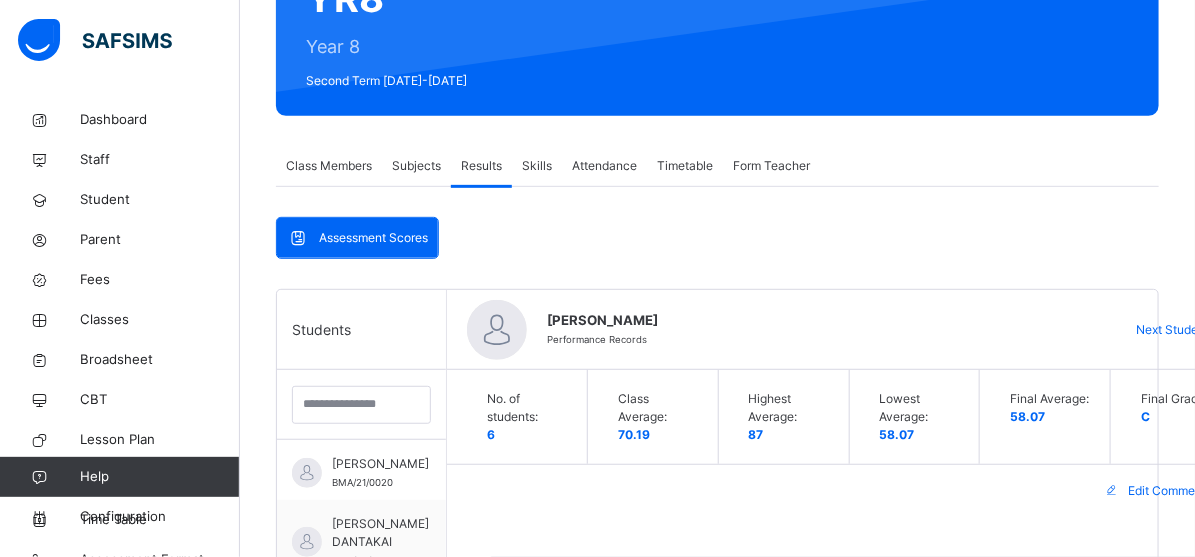 scroll, scrollTop: 290, scrollLeft: 0, axis: vertical 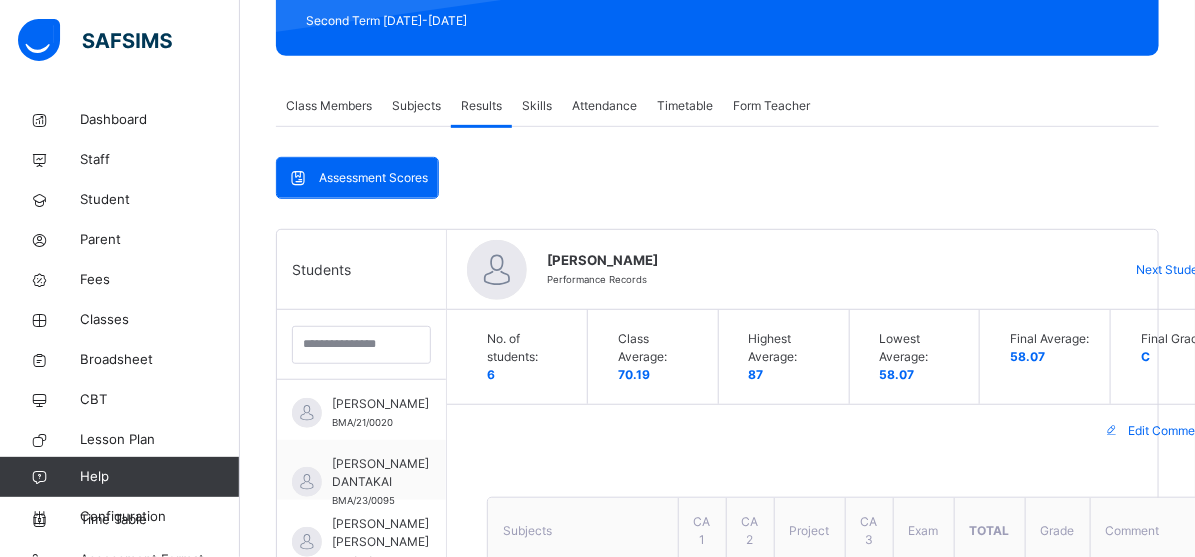 click on "Next Student" at bounding box center (1172, 270) 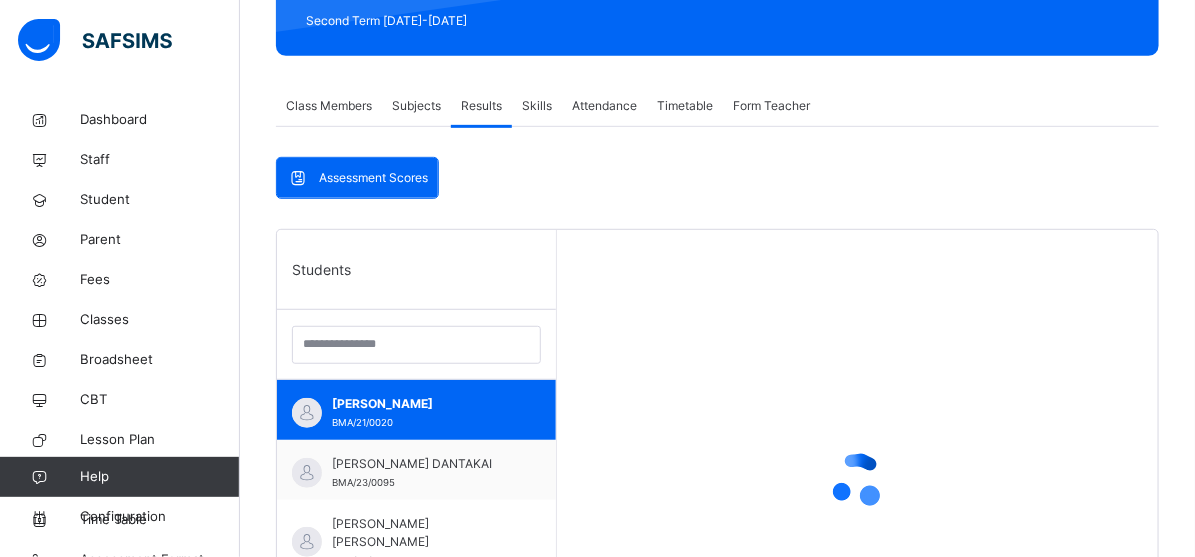 click at bounding box center [857, 480] 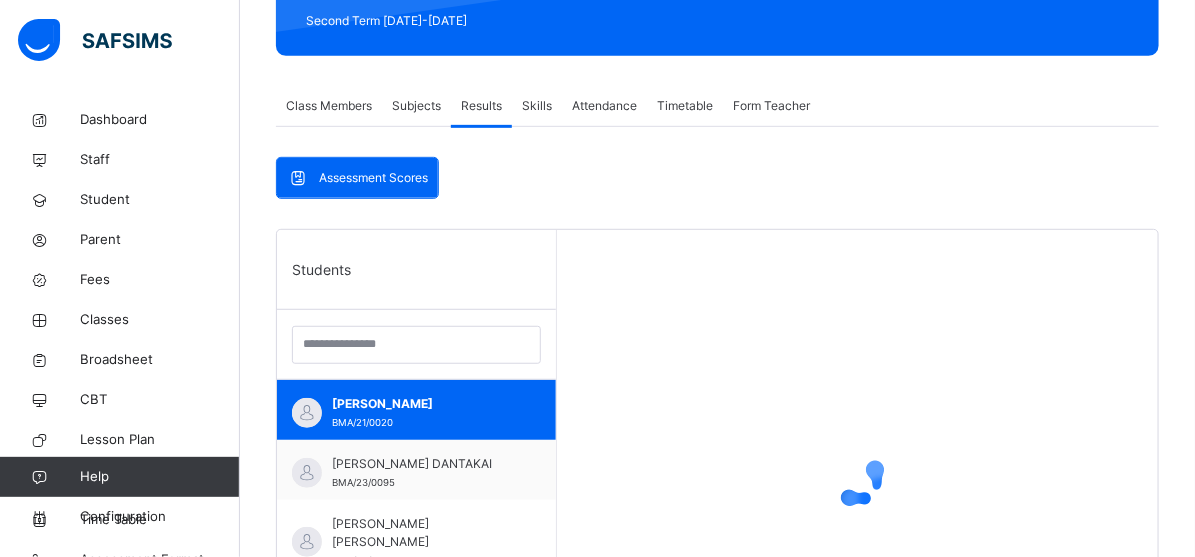 click at bounding box center [857, 480] 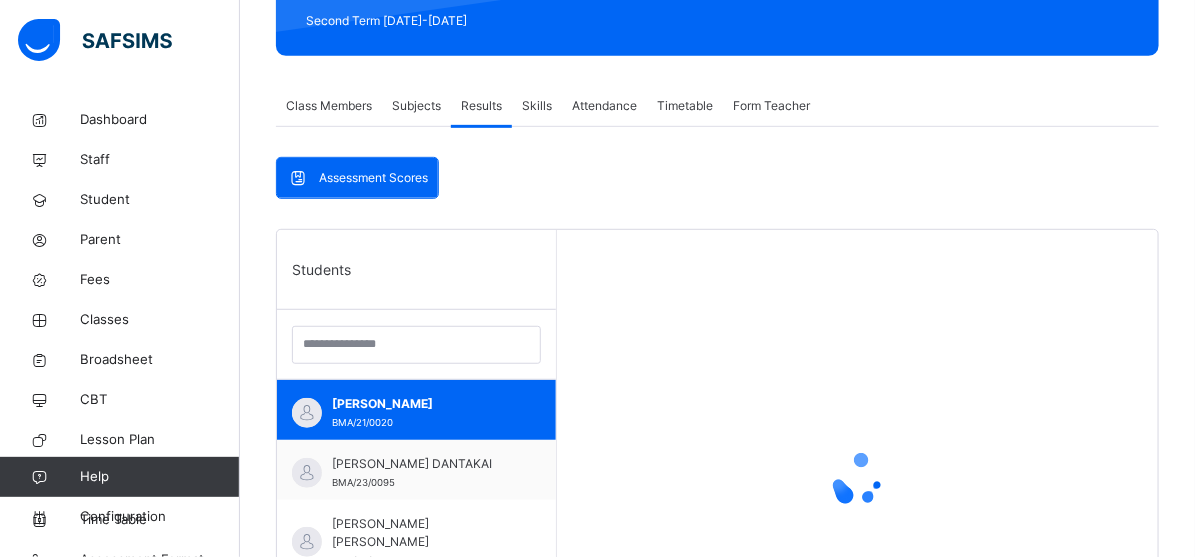 click at bounding box center (857, 480) 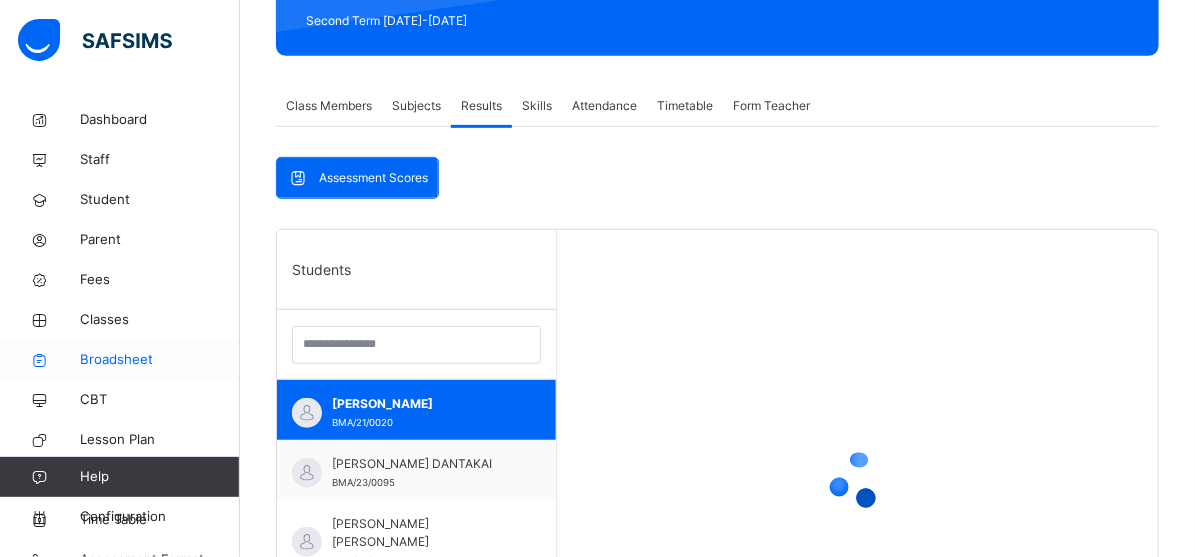 click on "Broadsheet" at bounding box center (160, 360) 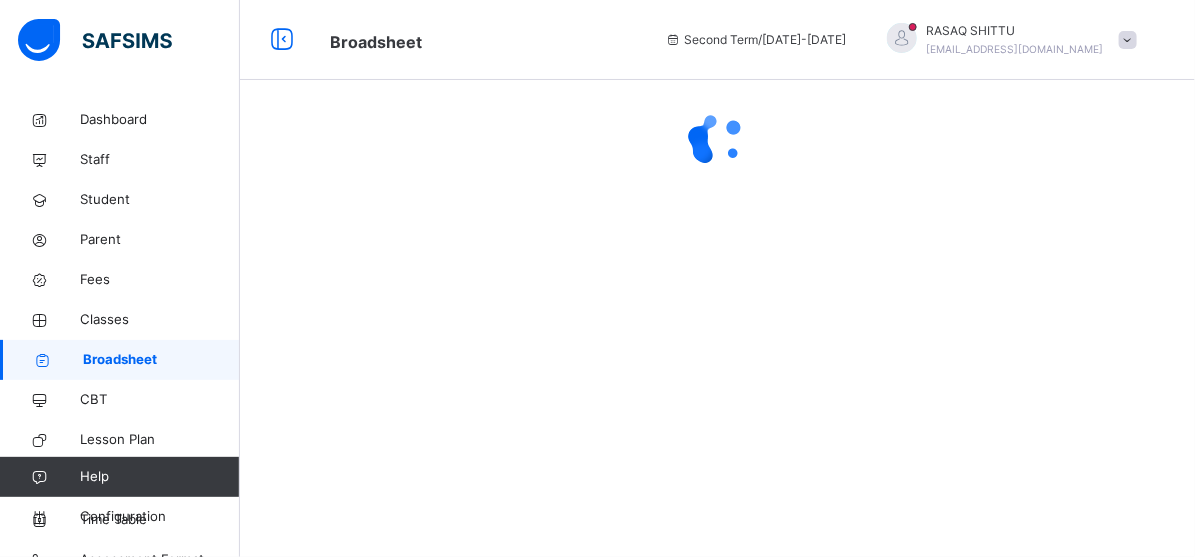 scroll, scrollTop: 0, scrollLeft: 0, axis: both 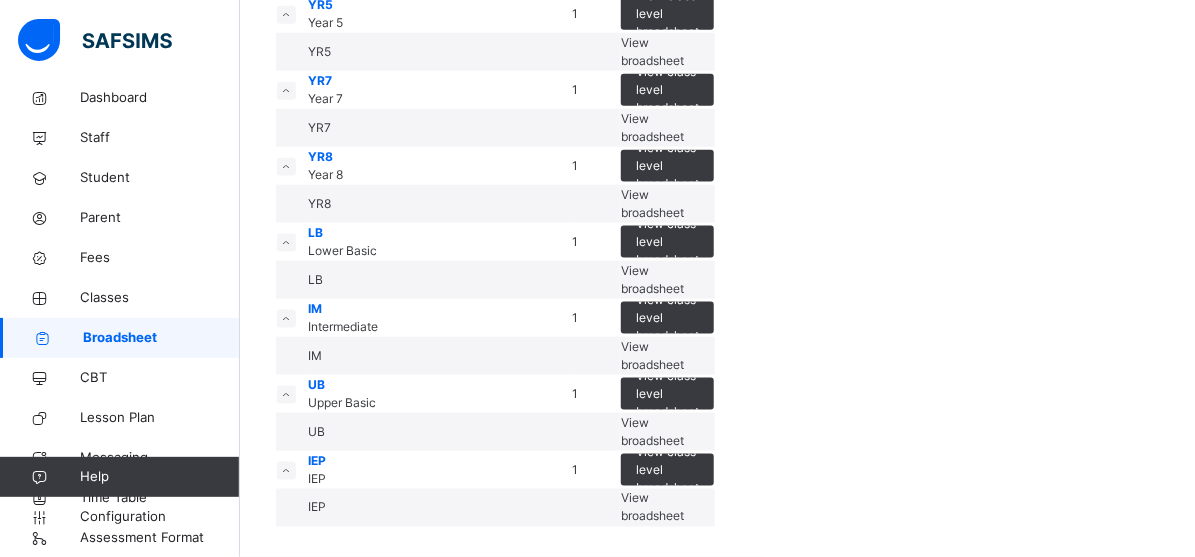 drag, startPoint x: 408, startPoint y: 494, endPoint x: 425, endPoint y: 495, distance: 17.029387 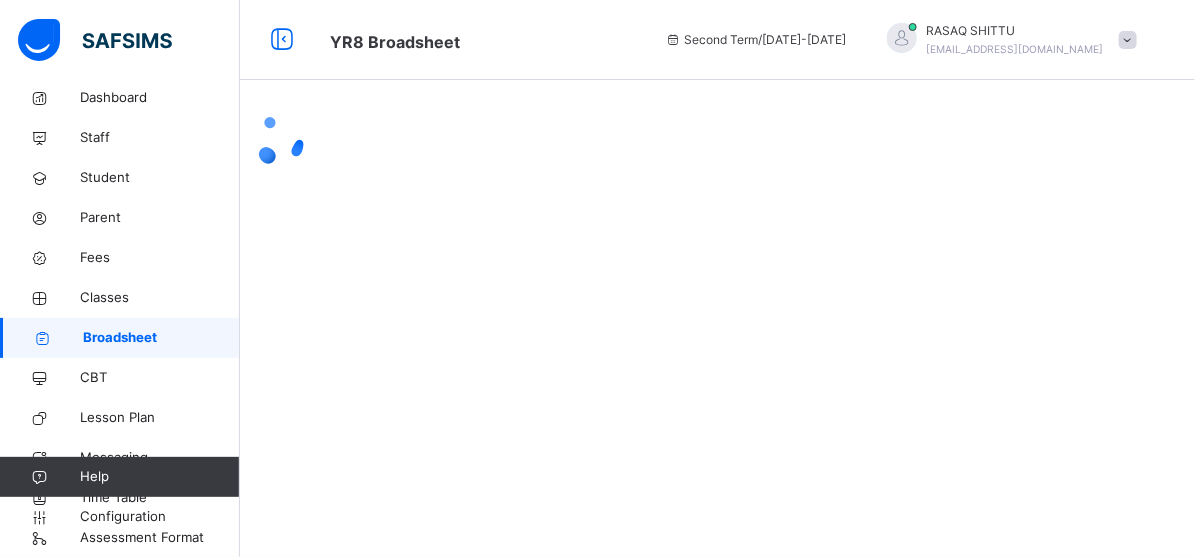 scroll, scrollTop: 0, scrollLeft: 0, axis: both 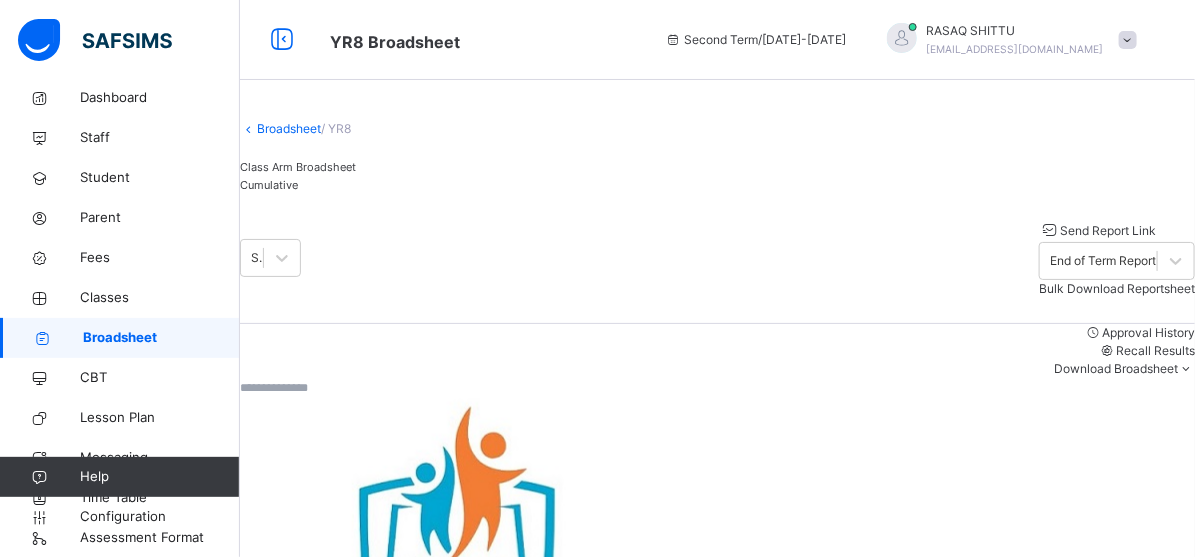 click at bounding box center (717, 387) 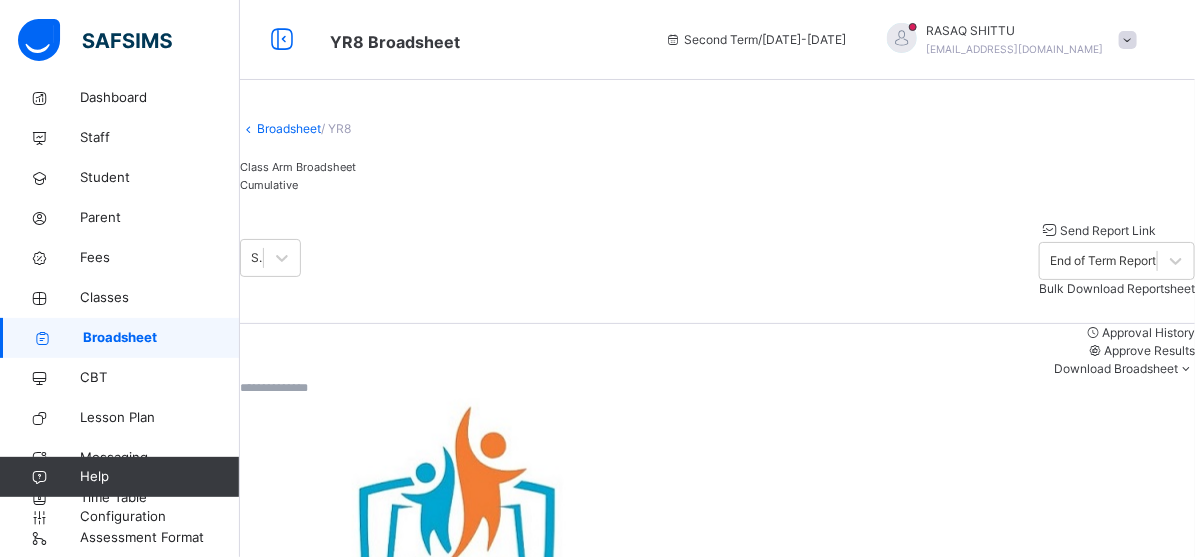 click on "Approve Results" at bounding box center [1149, 350] 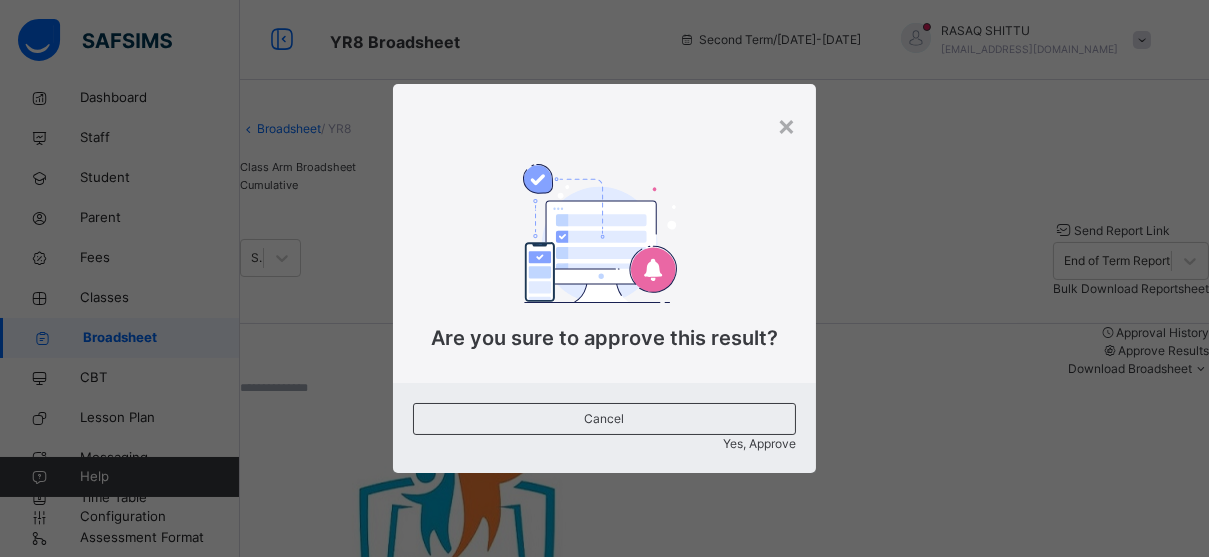 click on "Yes, Approve" at bounding box center (759, 443) 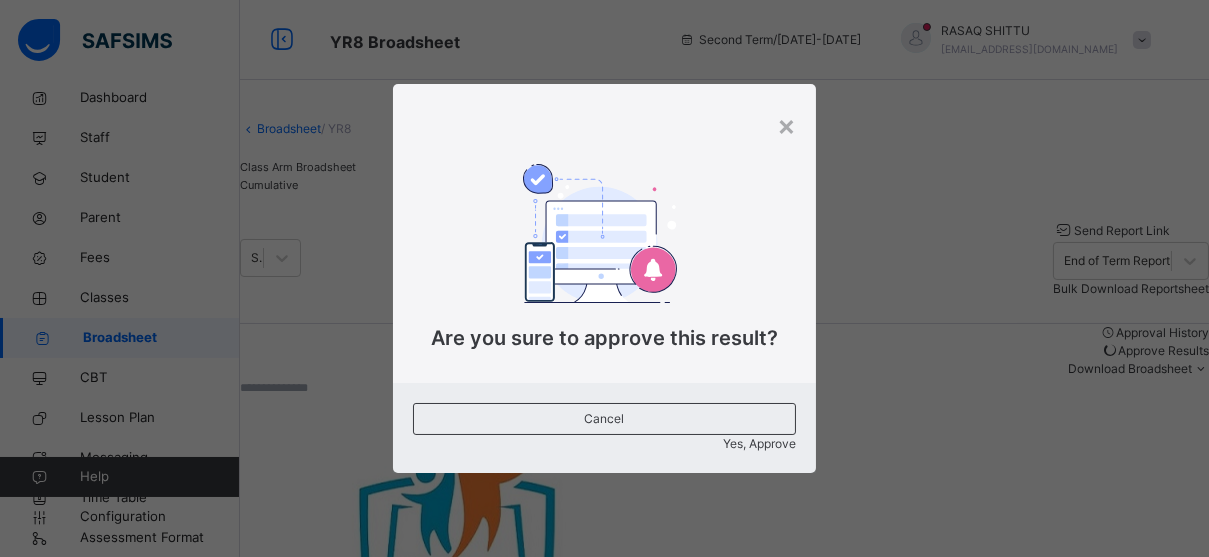 click on "Are you sure to approve this result?" at bounding box center [604, 248] 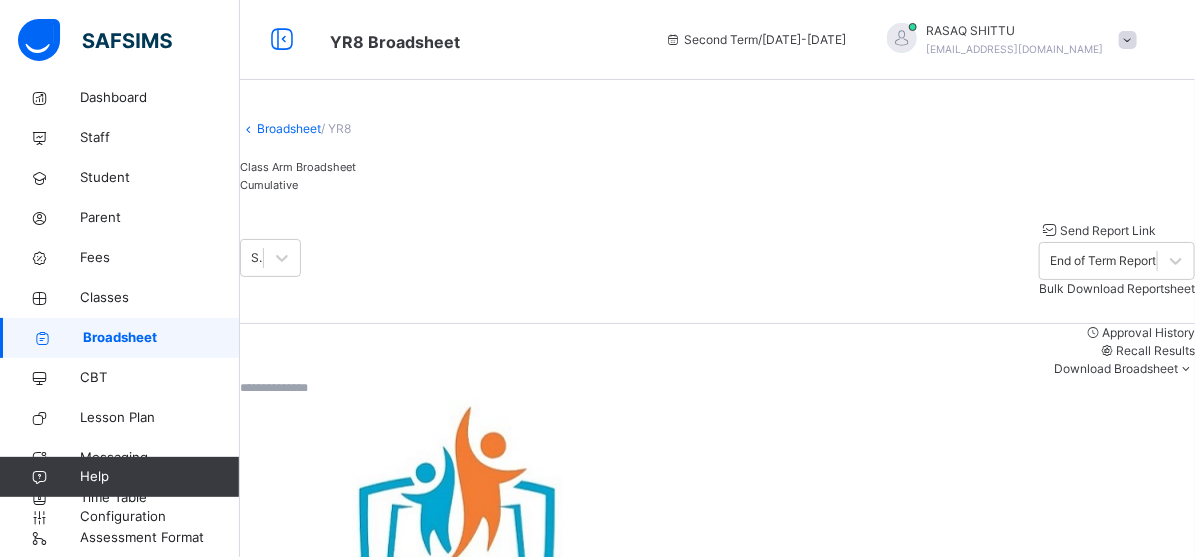 click on "Class Arm Broadsheet Cumulative" at bounding box center (717, 176) 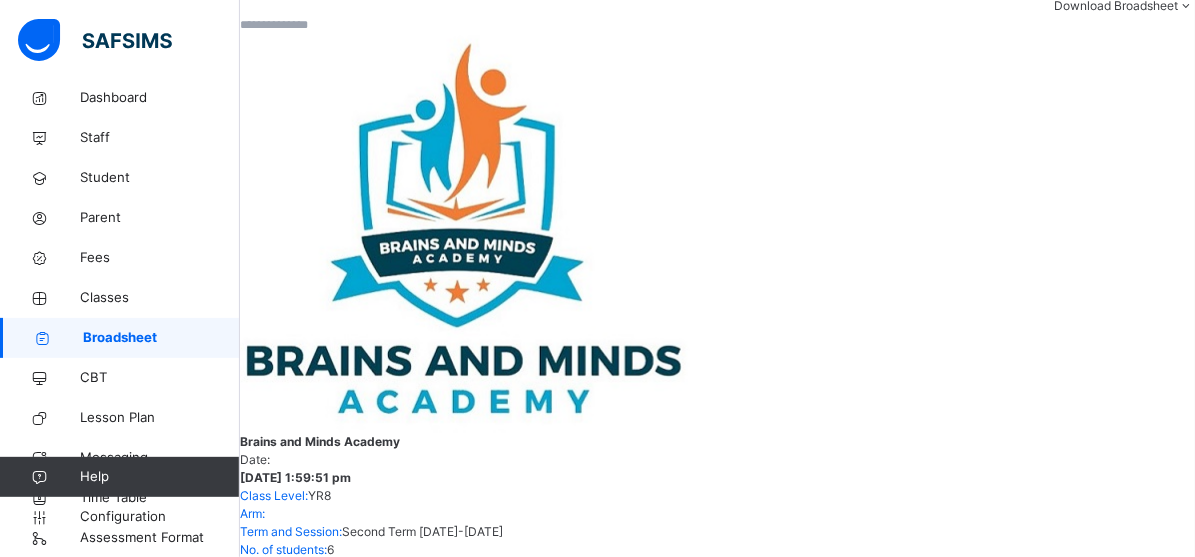 scroll, scrollTop: 535, scrollLeft: 0, axis: vertical 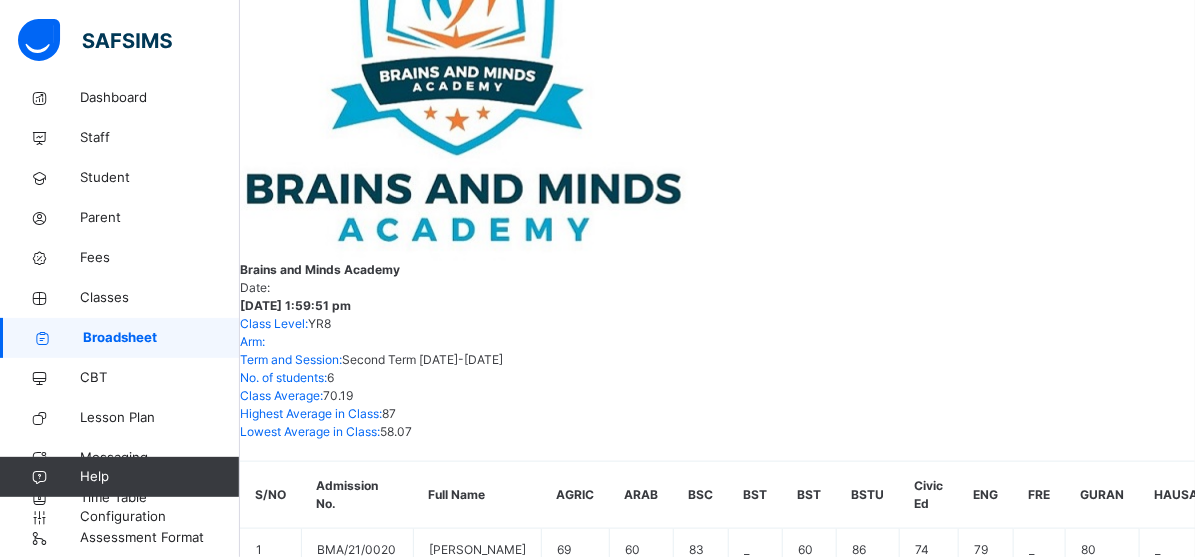 click on "AA ABU UBAYDA  ABUBAKAR   BMA/21/0020" at bounding box center [341, 1039] 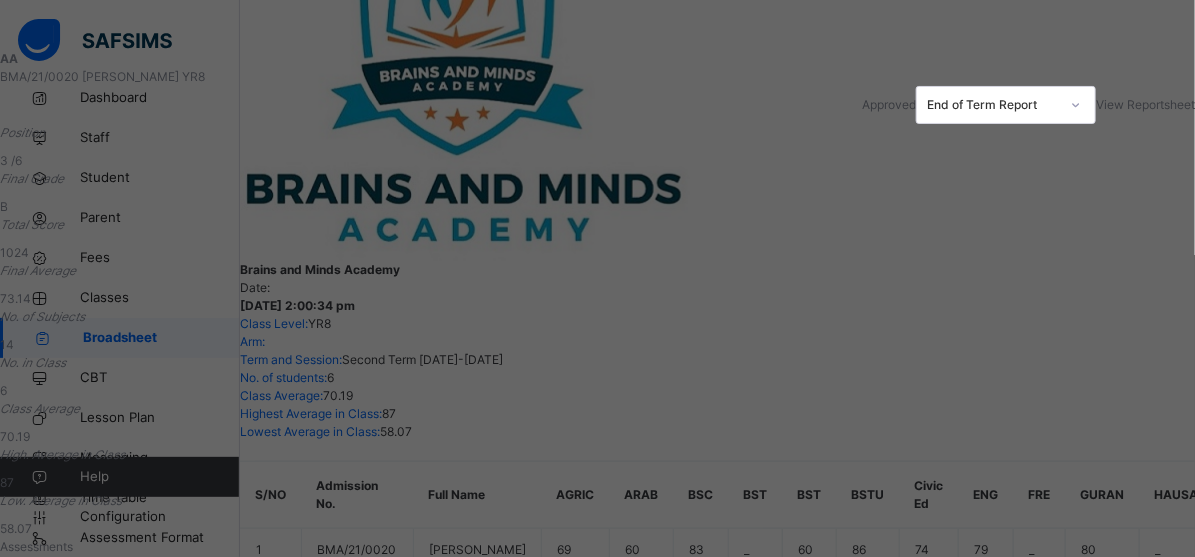 click on "End of Term Report" at bounding box center (1006, 105) 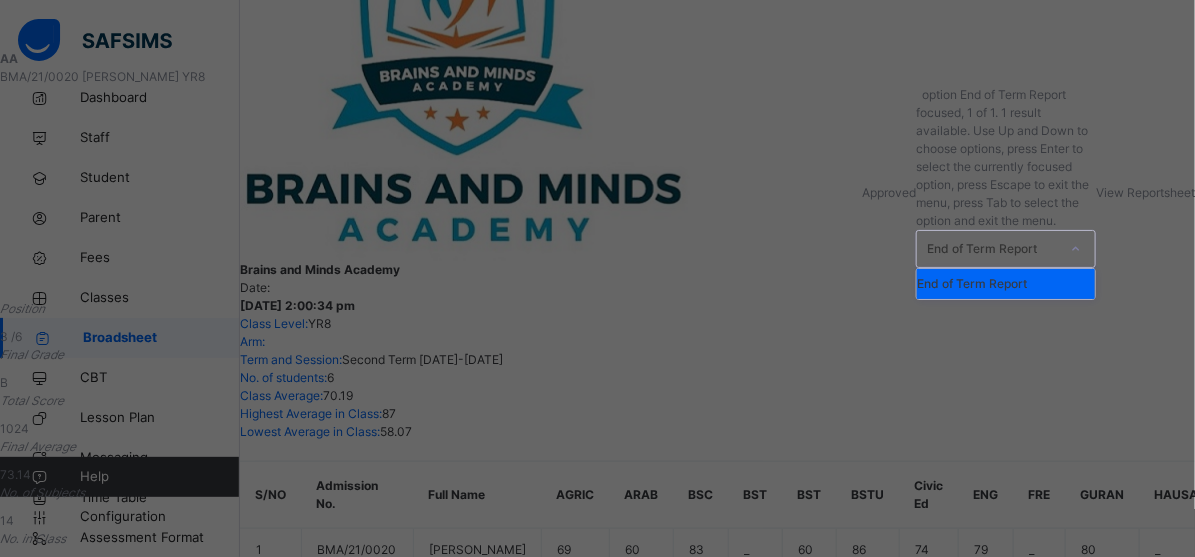 click on "View Reportsheet" at bounding box center (1145, 192) 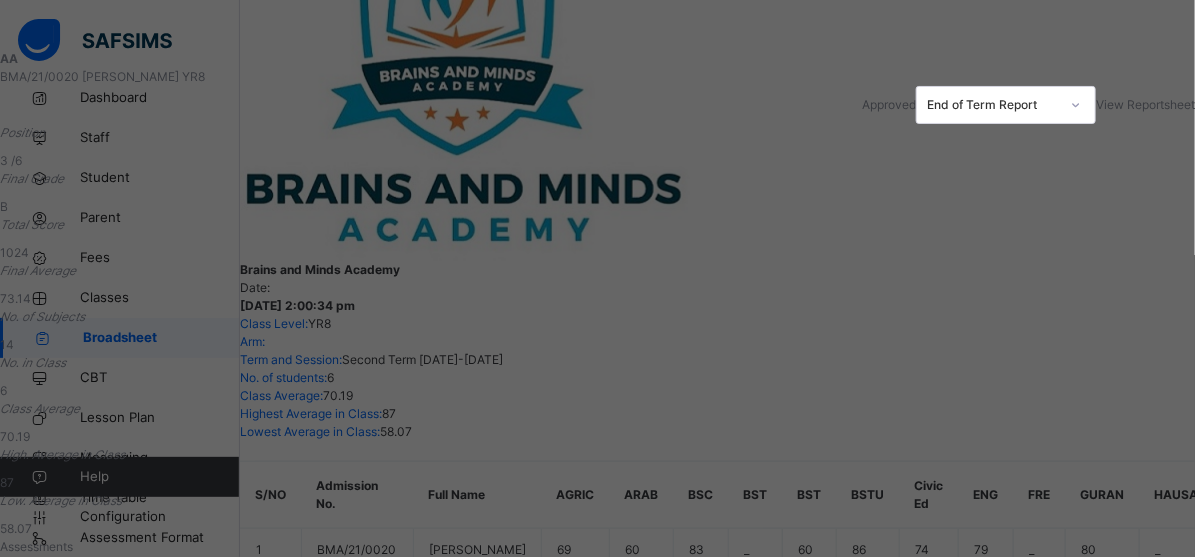click on "AA   BMA/21/0020     ABU UBAYDA  ABUBAKAR     YR8    Approved End of Term Report View Reportsheet     Position         3       /6         Final Grade         B         Total Score         1024         Final Average         73.14         No. of Subjects         14         No. in Class         6         Class Average         70.19         High. Average in Class         87         Low. Average in Class         58.07     Assessments     Subjects       CA 1     CA 2     Project     CA 3     Exam       Total         Grade         Position         Out of         Class average       Basic Science     9 / 10     15 / 20     18 / 20     8 / 10     33 / 40     83     A     4th     6     81.17     Social Studies     8 / 10     18 / 20     13 / 20     8 / 10     37 / 40     84     A     3rd     6     81.5     Mathematics     6 / 10     7 / 20     9 / 20     4 / 10     15 / 40     41     E     4th     6     50.33     English     9 / 10     13 / 20     15 / 20     7 / 10     35 / 40     79     B     4th     6     77.5" at bounding box center [597, 278] 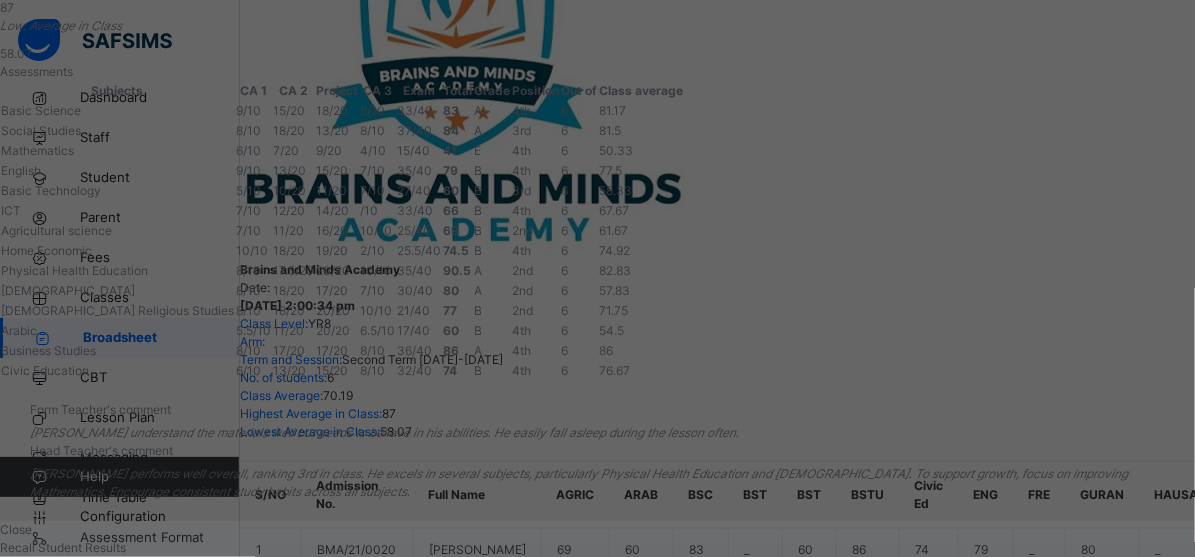 scroll, scrollTop: 0, scrollLeft: 0, axis: both 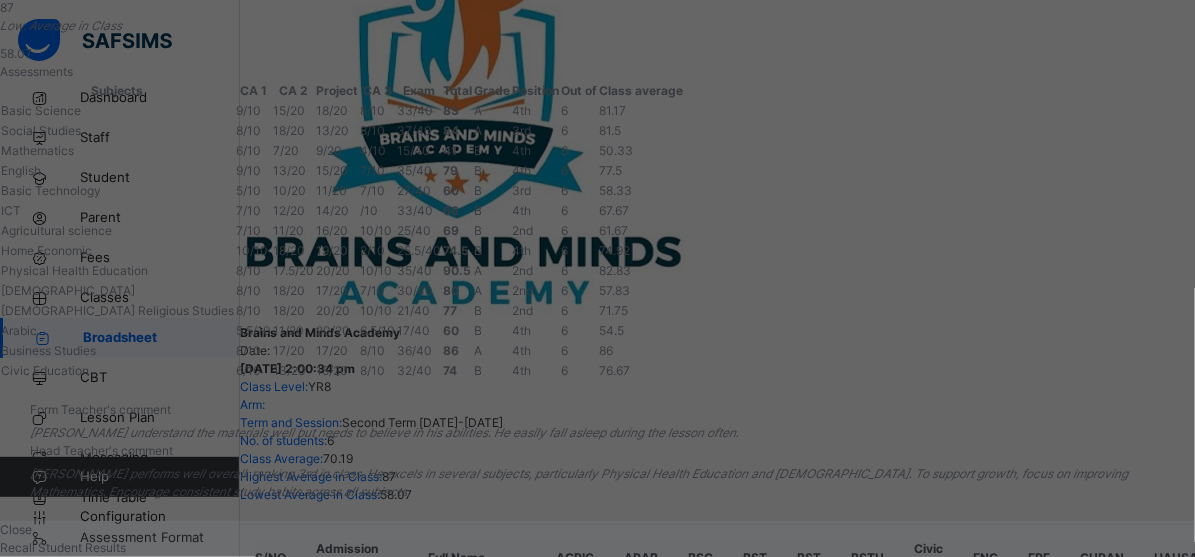click on "Close" at bounding box center (597, 530) 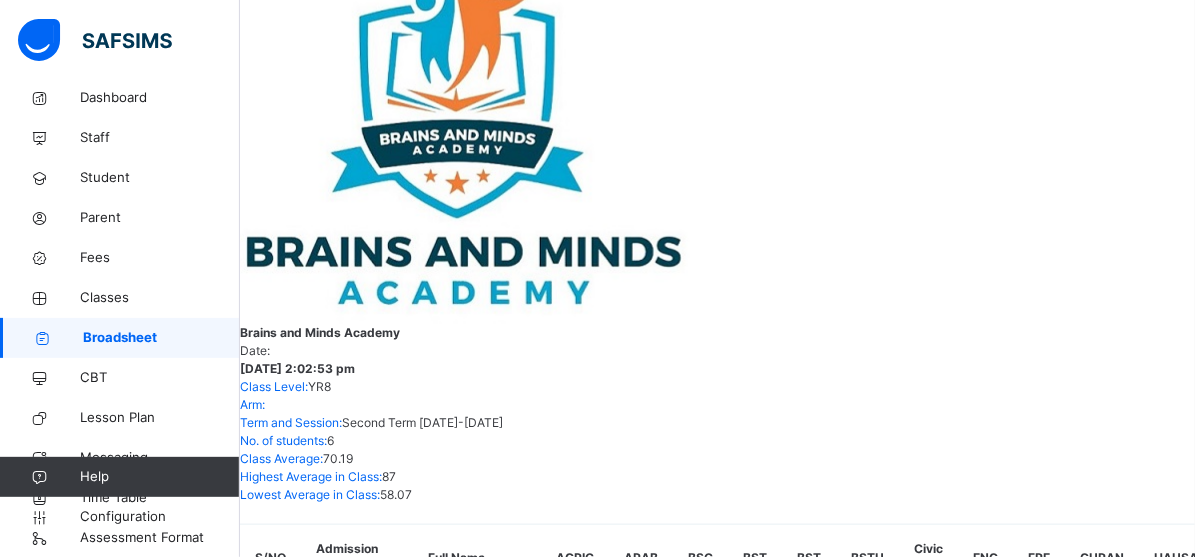 click on "68" at bounding box center [426, 1240] 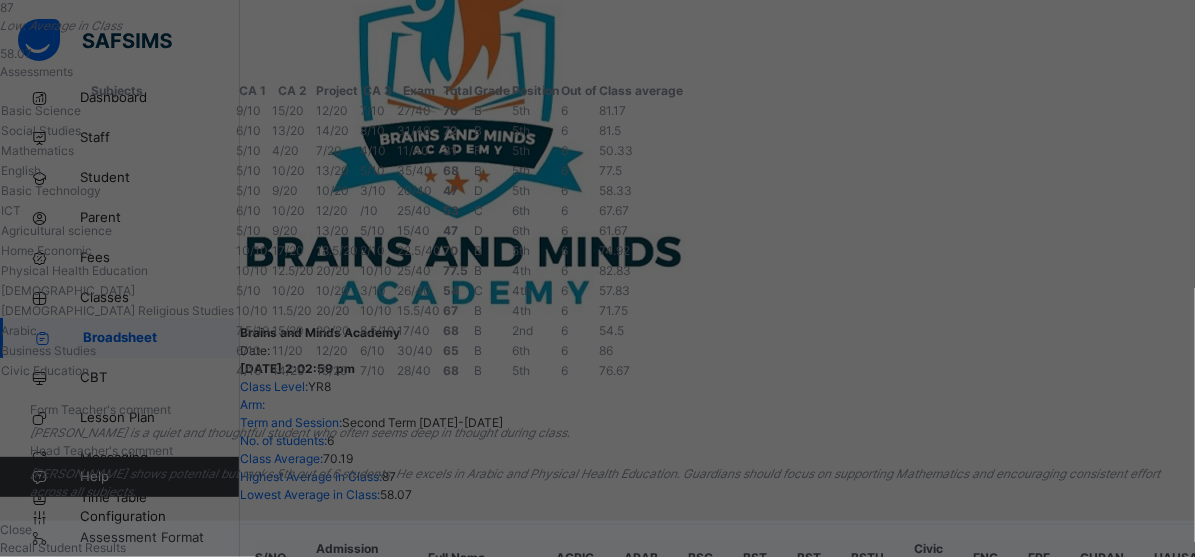 drag, startPoint x: 495, startPoint y: 260, endPoint x: 663, endPoint y: 470, distance: 268.9312 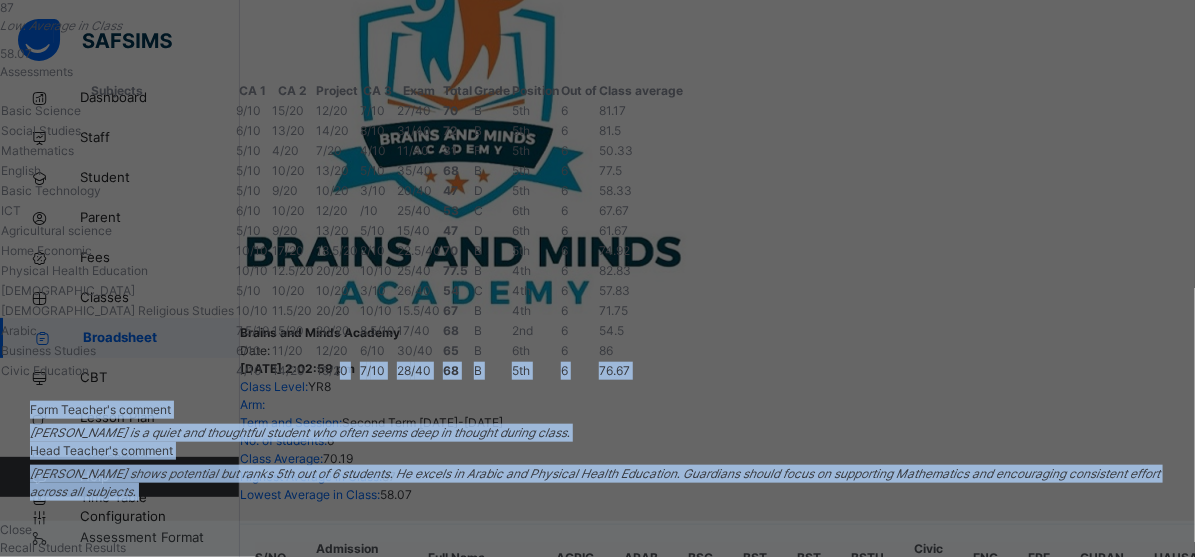 click on "MY   BMA/21/0021     Muhammad  Yusuf     YR8    Approved End of Term Report View Reportsheet     Position         5       /6         Final Grade         B         Total Score         857.5         Final Average         61.25         No. of Subjects         14         No. in Class         6         Class Average         70.19         High. Average in Class         87         Low. Average in Class         58.07     Assessments     Subjects       CA 1     CA 2     Project     CA 3     Exam       Total         Grade         Position         Out of         Class average       Basic Science     9 / 10     15 / 20     12 / 20     7 / 10     27 / 40     70     B     5th     6     81.17     Social Studies     6 / 10     13 / 20     14 / 20     8 / 10     31 / 40     72     B     5th     6     81.5     Mathematics     5 / 10     4 / 20     7 / 20     4 / 10     11 / 40     31     F     5th     6     50.33     English     5 / 10     10 / 20     13 / 20     5 / 10     35 / 40     68     B     5th     6     77.5         5" at bounding box center (597, 278) 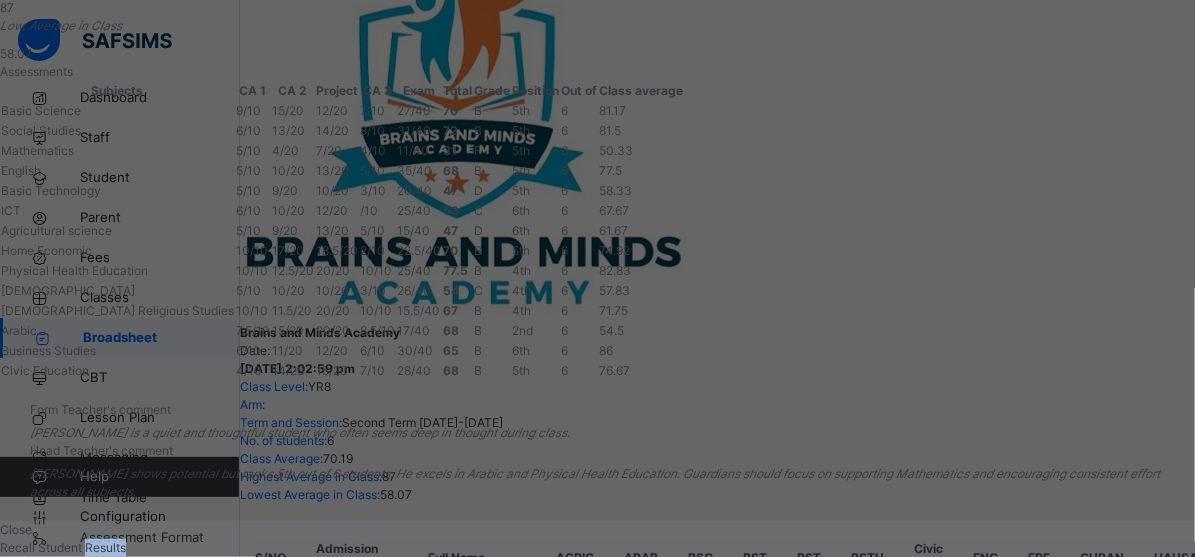 click on "MY   BMA/21/0021     Muhammad  Yusuf     YR8    Approved End of Term Report View Reportsheet     Position         5       /6         Final Grade         B         Total Score         857.5         Final Average         61.25         No. of Subjects         14         No. in Class         6         Class Average         70.19         High. Average in Class         87         Low. Average in Class         58.07     Assessments     Subjects       CA 1     CA 2     Project     CA 3     Exam       Total         Grade         Position         Out of         Class average       Basic Science     9 / 10     15 / 20     12 / 20     7 / 10     27 / 40     70     B     5th     6     81.17     Social Studies     6 / 10     13 / 20     14 / 20     8 / 10     31 / 40     72     B     5th     6     81.5     Mathematics     5 / 10     4 / 20     7 / 20     4 / 10     11 / 40     31     F     5th     6     50.33     English     5 / 10     10 / 20     13 / 20     5 / 10     35 / 40     68     B     5th     6     77.5         5" at bounding box center (597, 278) 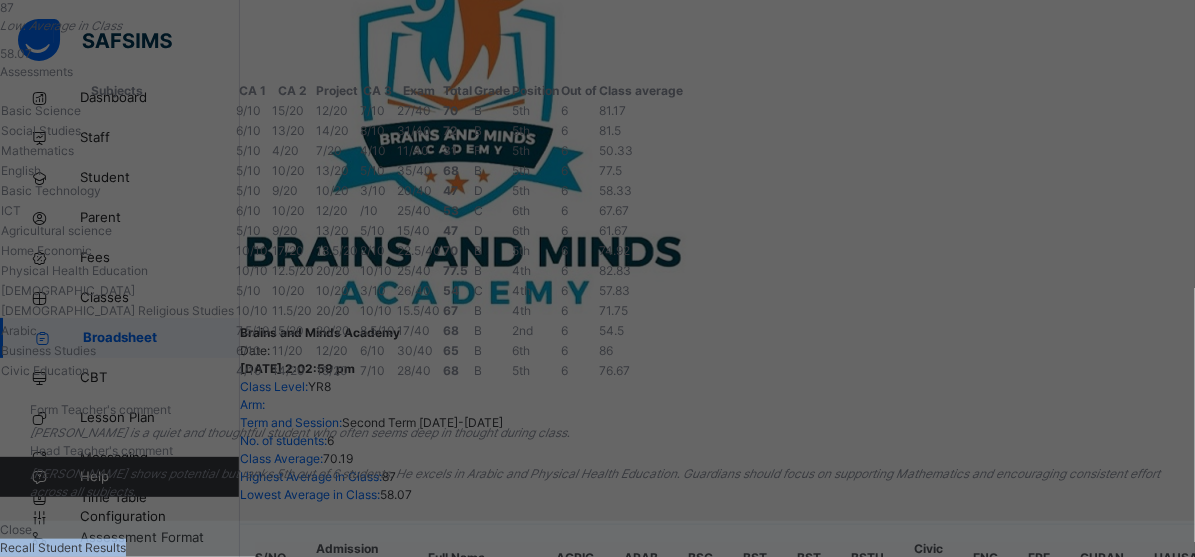 click on "MY   BMA/21/0021     Muhammad  Yusuf     YR8    Approved End of Term Report View Reportsheet     Position         5       /6         Final Grade         B         Total Score         857.5         Final Average         61.25         No. of Subjects         14         No. in Class         6         Class Average         70.19         High. Average in Class         87         Low. Average in Class         58.07     Assessments     Subjects       CA 1     CA 2     Project     CA 3     Exam       Total         Grade         Position         Out of         Class average       Basic Science     9 / 10     15 / 20     12 / 20     7 / 10     27 / 40     70     B     5th     6     81.17     Social Studies     6 / 10     13 / 20     14 / 20     8 / 10     31 / 40     72     B     5th     6     81.5     Mathematics     5 / 10     4 / 20     7 / 20     4 / 10     11 / 40     31     F     5th     6     50.33     English     5 / 10     10 / 20     13 / 20     5 / 10     35 / 40     68     B     5th     6     77.5         5" at bounding box center [597, 278] 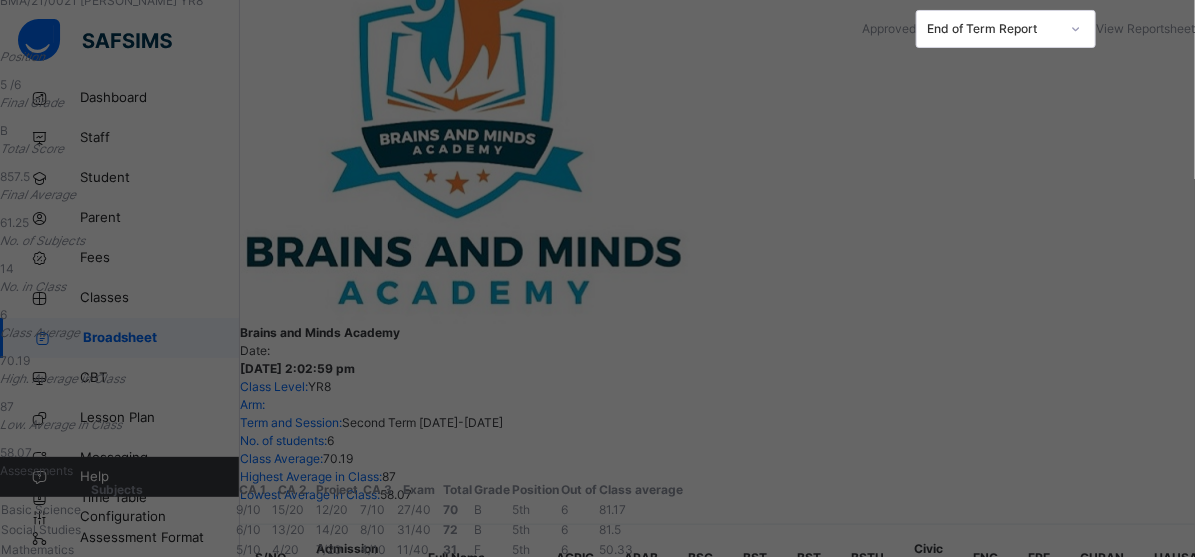 scroll, scrollTop: 0, scrollLeft: 0, axis: both 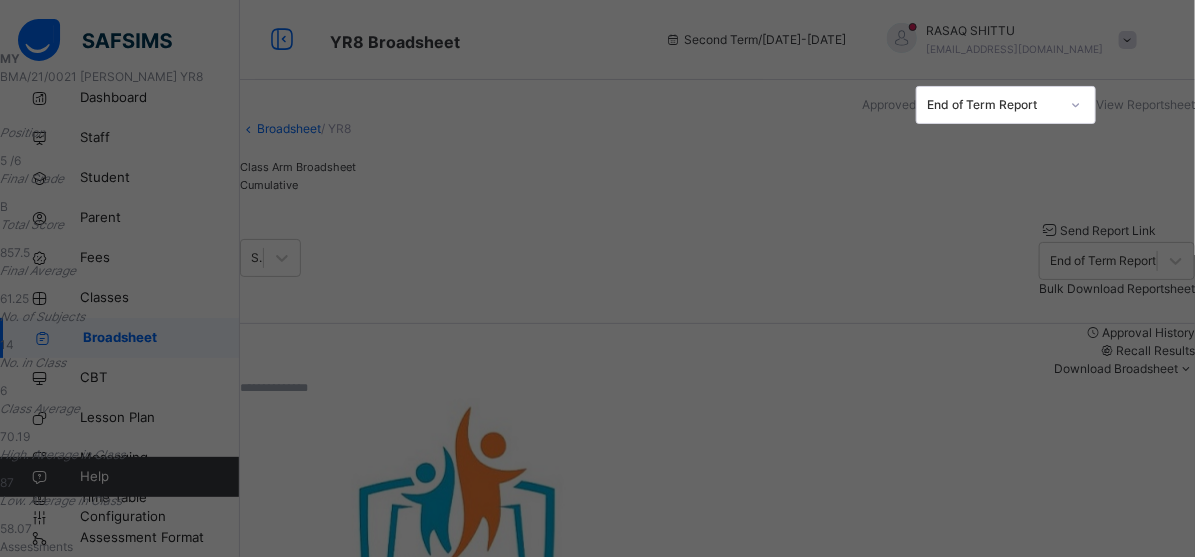 click on "View Reportsheet" at bounding box center [1145, 104] 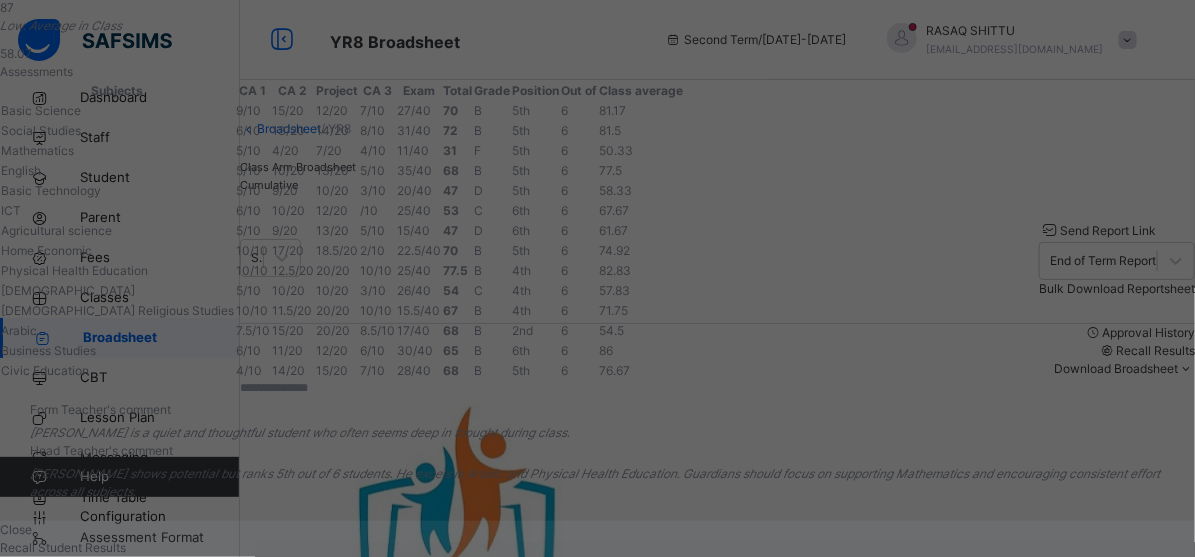 scroll, scrollTop: 947, scrollLeft: 0, axis: vertical 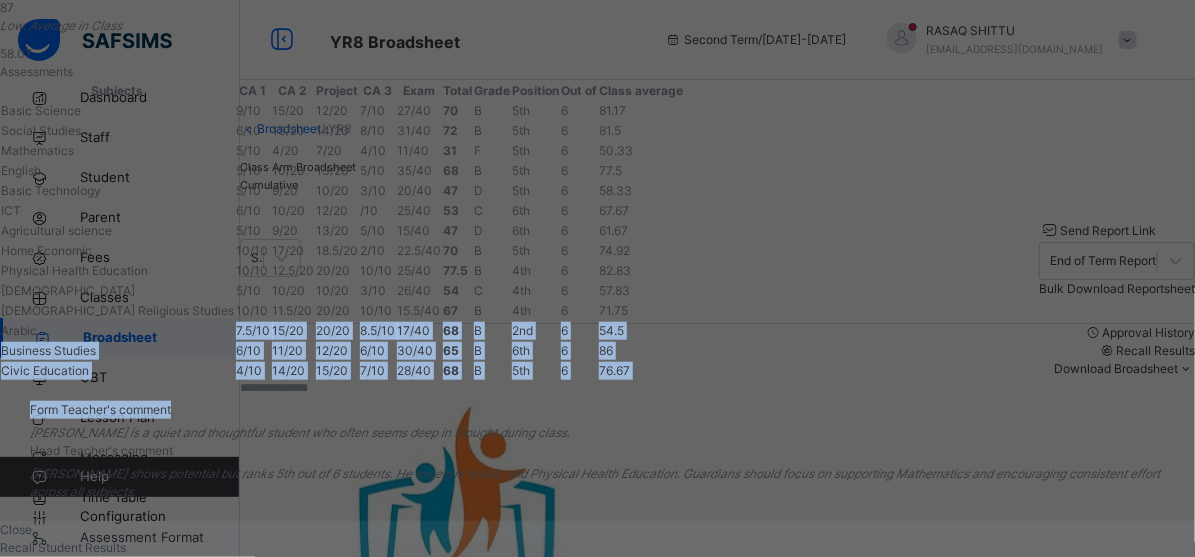 drag, startPoint x: 224, startPoint y: 201, endPoint x: 407, endPoint y: 332, distance: 225.05554 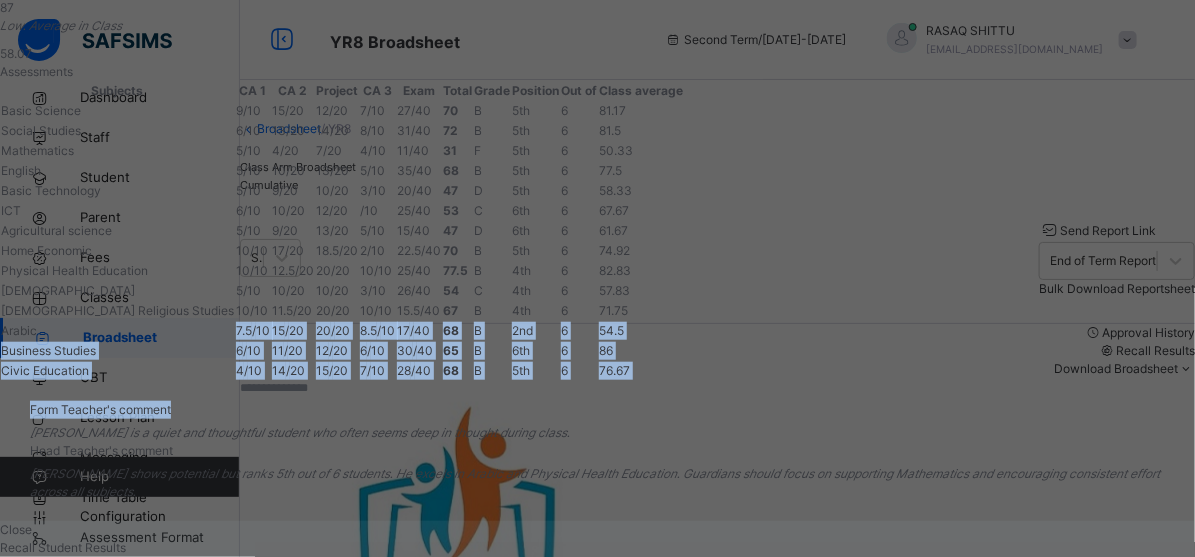 scroll, scrollTop: 0, scrollLeft: 0, axis: both 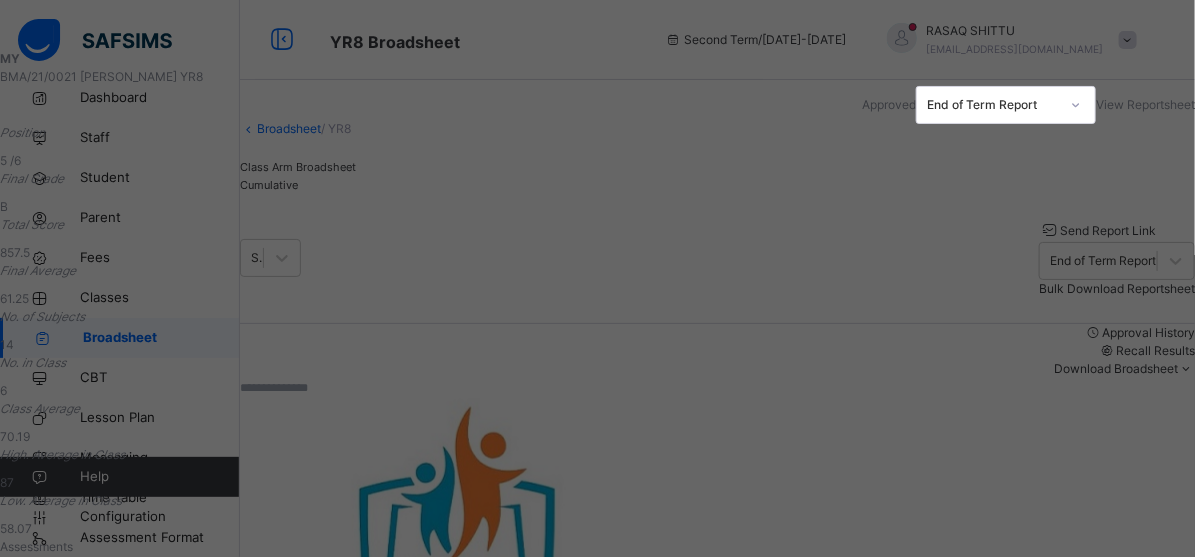 click on "Assessments" at bounding box center (597, 547) 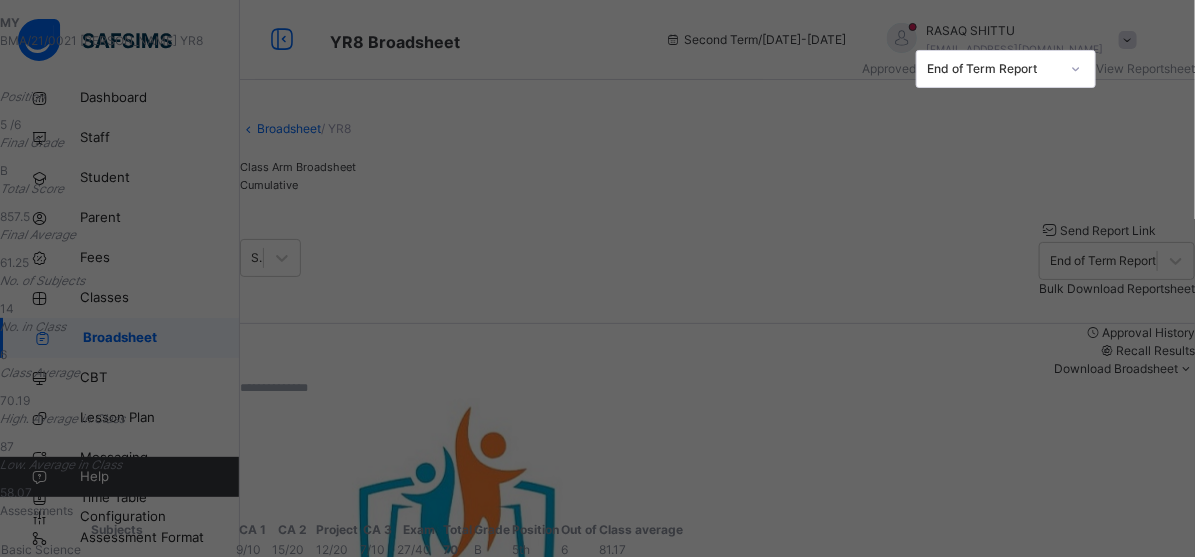 scroll, scrollTop: 380, scrollLeft: 0, axis: vertical 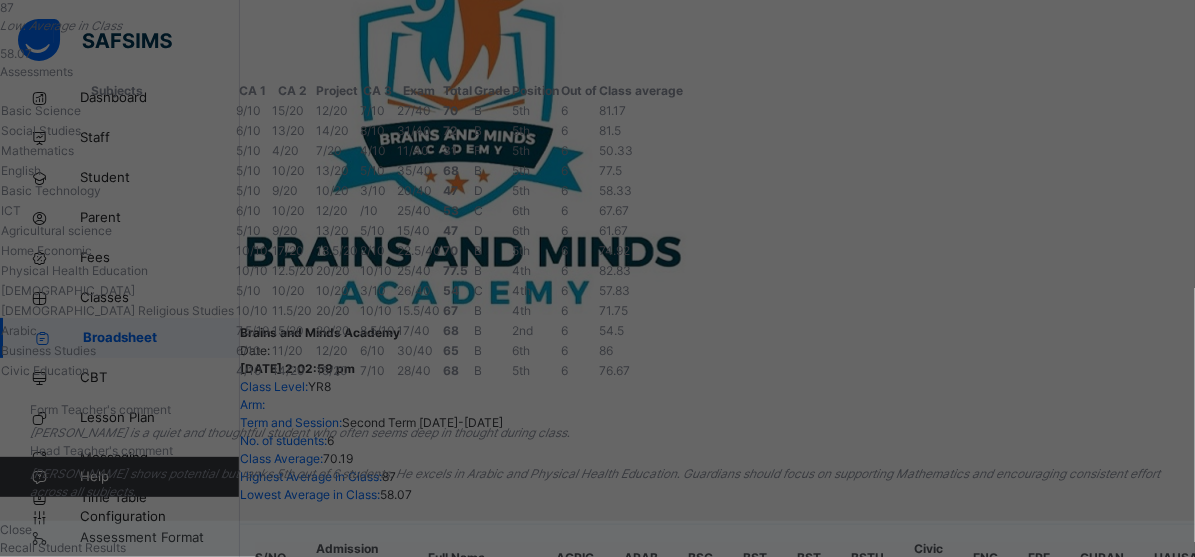 click on "Close" at bounding box center [597, 530] 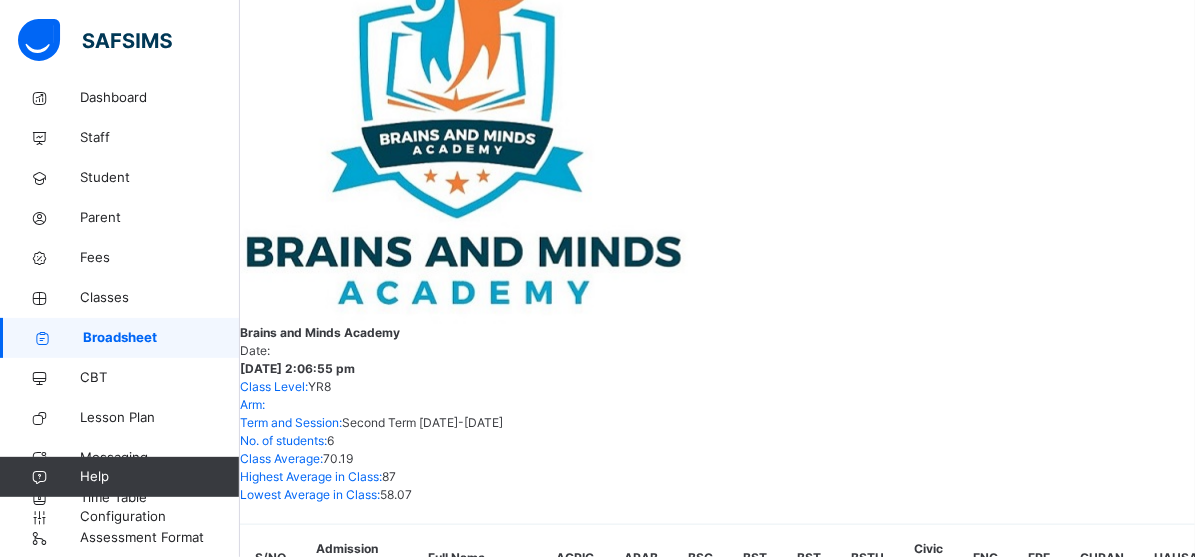 click on "[PERSON_NAME]" at bounding box center (354, 1093) 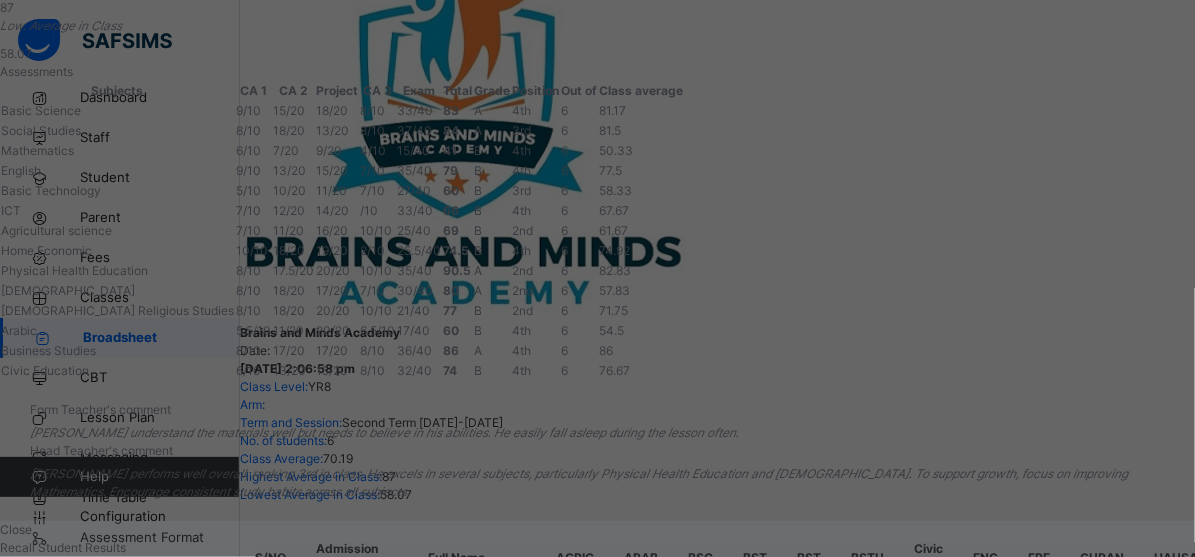 drag, startPoint x: 515, startPoint y: 189, endPoint x: 512, endPoint y: 245, distance: 56.0803 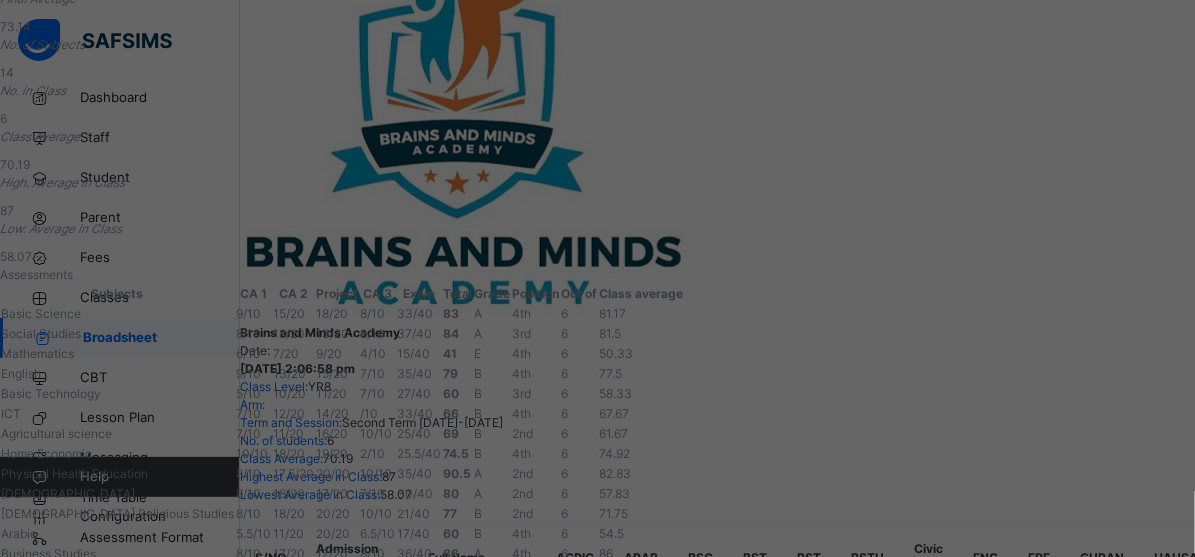 scroll, scrollTop: 62, scrollLeft: 0, axis: vertical 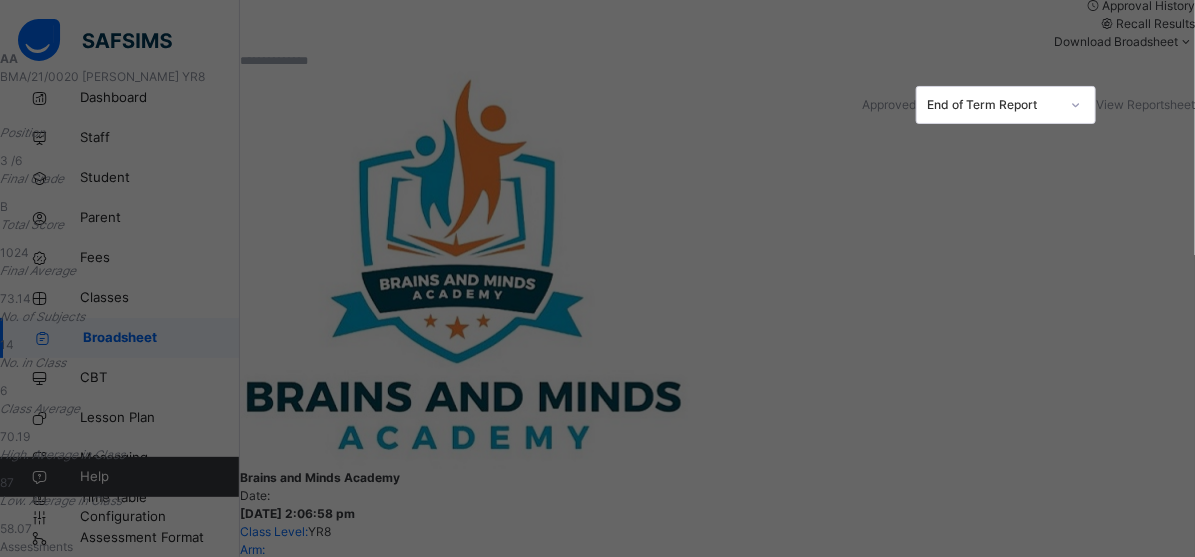 click on "AA   BMA/21/0020     ABU UBAYDA  ABUBAKAR     YR8    Approved End of Term Report View Reportsheet" at bounding box center (597, 87) 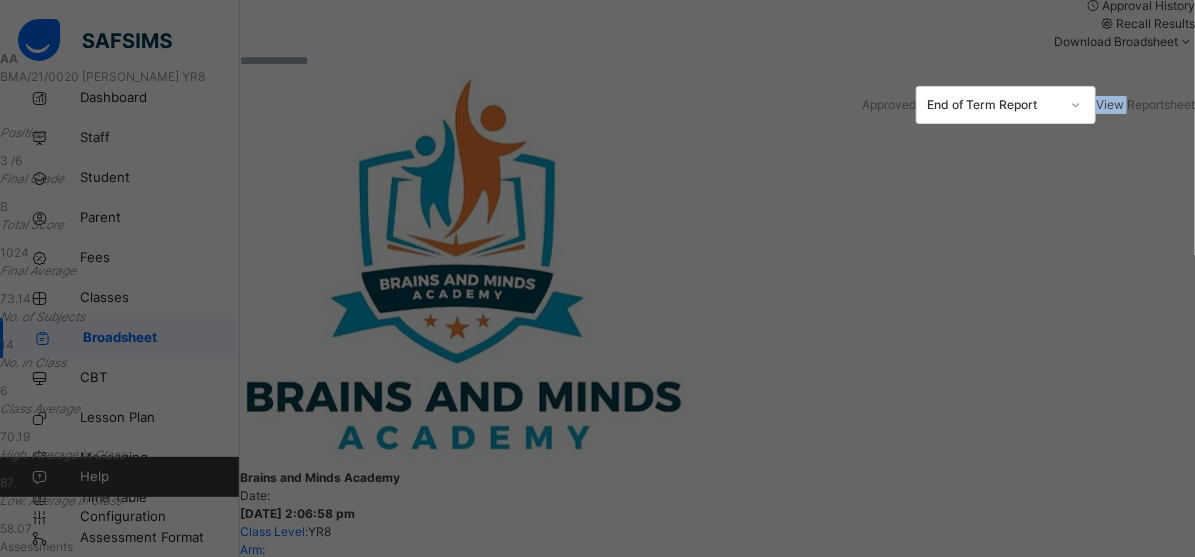 click on "AA   BMA/21/0020     ABU UBAYDA  ABUBAKAR     YR8    Approved End of Term Report View Reportsheet" at bounding box center (597, 87) 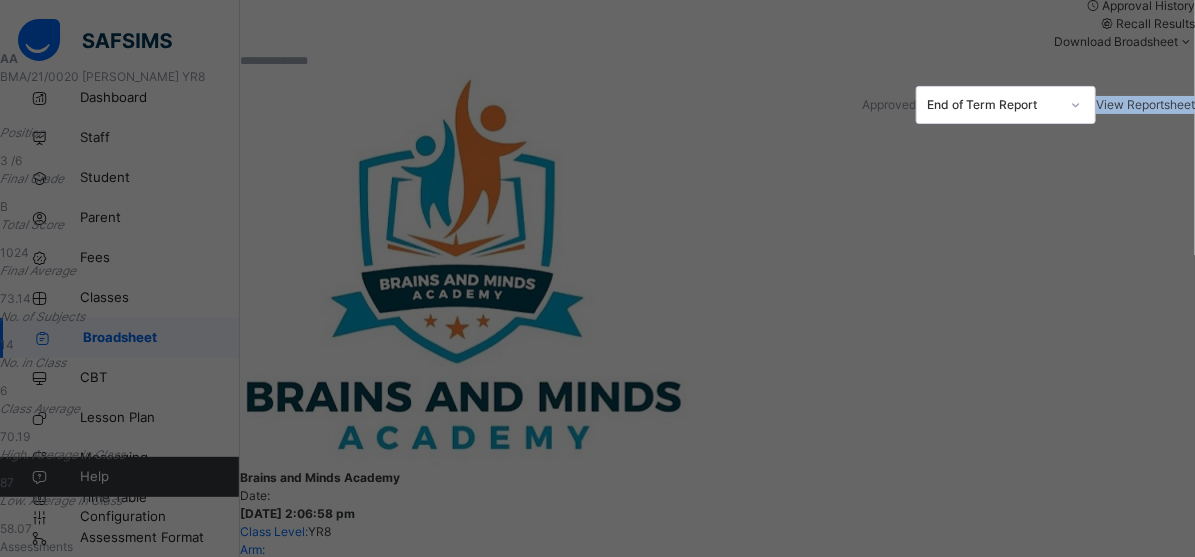 click on "AA   BMA/21/0020     ABU UBAYDA  ABUBAKAR     YR8    Approved End of Term Report View Reportsheet" at bounding box center [597, 87] 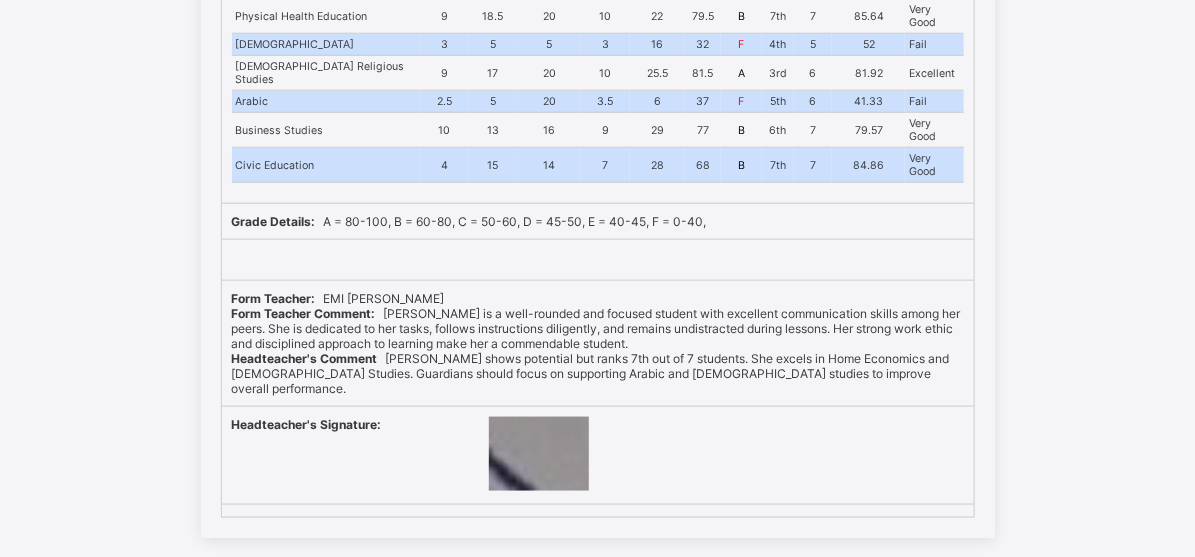 scroll, scrollTop: 704, scrollLeft: 0, axis: vertical 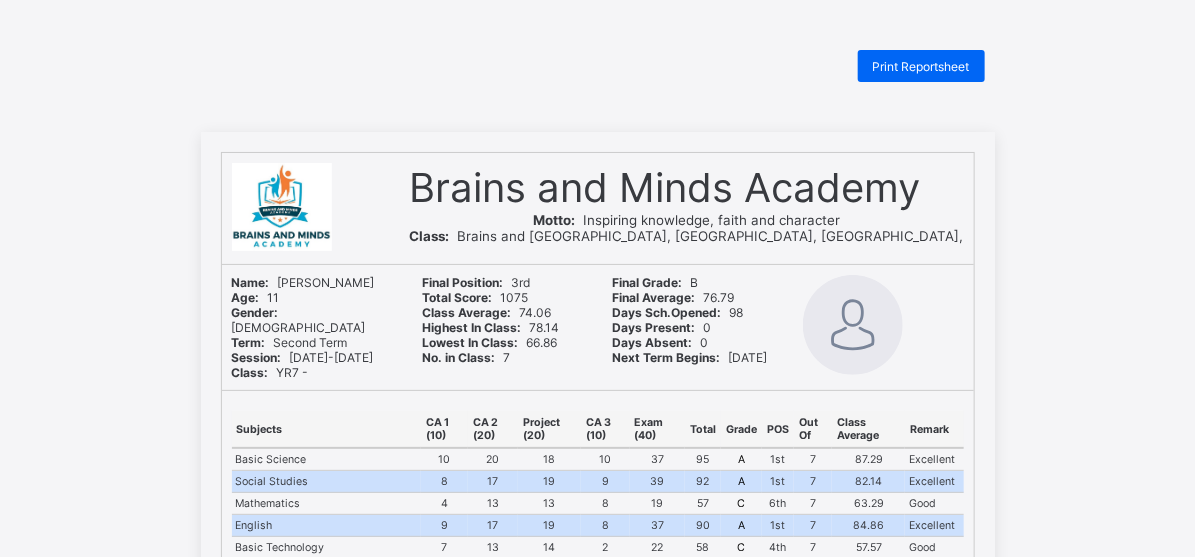 click on "Print Reportsheet Brains and Minds Academy Motto:  Inspiring knowledge, faith and character Class: Brains and Hammer City, Life Camp, [GEOGRAPHIC_DATA],  Name: [PERSON_NAME] Age: [DEMOGRAPHIC_DATA] Gender: [DEMOGRAPHIC_DATA] Term: Second Term Session: [DATE]-[DATE] Class: YR7 - Final Position: 3rd Total Score: 1075 Class Average: 74.06 Highest In Class: 78.14 Lowest In Class: 66.86 No. in Class: 7 Final Grade: B Final Average: 76.79 Days Sch.Opened: 98 Days Present: 0 Days Absent: 0 Next Term Begins: [DATE] Subjects CA 1 (10) CA 2 (20) Project (20) CA 3 (10) Exam (40) Total Grade POS Out Of Class Average Remark Basic Science 10 20 18 10 37 95 A 1st 7 87.29 Excellent Social Studies 8 17 19 9 39 92 A 1st 7 82.14 Excellent Mathematics 4 13 13 8 19 57 C 6th 7 63.29 Good English 9 17 19 8 37 90 A 1st 7 84.86 Excellent Basic Technology 7 13 14 2 22 58 C 4th 7 57.57 Good ICT 6 14 12 6 33 71 B 4th 7 74.29 Very Good Agricultural science 9 17 20 8 36 90 A 1st 7 70.71 Excellent Home Economic 10 15 17.5 9 27.5 79 B 4th 7 79.29 Very Good 8 18 20 10 35 91 A" at bounding box center (597, 646) 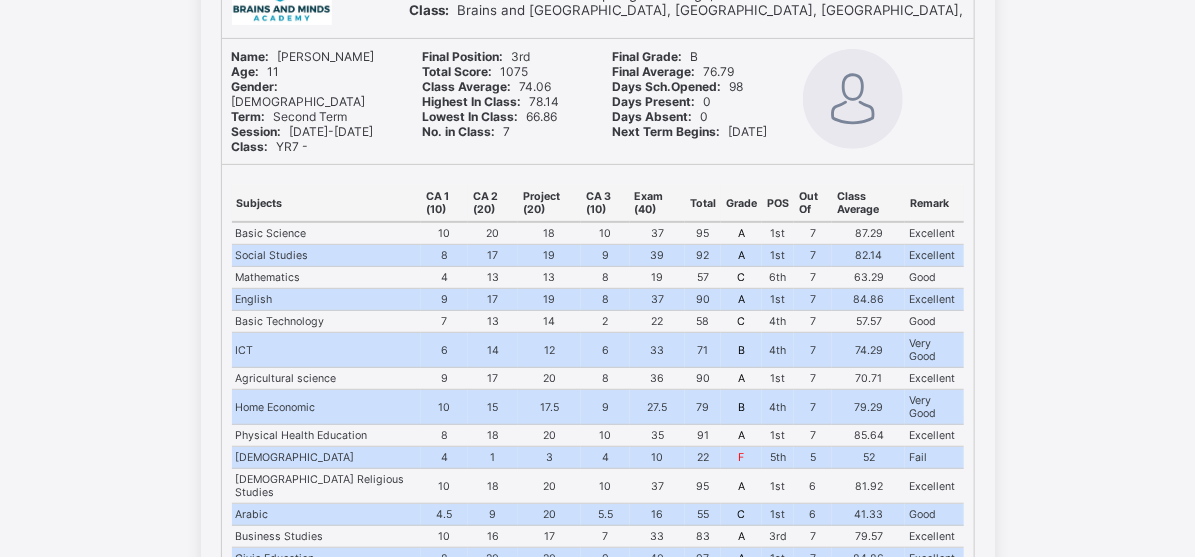 scroll, scrollTop: 218, scrollLeft: 0, axis: vertical 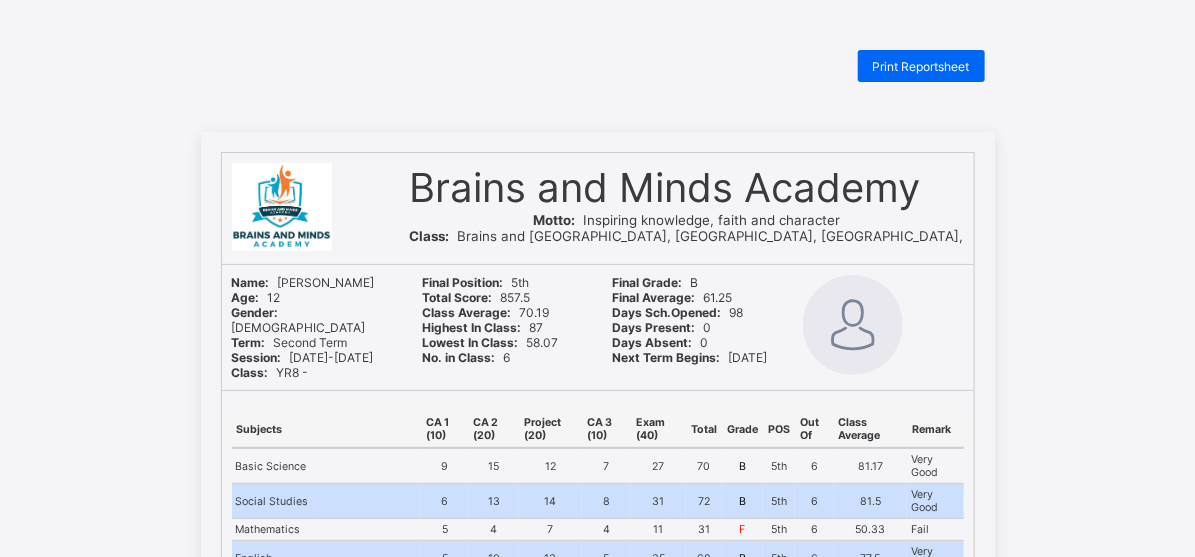 click on "Print Reportsheet Brains and Minds Academy Motto:  Inspiring knowledge, faith and character Class: Brains and Hammer City, Life Camp, [GEOGRAPHIC_DATA],  Name: [PERSON_NAME] Age: [DEMOGRAPHIC_DATA] Gender: [DEMOGRAPHIC_DATA] Term: Second Term Session: [DATE]-[DATE] Class: YR8 - Final Position: 5th Total Score: 857.5 Class Average: 70.19 Highest In Class: 87 Lowest In Class: 58.07 No. in Class: 6 Final Grade: B Final Average: 61.25 Days Sch.Opened: 98 Days Present: 0 Days Absent: 0 Next Term Begins: [DATE] Subjects CA 1 (10) CA 2 (20) Project (20) CA 3 (10) Exam (40) Total Grade POS Out Of Class Average Remark Basic Science 9 15 12 7 27 70 B 5th 6 81.17 Very Good Social Studies 6 13 14 8 31 72 B 5th 6 81.5 Very Good Mathematics 5 4 7 4 11 31 F 5th 6 50.33 Fail English 5 10 13 5 35 68 B 5th 6 77.5 Very Good Basic Technology 5 9 10 3 20 47 D 5th 6 58.33 Pass ICT 6 10 12 25 53 C 6th 6 67.67 Good Agricultural science 5 9 13 5 15 47 D 6th 6 61.67 Pass Home Economic 10 17 18.5 2 22.5 70 B 5th 6 74.92 Very Good Physical Health Education 10 12.5 20 10 25 B" at bounding box center (597, 646) 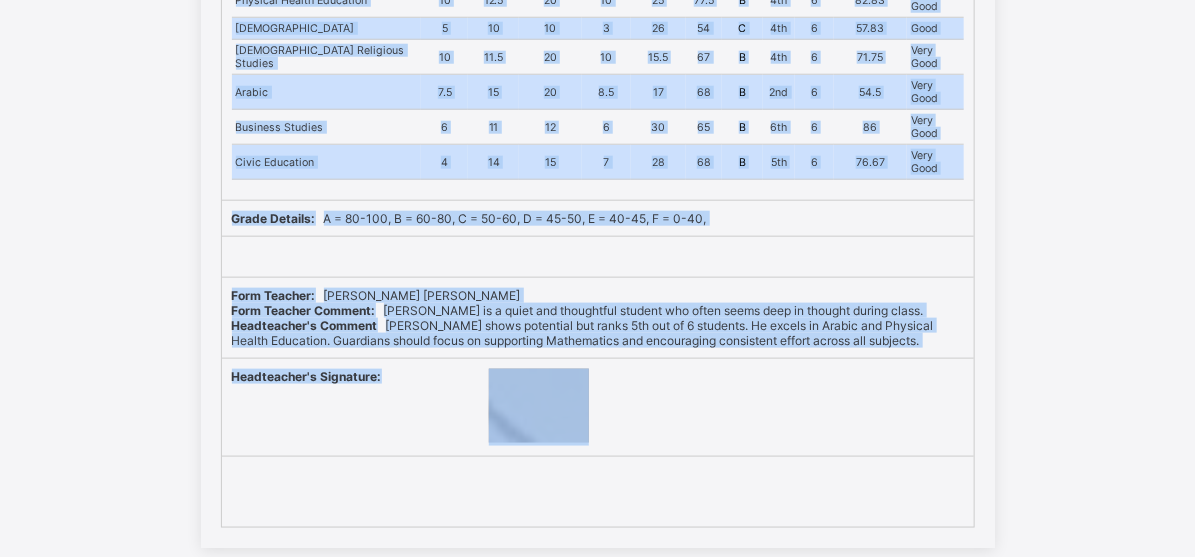 scroll, scrollTop: 734, scrollLeft: 0, axis: vertical 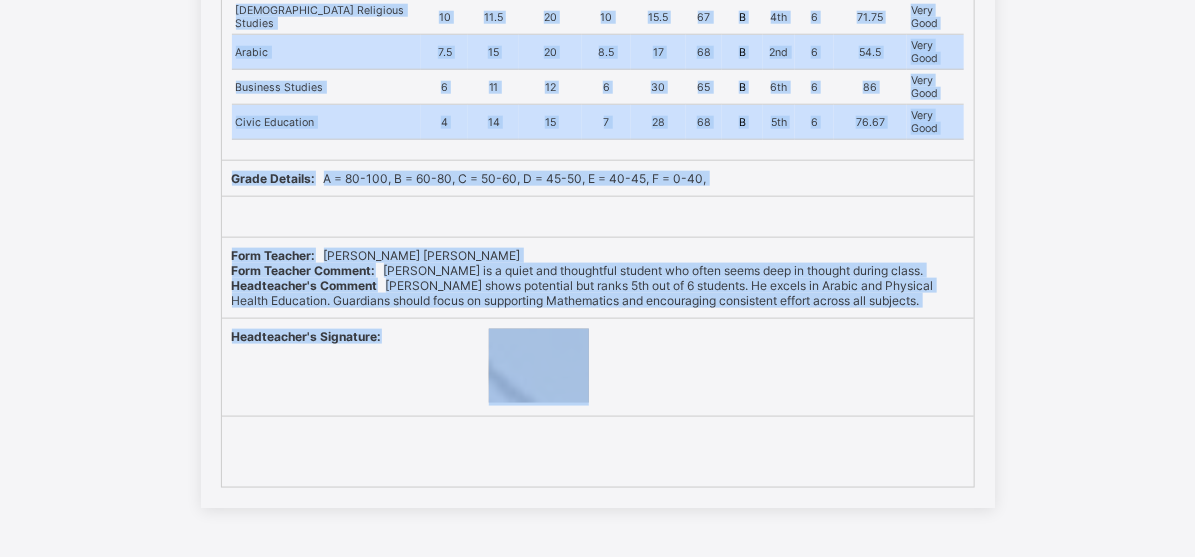drag, startPoint x: 738, startPoint y: 501, endPoint x: 740, endPoint y: 590, distance: 89.02247 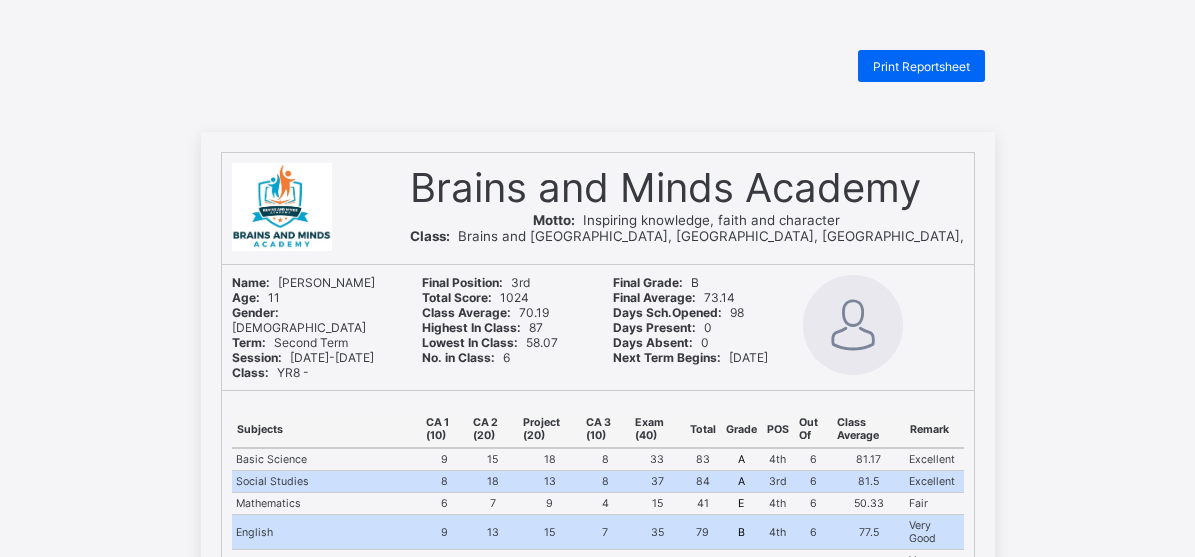 scroll, scrollTop: 0, scrollLeft: 0, axis: both 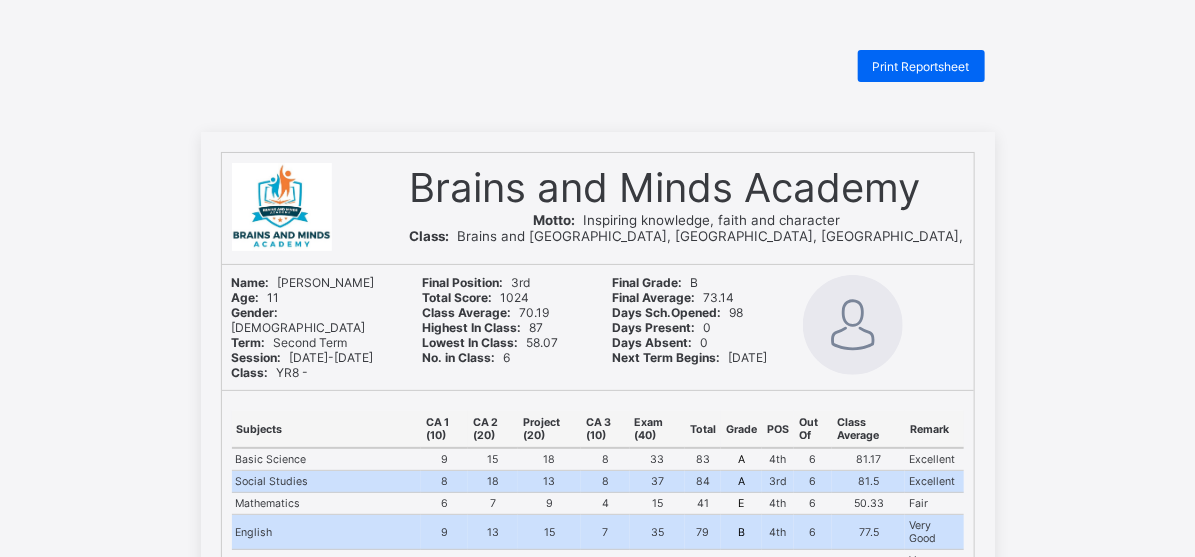 click on "Class: Brains and [GEOGRAPHIC_DATA], [GEOGRAPHIC_DATA], [GEOGRAPHIC_DATA]," at bounding box center [687, 236] 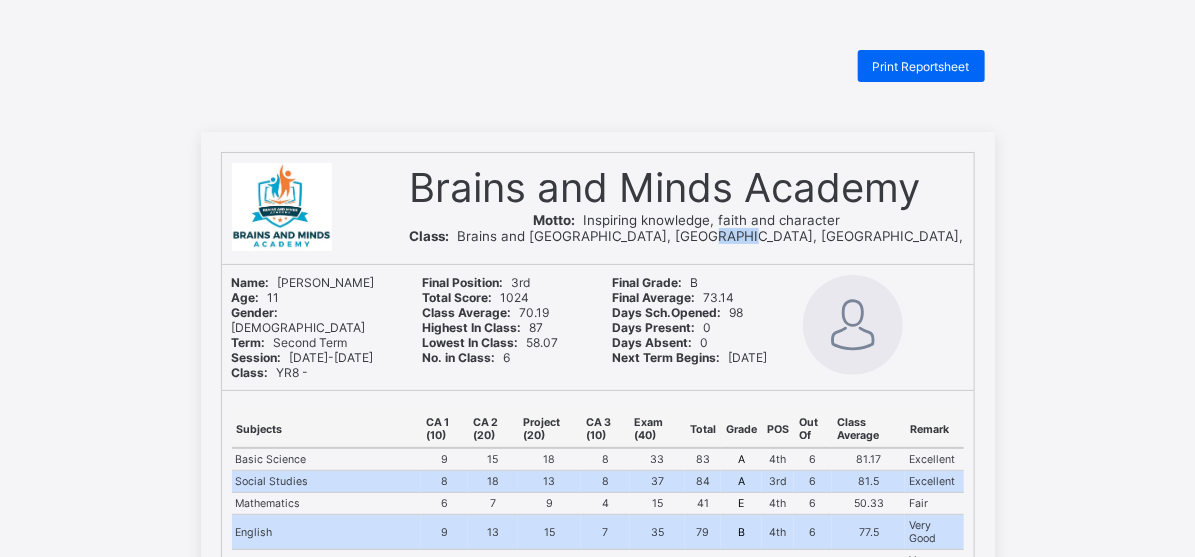 click on "Class: Brains and [GEOGRAPHIC_DATA], [GEOGRAPHIC_DATA], [GEOGRAPHIC_DATA]," at bounding box center (687, 236) 